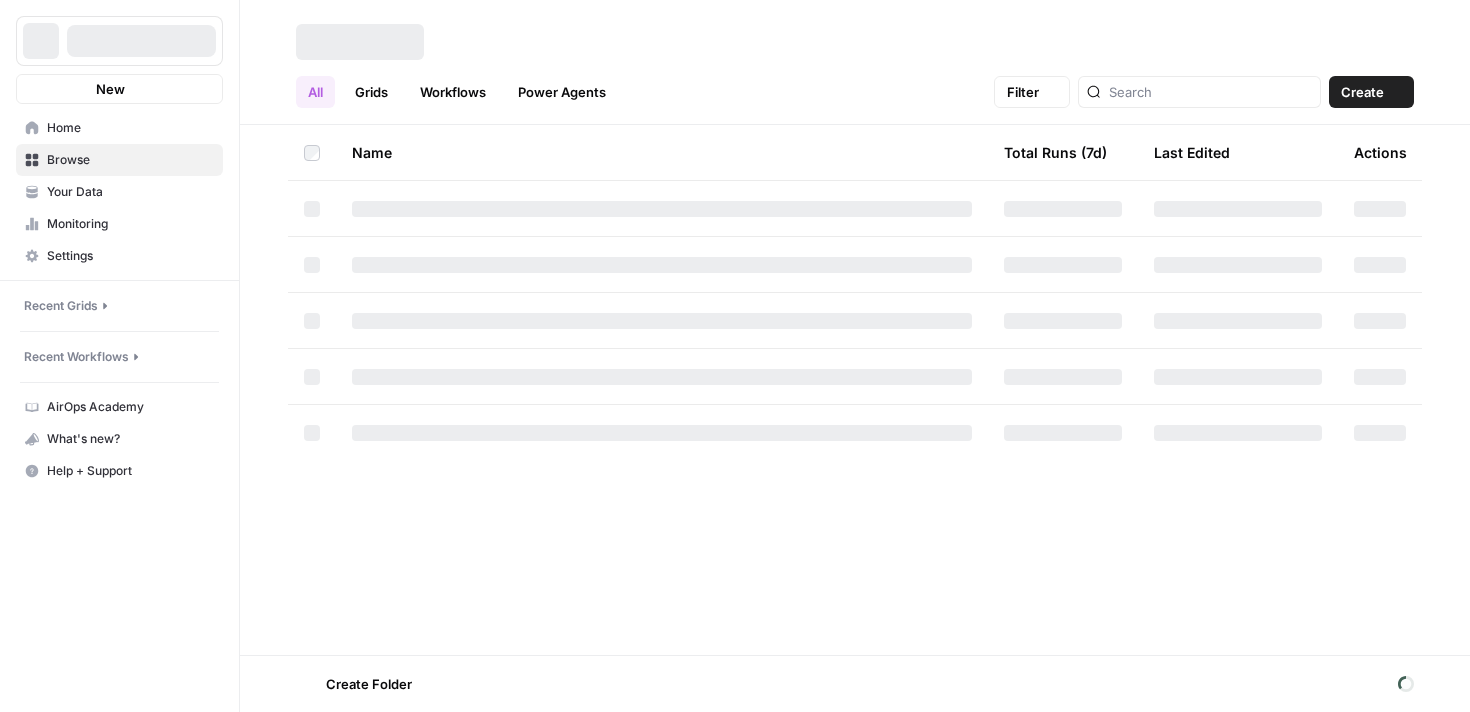 scroll, scrollTop: 0, scrollLeft: 0, axis: both 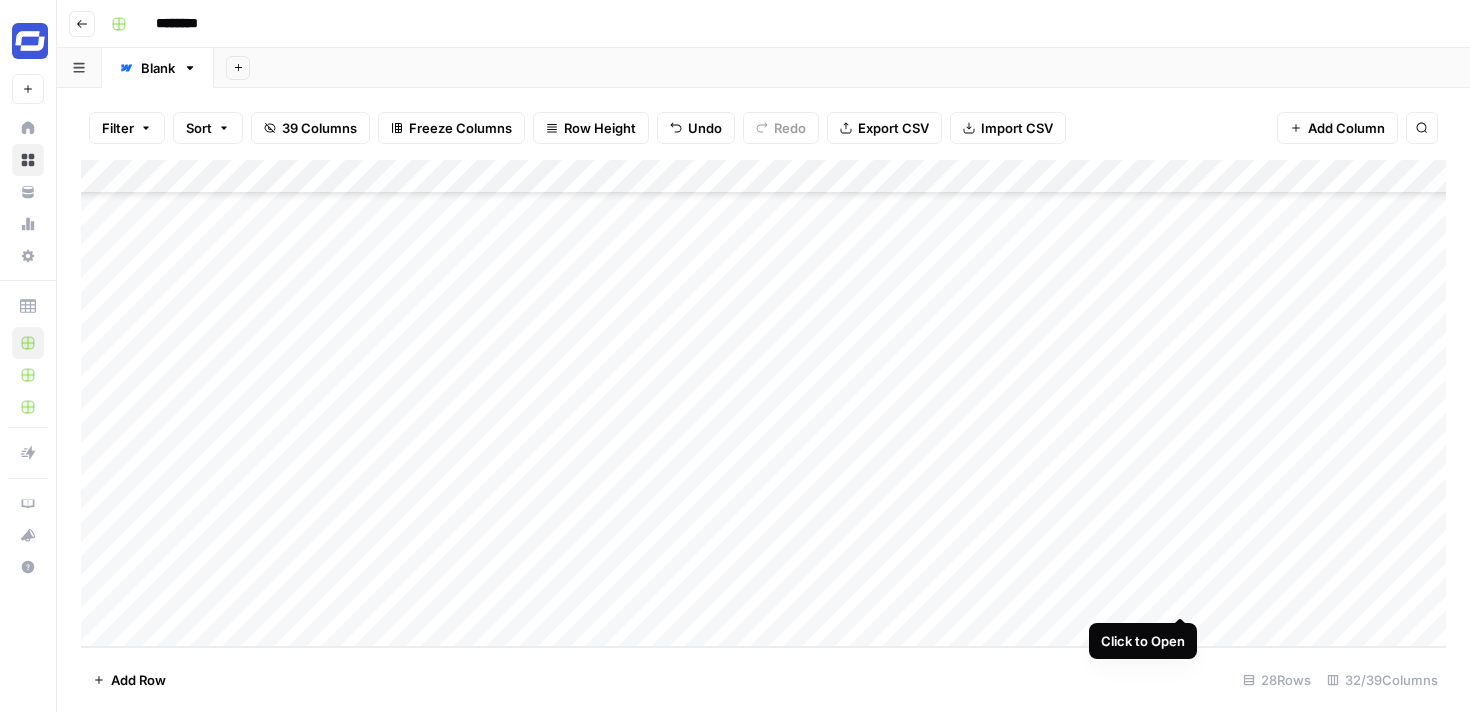 click on "Add Column" at bounding box center [763, 403] 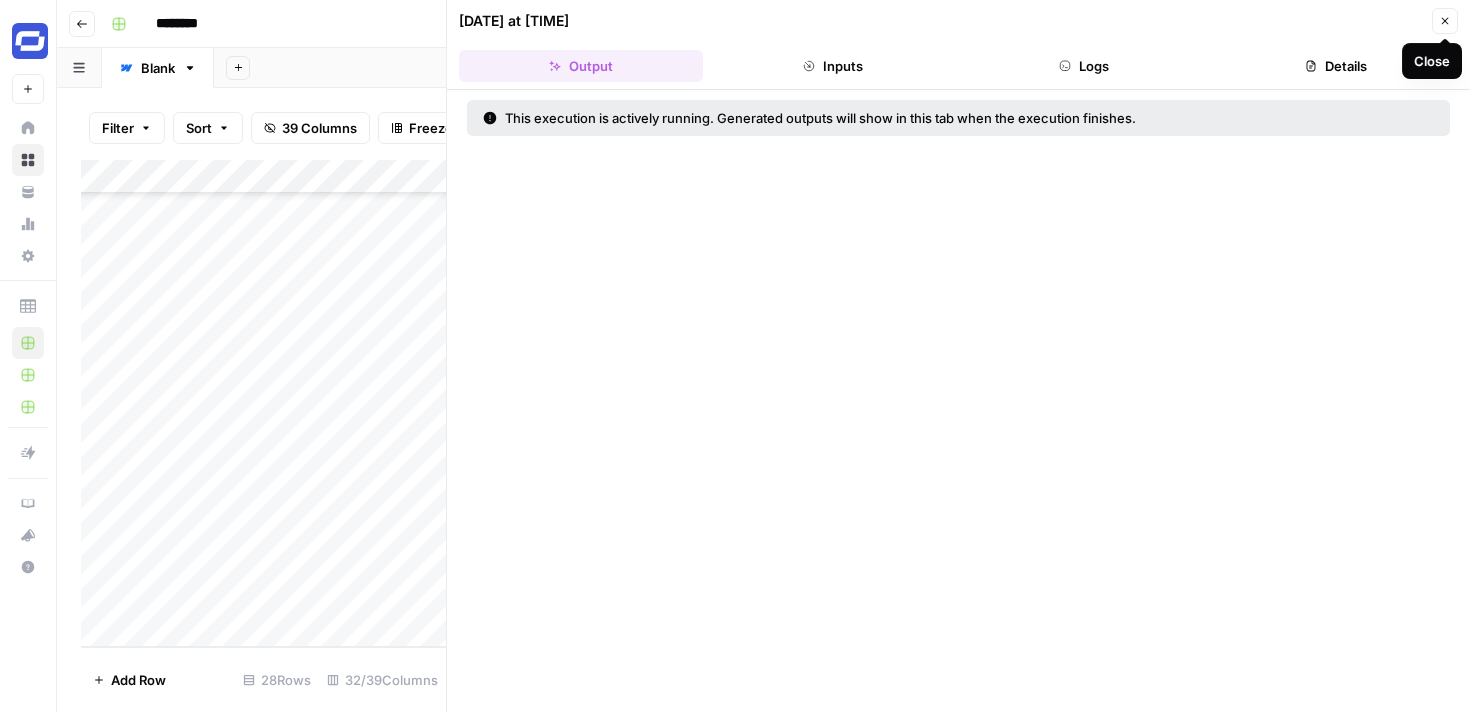 click on "Close" at bounding box center [1445, 21] 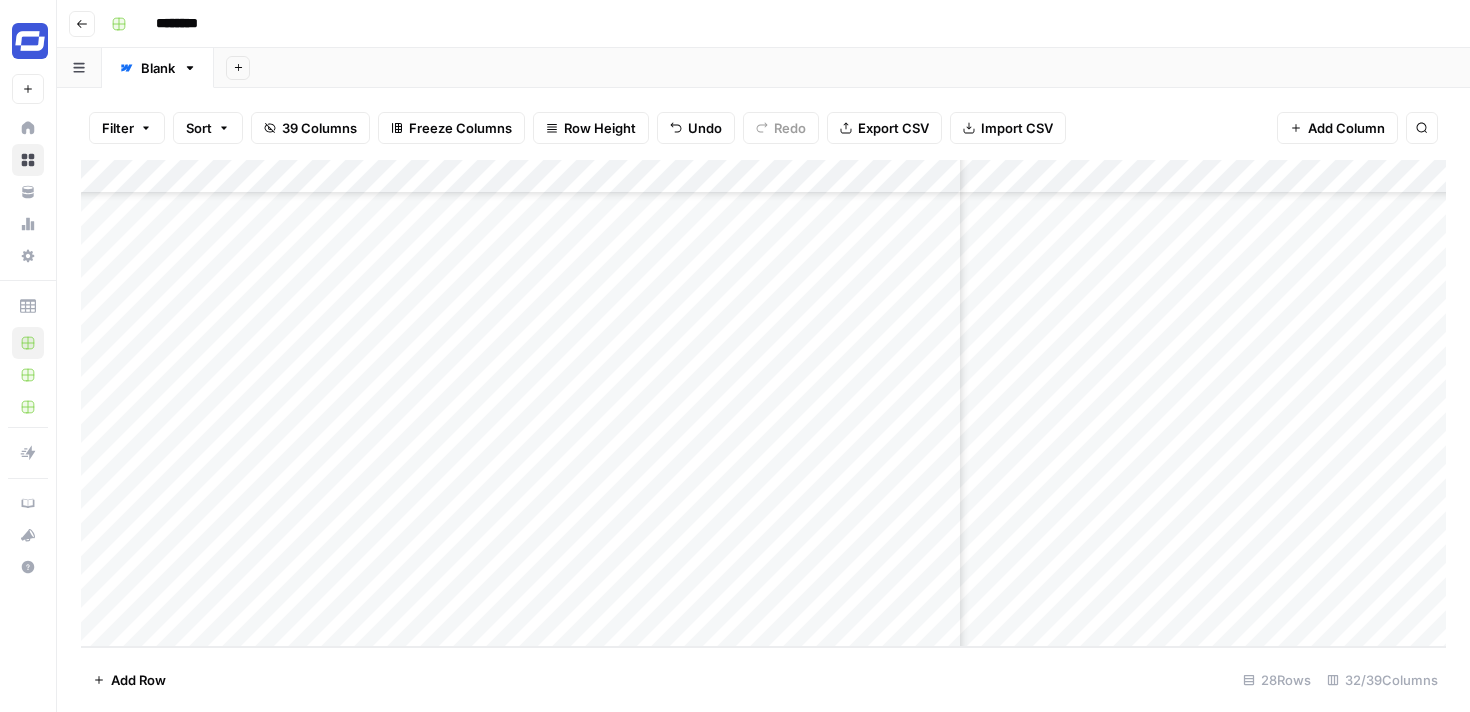 scroll, scrollTop: 531, scrollLeft: 407, axis: both 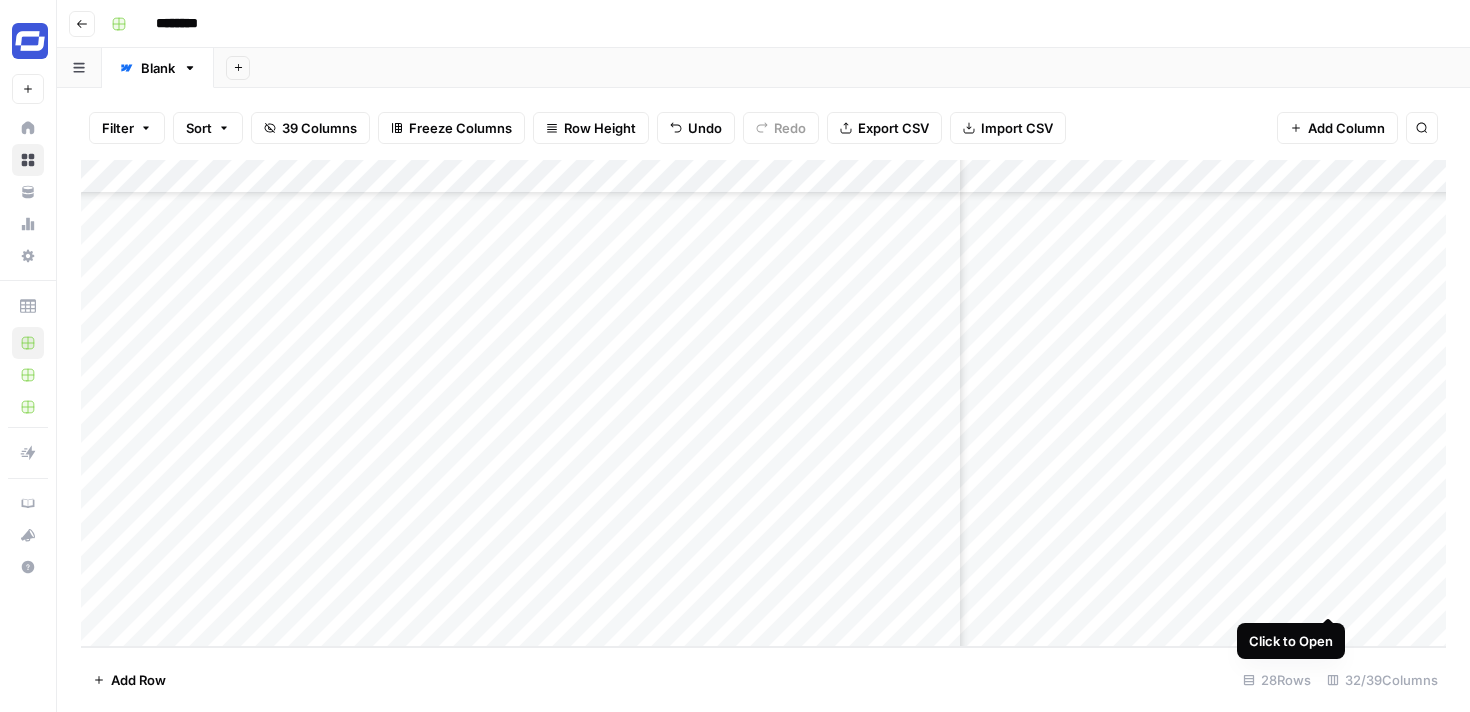 click on "Add Column" at bounding box center [763, 403] 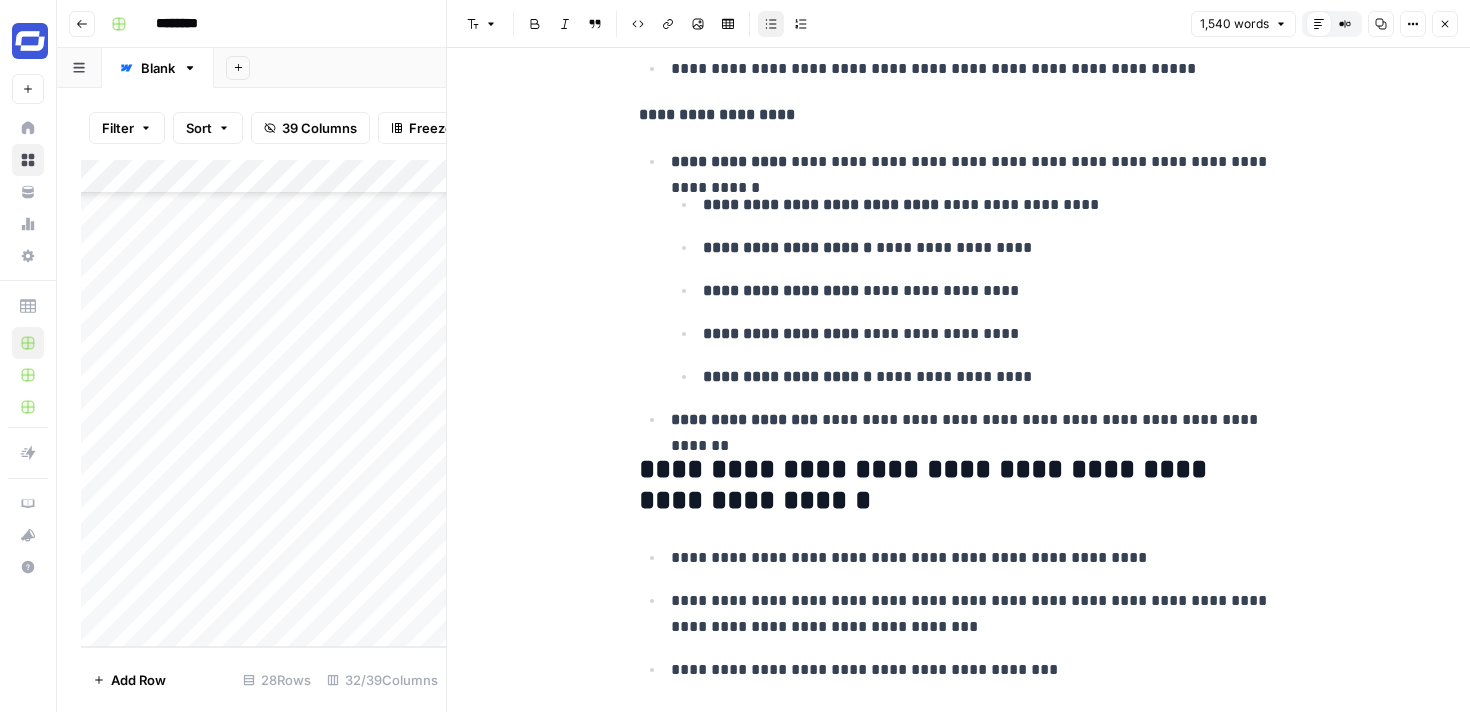 scroll, scrollTop: 2375, scrollLeft: 0, axis: vertical 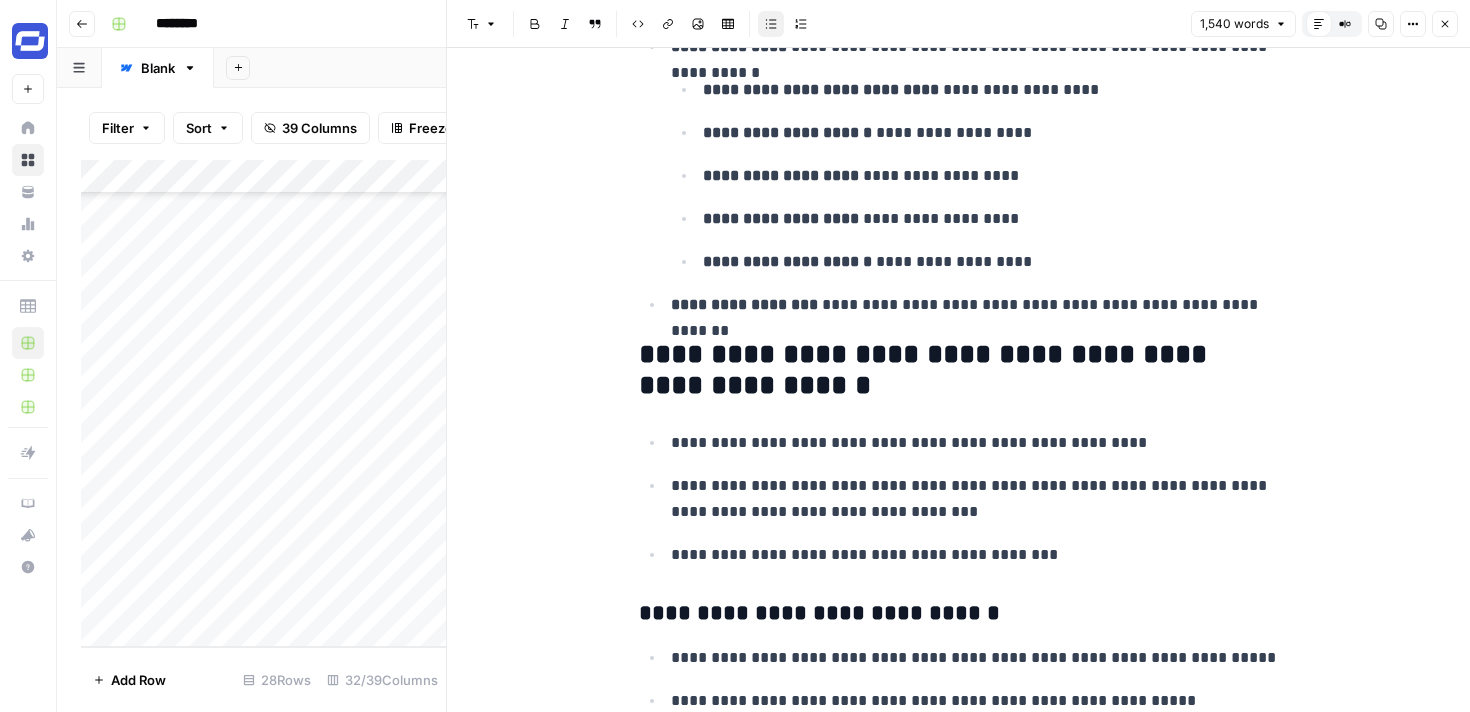 click 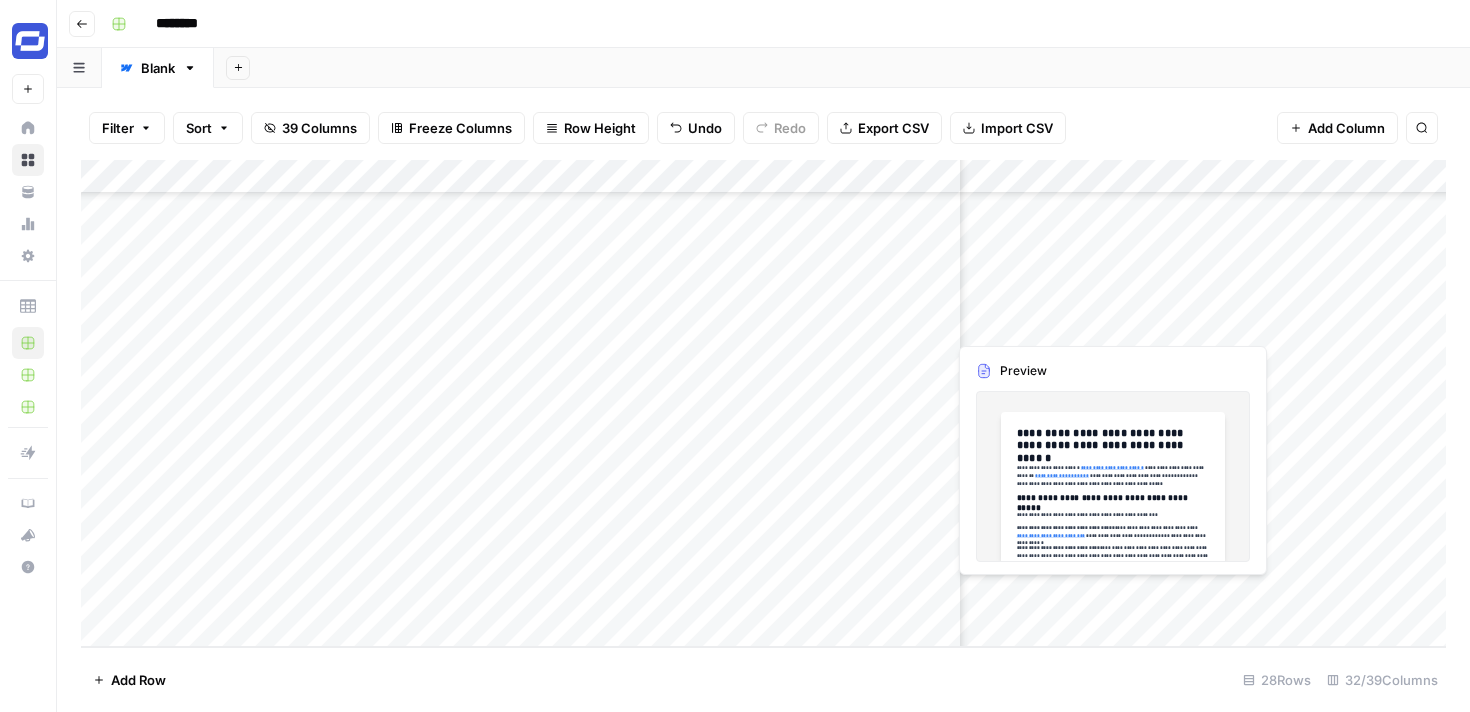 scroll, scrollTop: 531, scrollLeft: 1874, axis: both 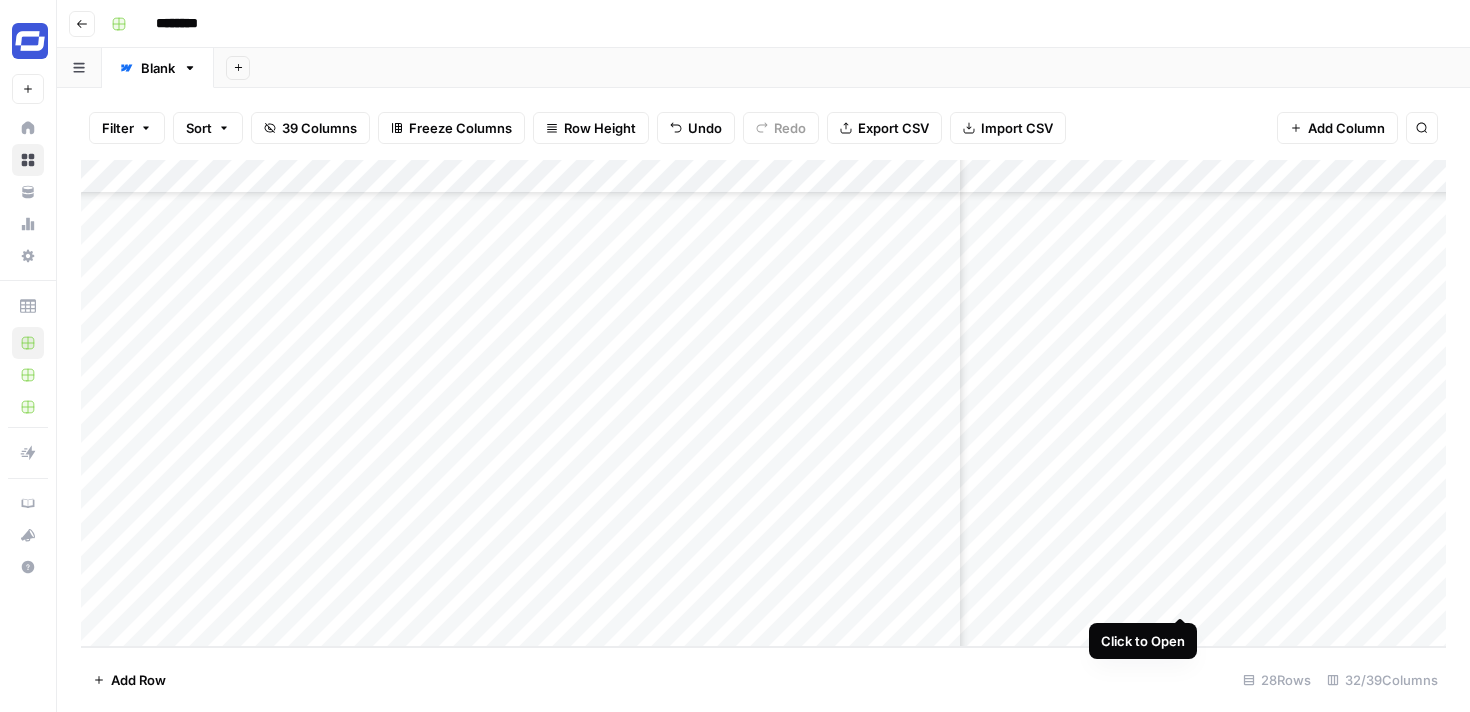 click on "Add Column" at bounding box center [763, 403] 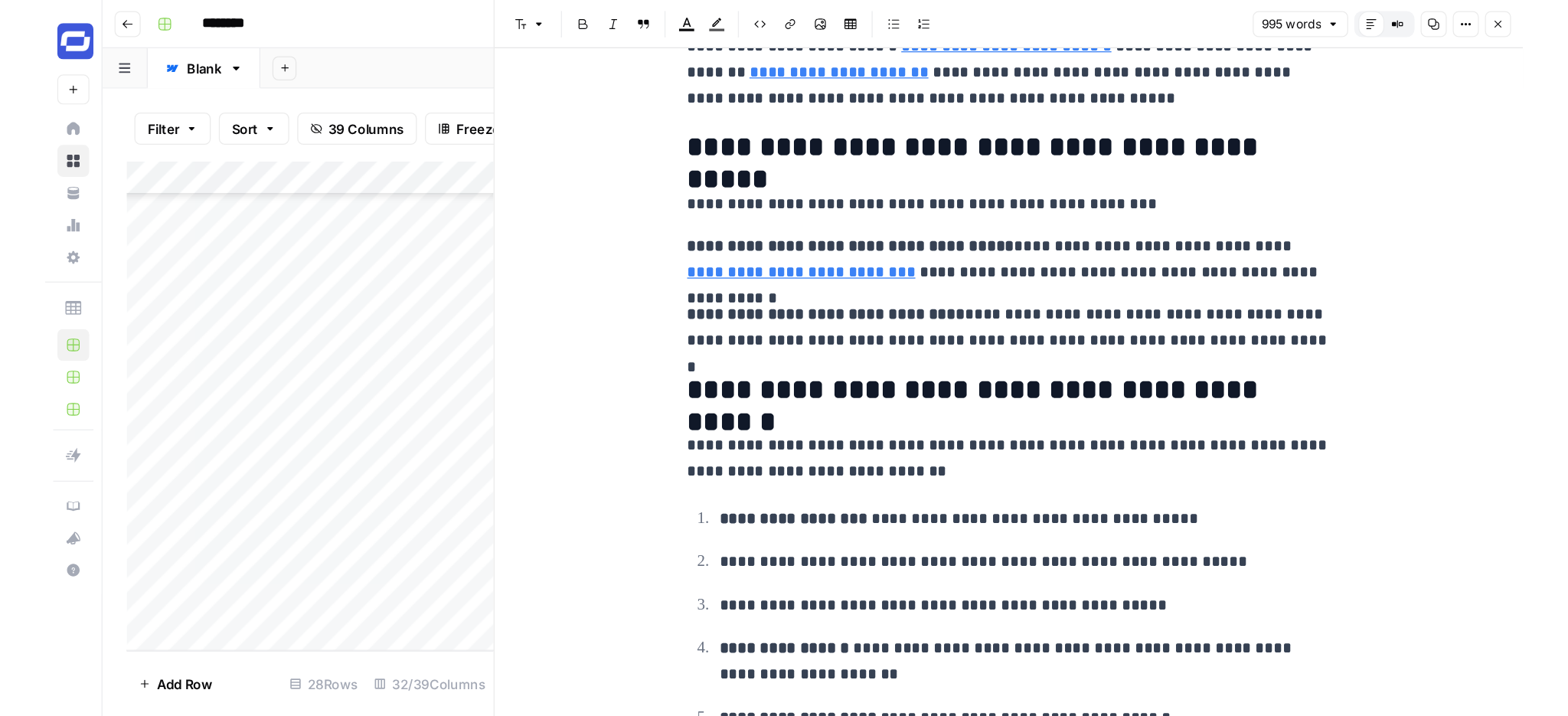 scroll, scrollTop: 0, scrollLeft: 0, axis: both 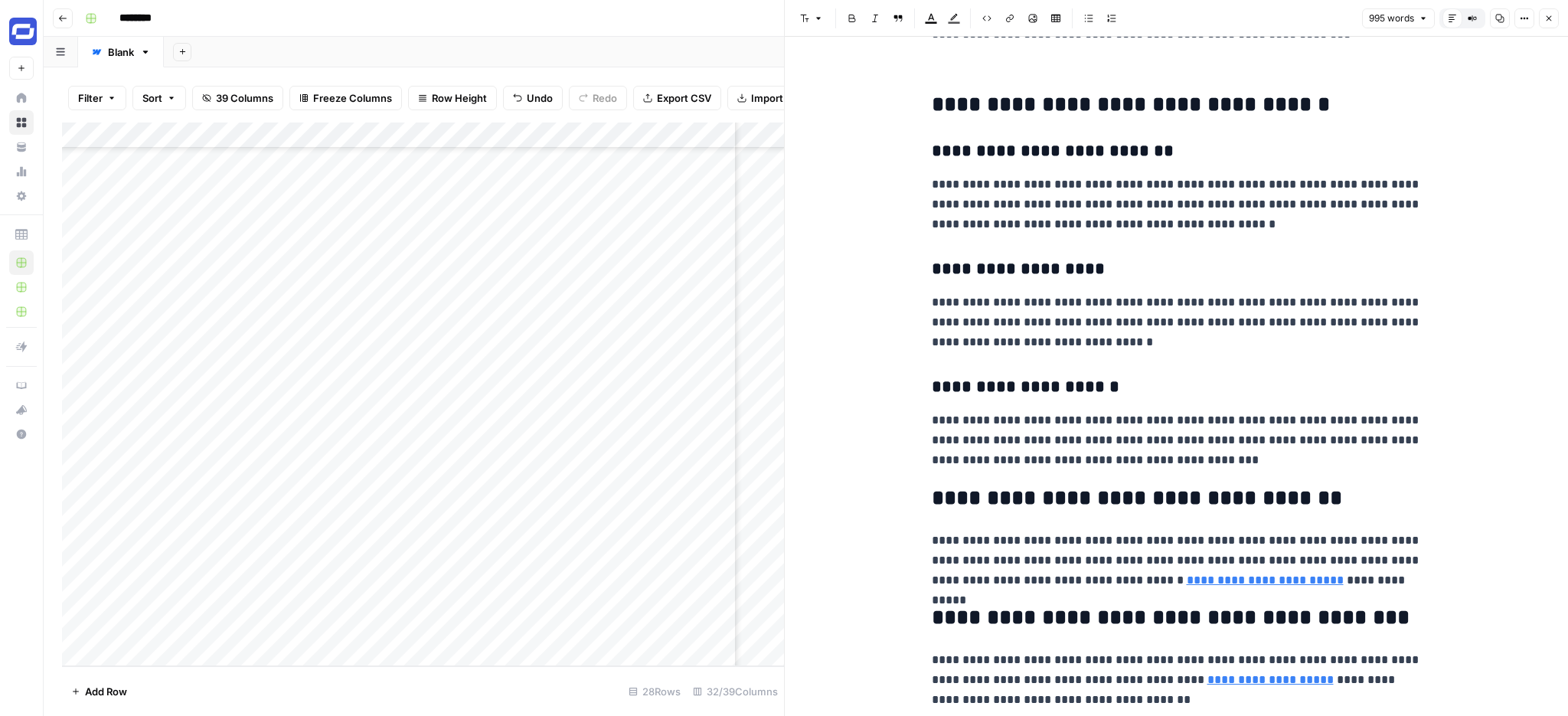 click 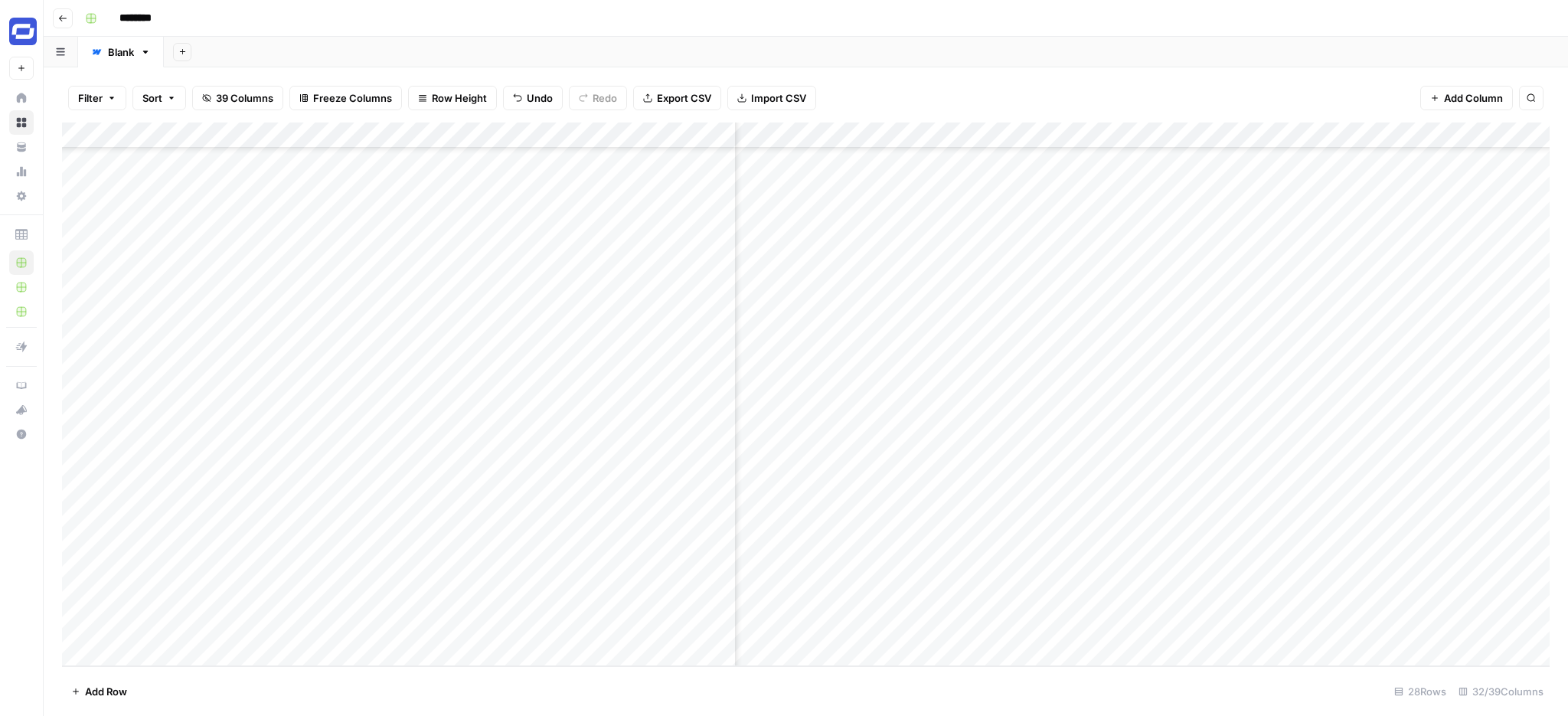 scroll, scrollTop: 236, scrollLeft: 1318, axis: both 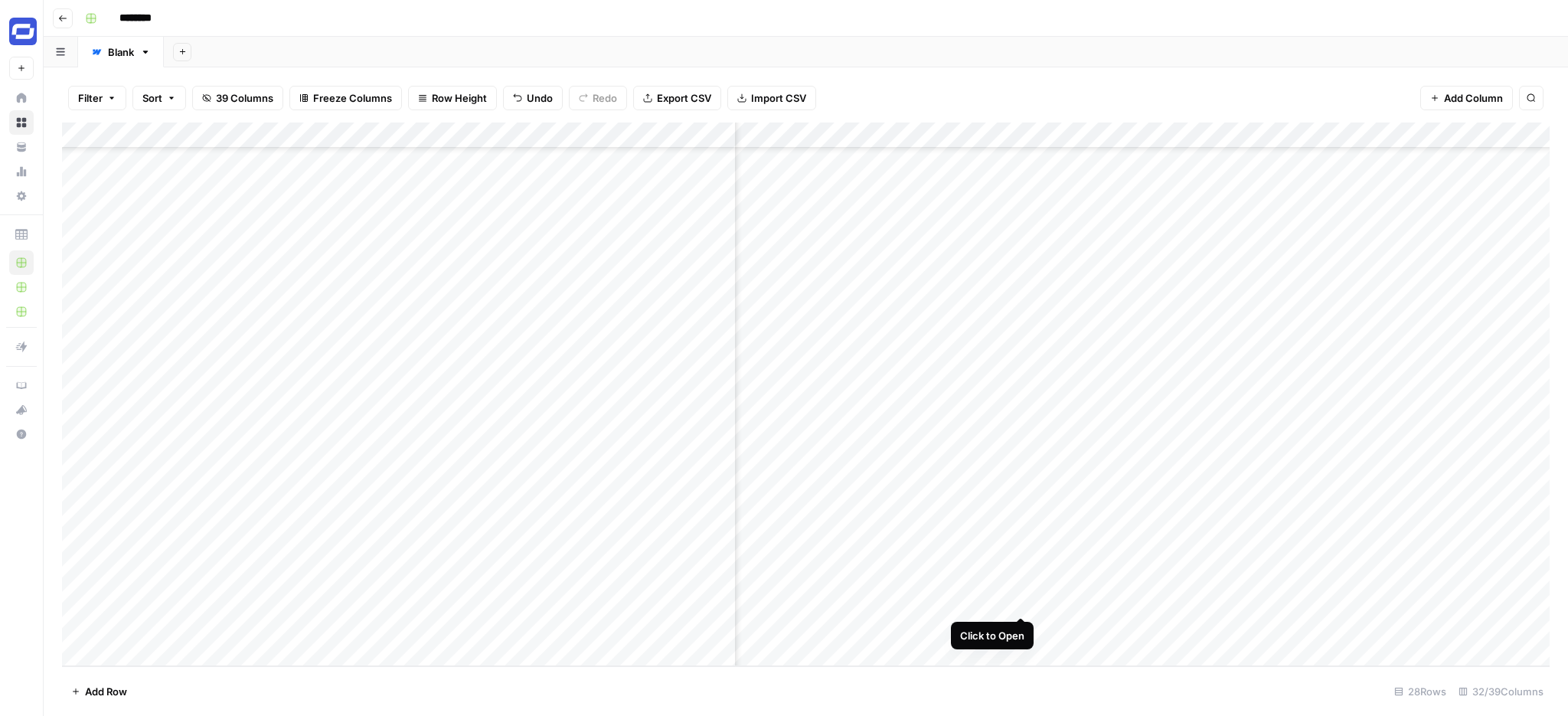 click on "Add Column" at bounding box center [805, 394] 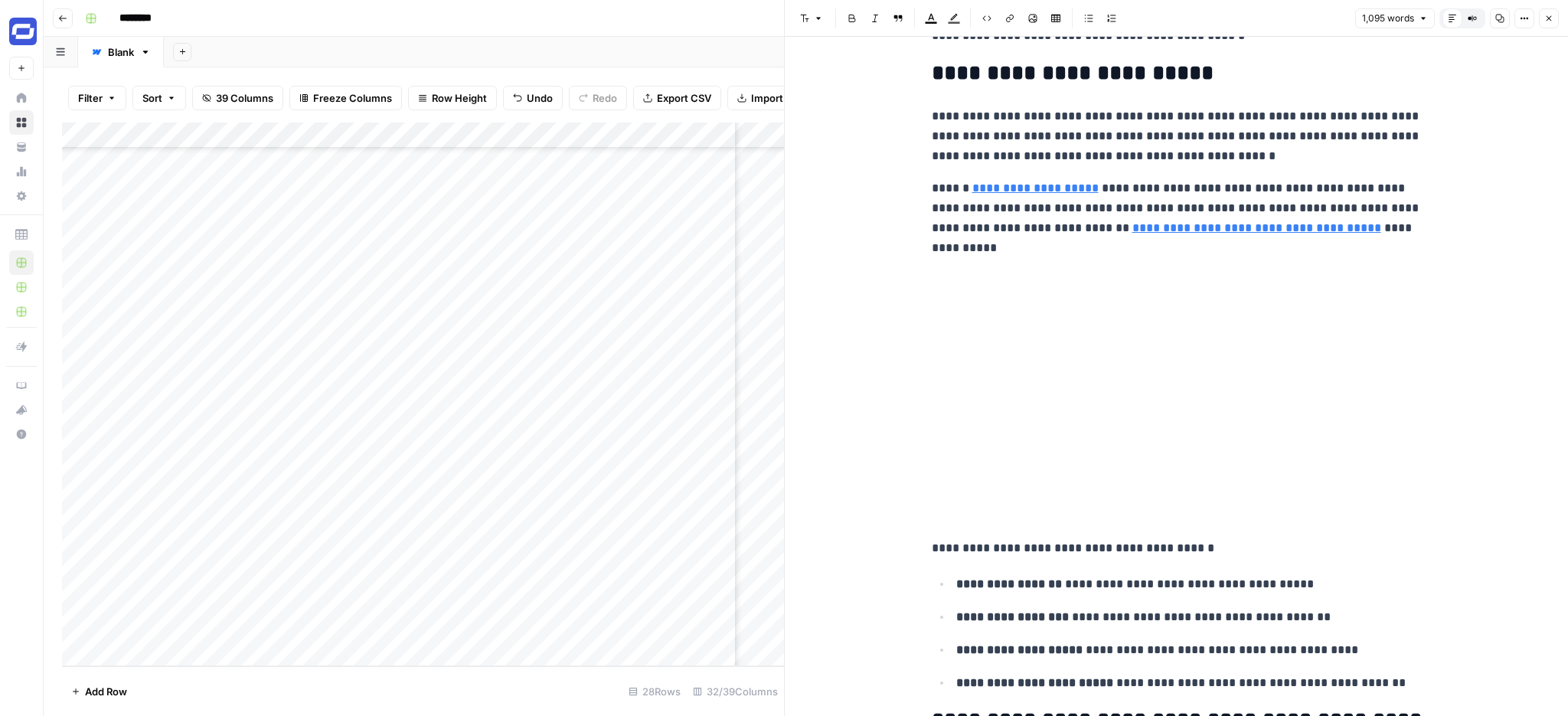 scroll, scrollTop: 2547, scrollLeft: 0, axis: vertical 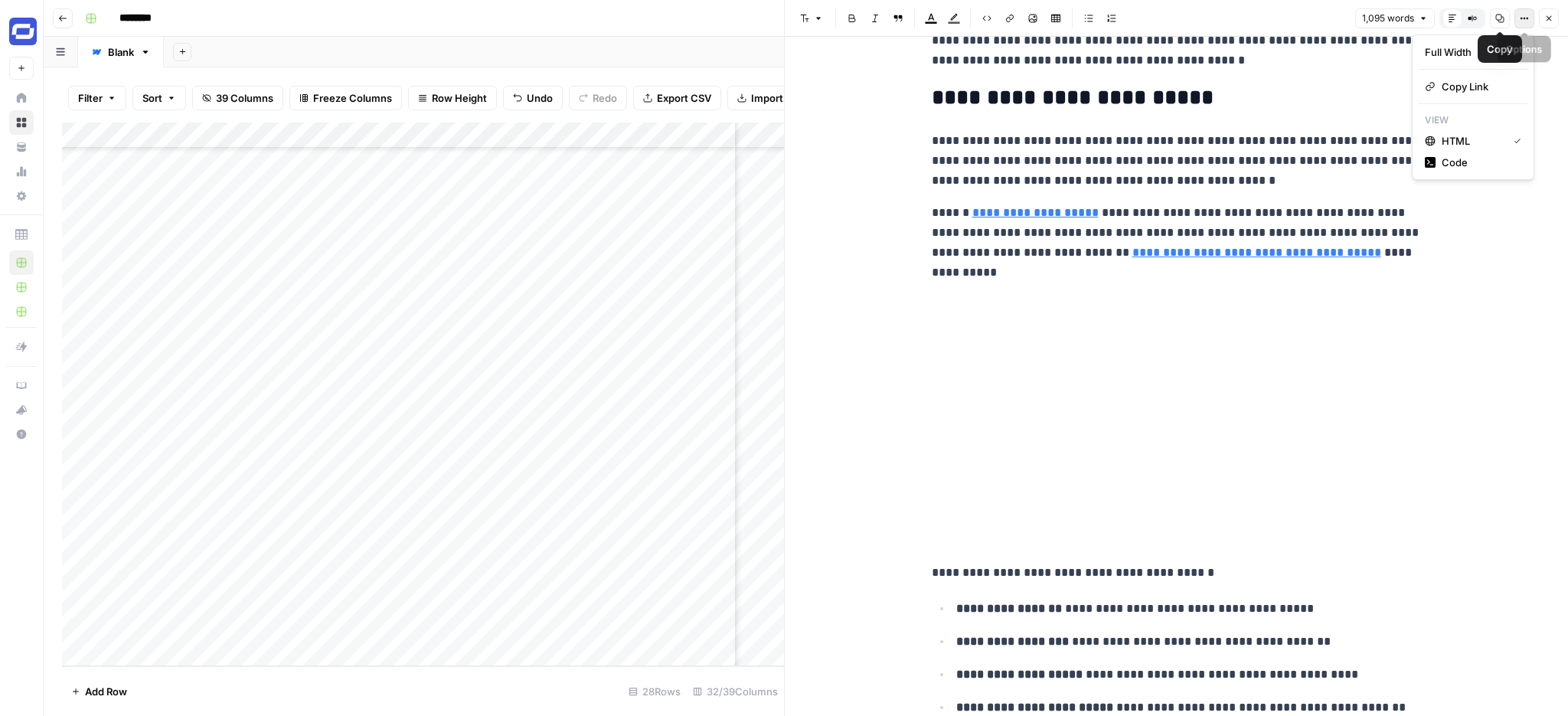 click 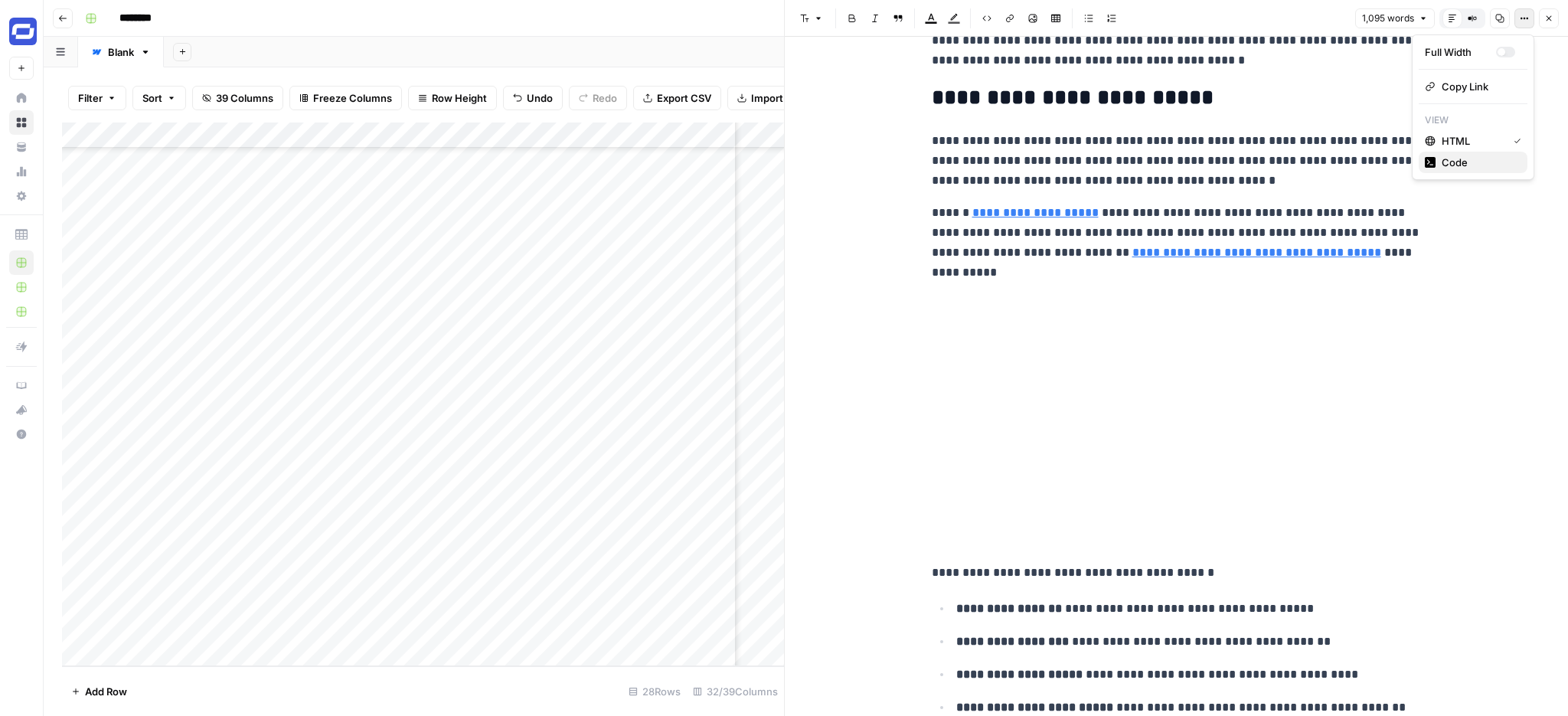 click on "Code" at bounding box center [1473, 162] 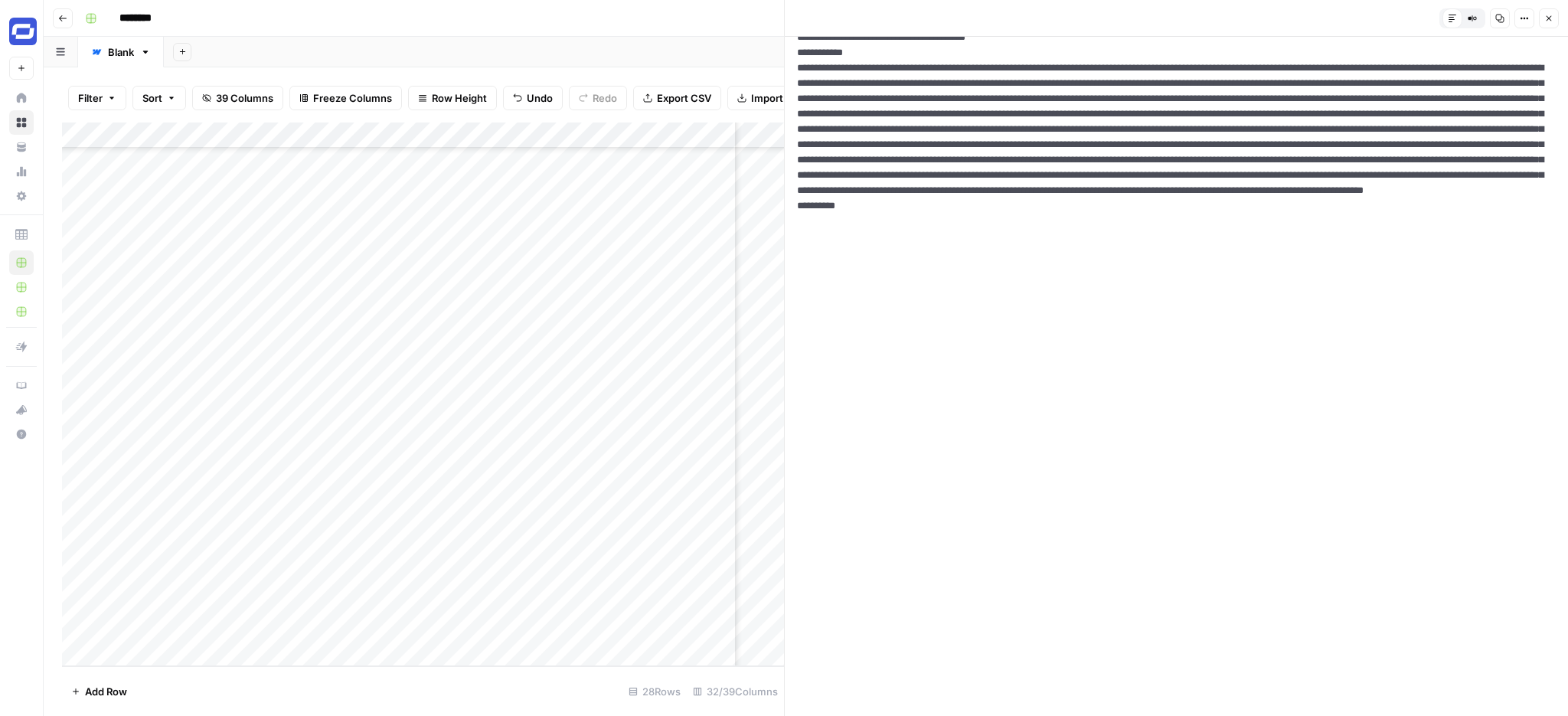 scroll, scrollTop: 0, scrollLeft: 0, axis: both 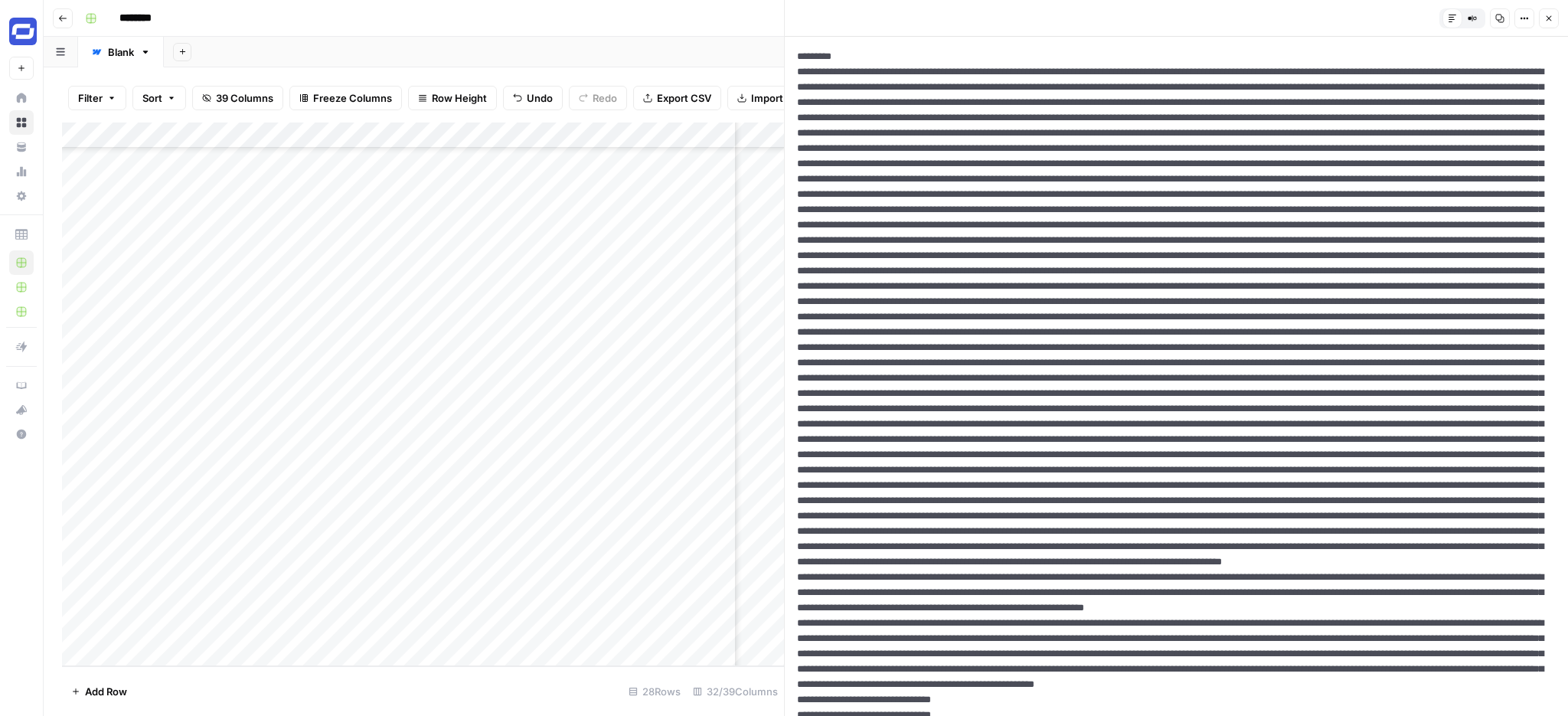 type 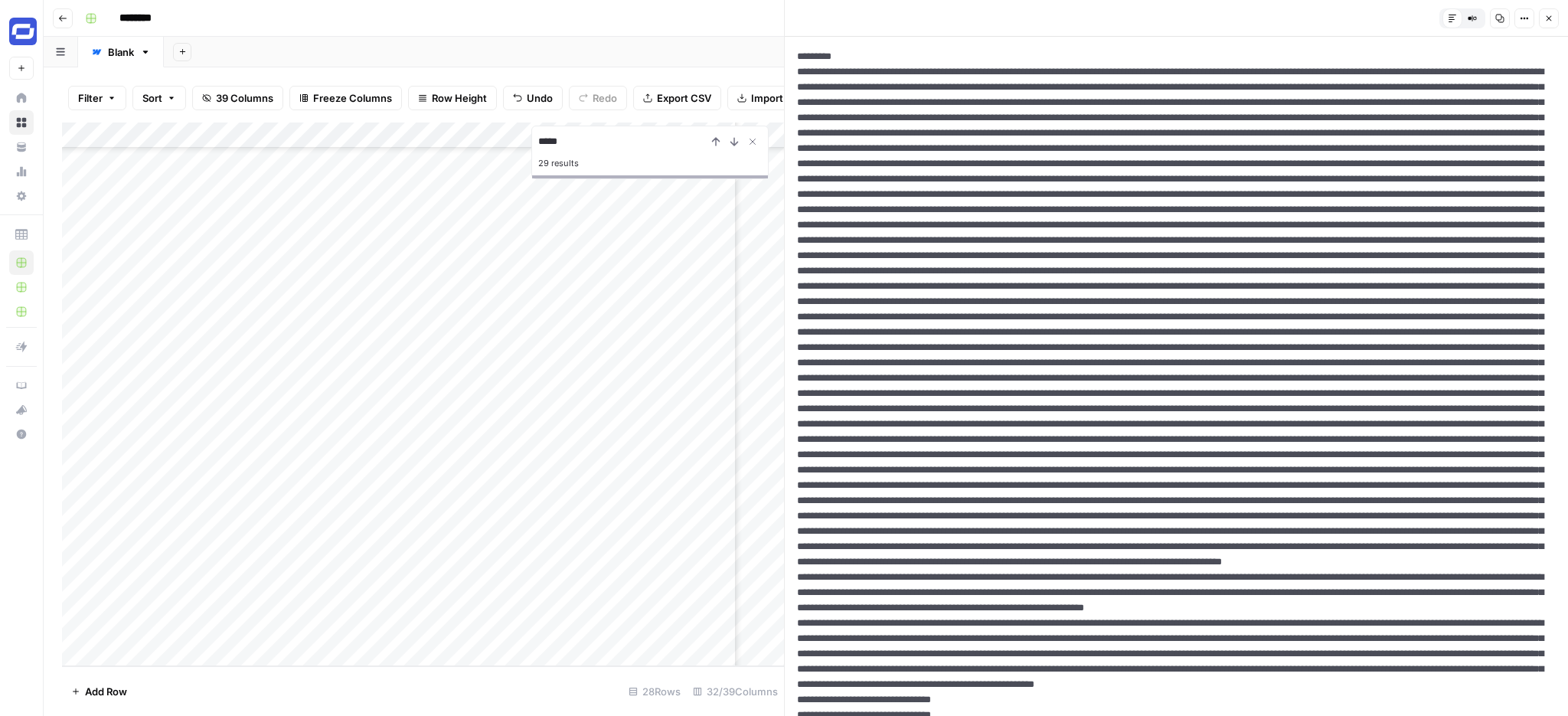 type on "*****" 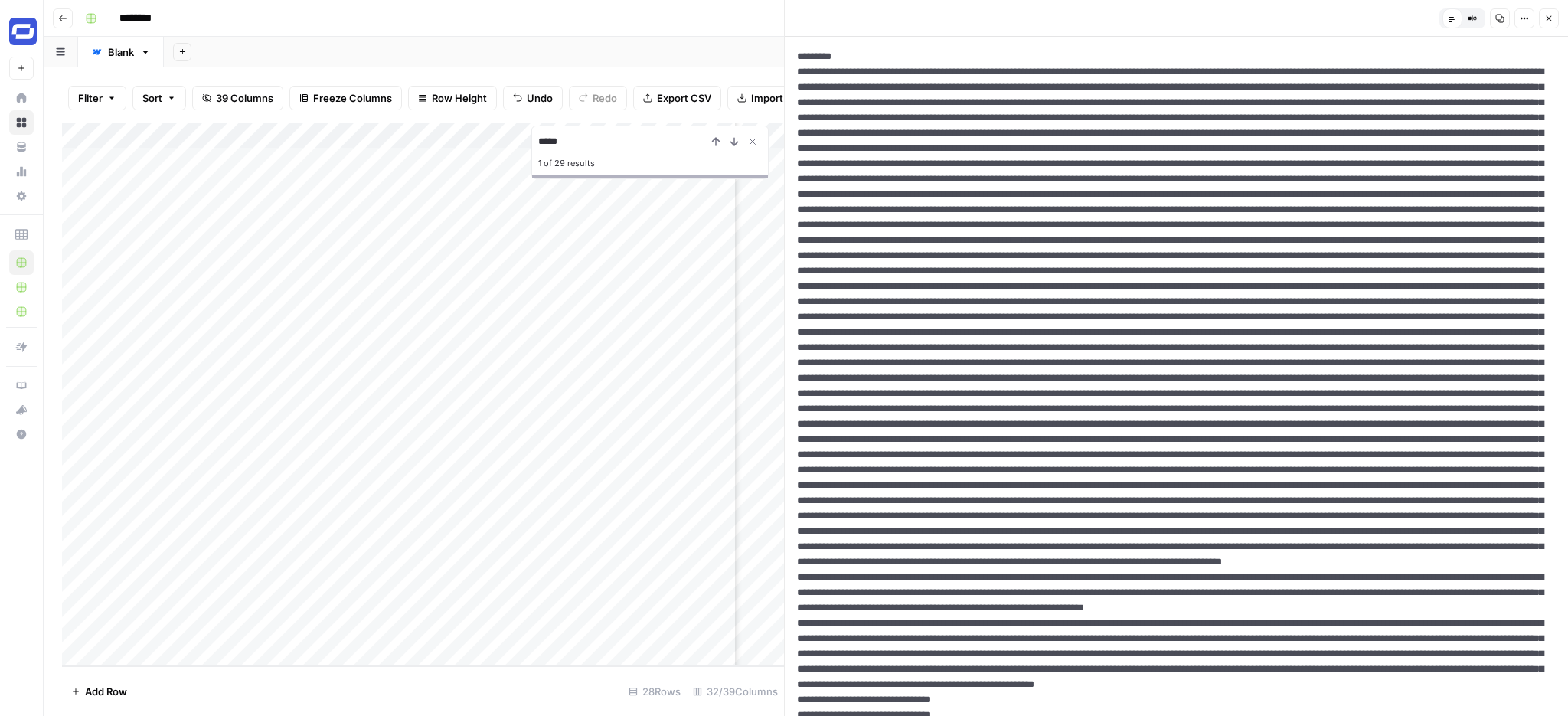 scroll, scrollTop: 0, scrollLeft: 470, axis: horizontal 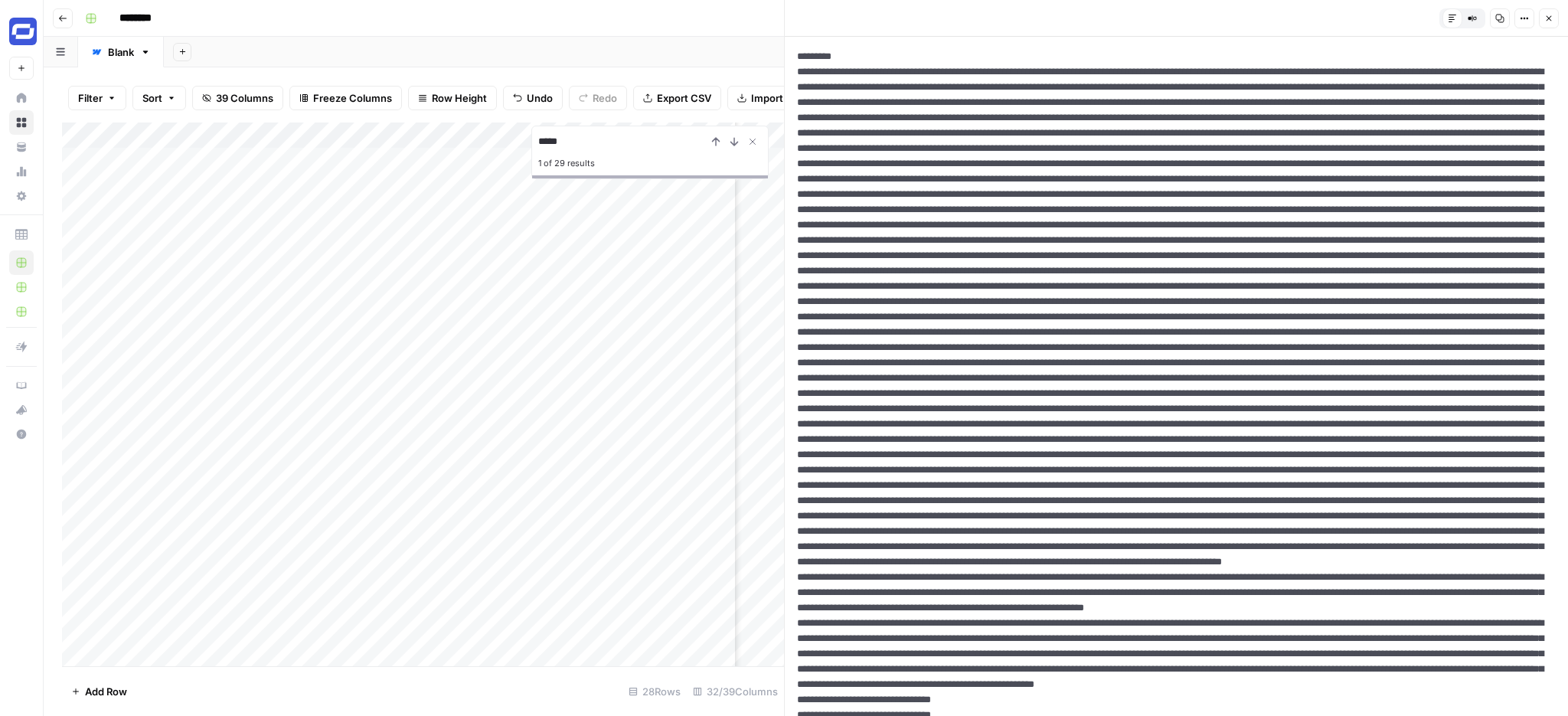 click at bounding box center [1176, 799] 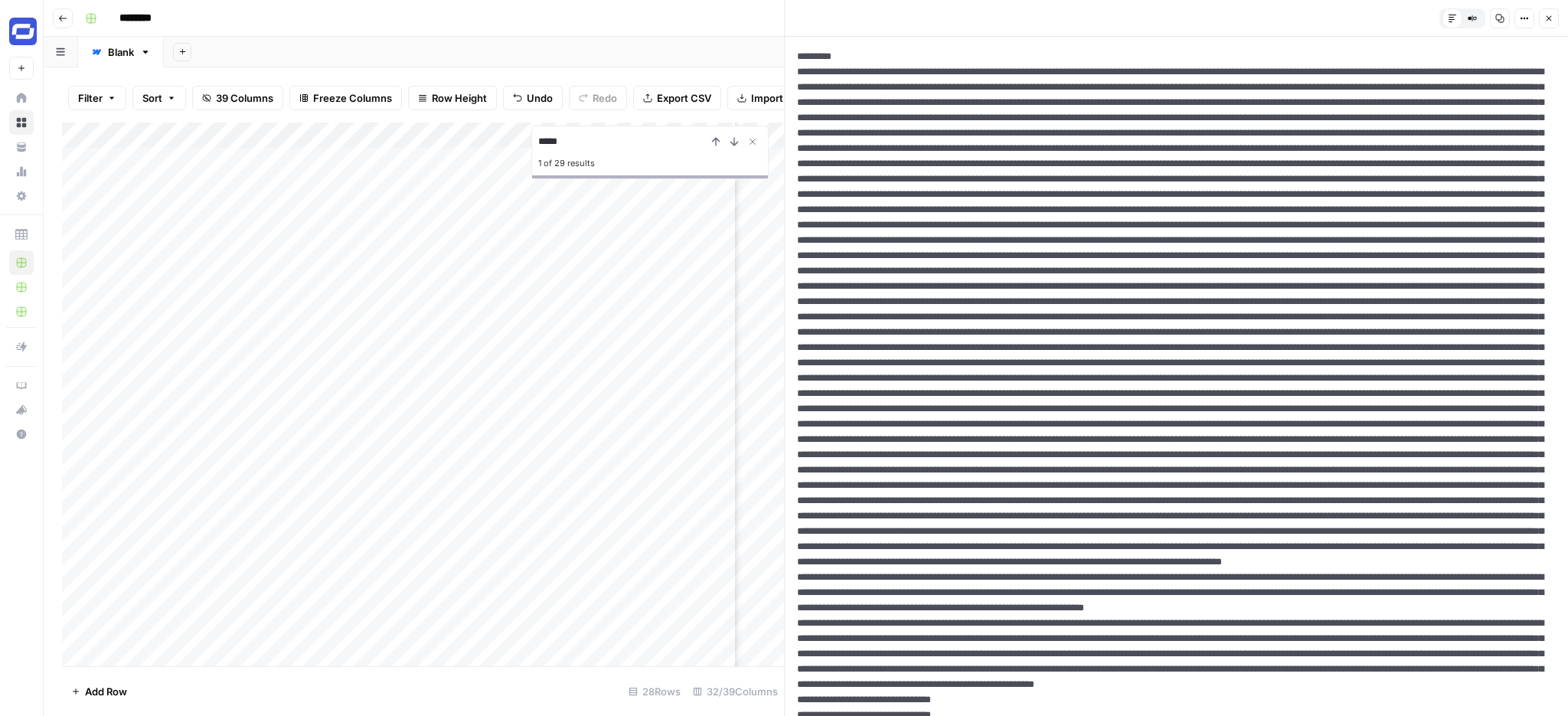 scroll, scrollTop: 507, scrollLeft: 0, axis: vertical 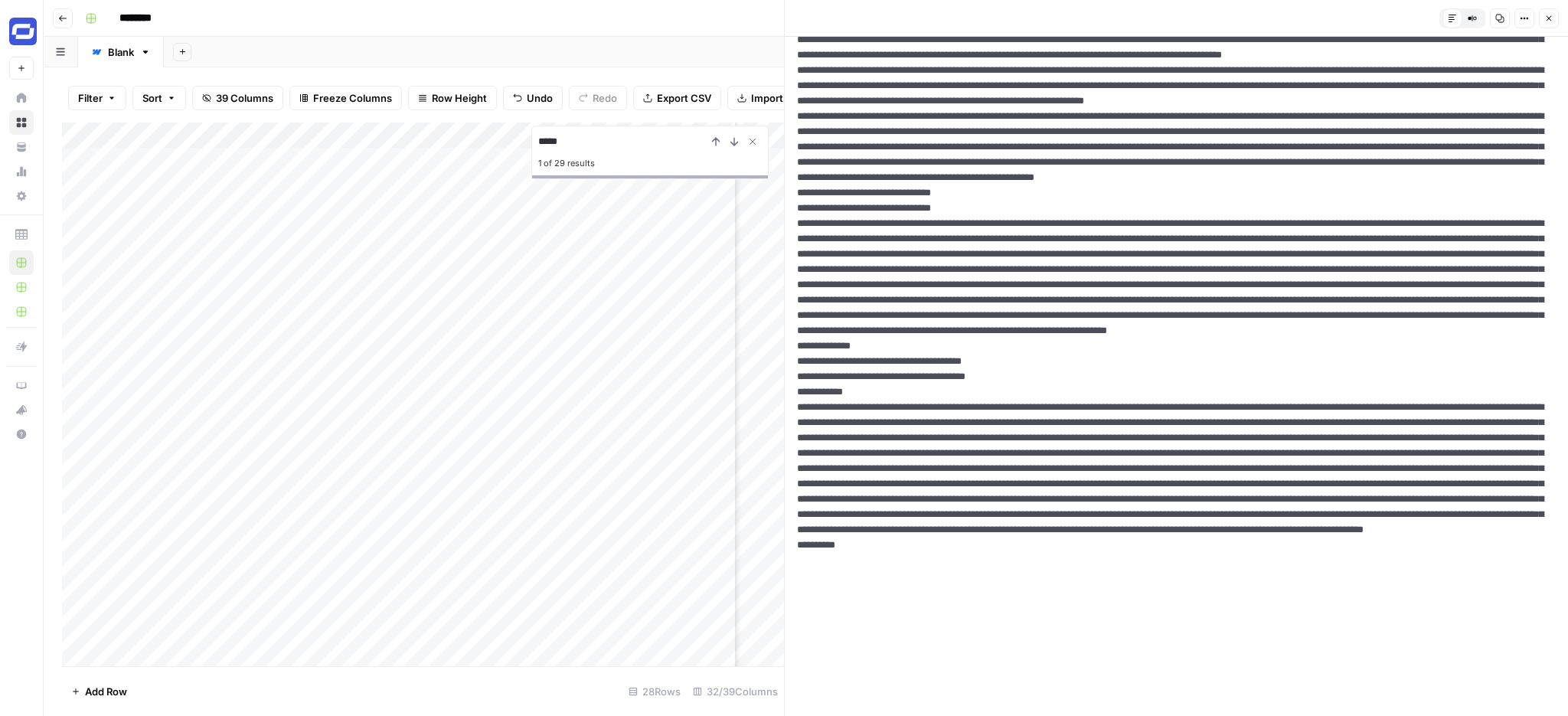click 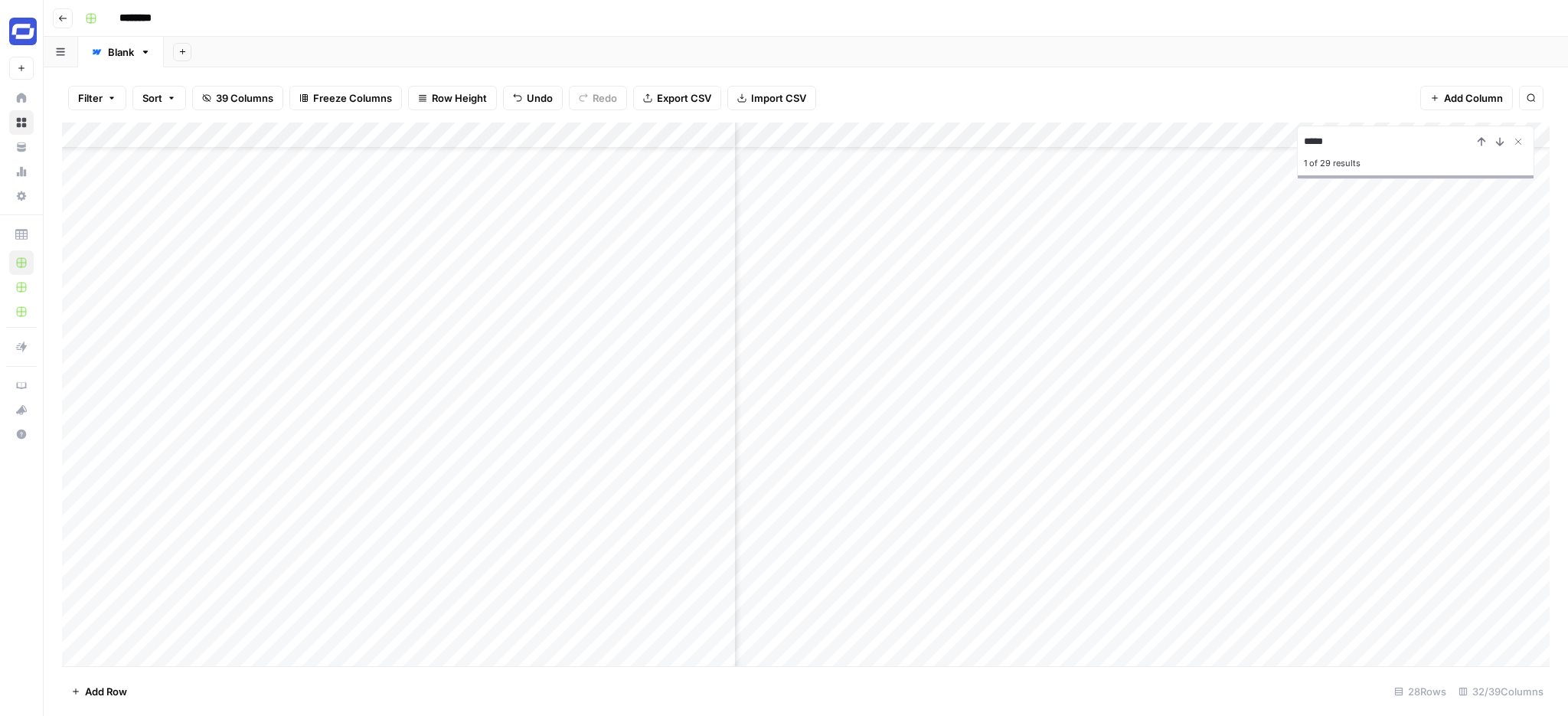 scroll, scrollTop: 236, scrollLeft: 1153, axis: both 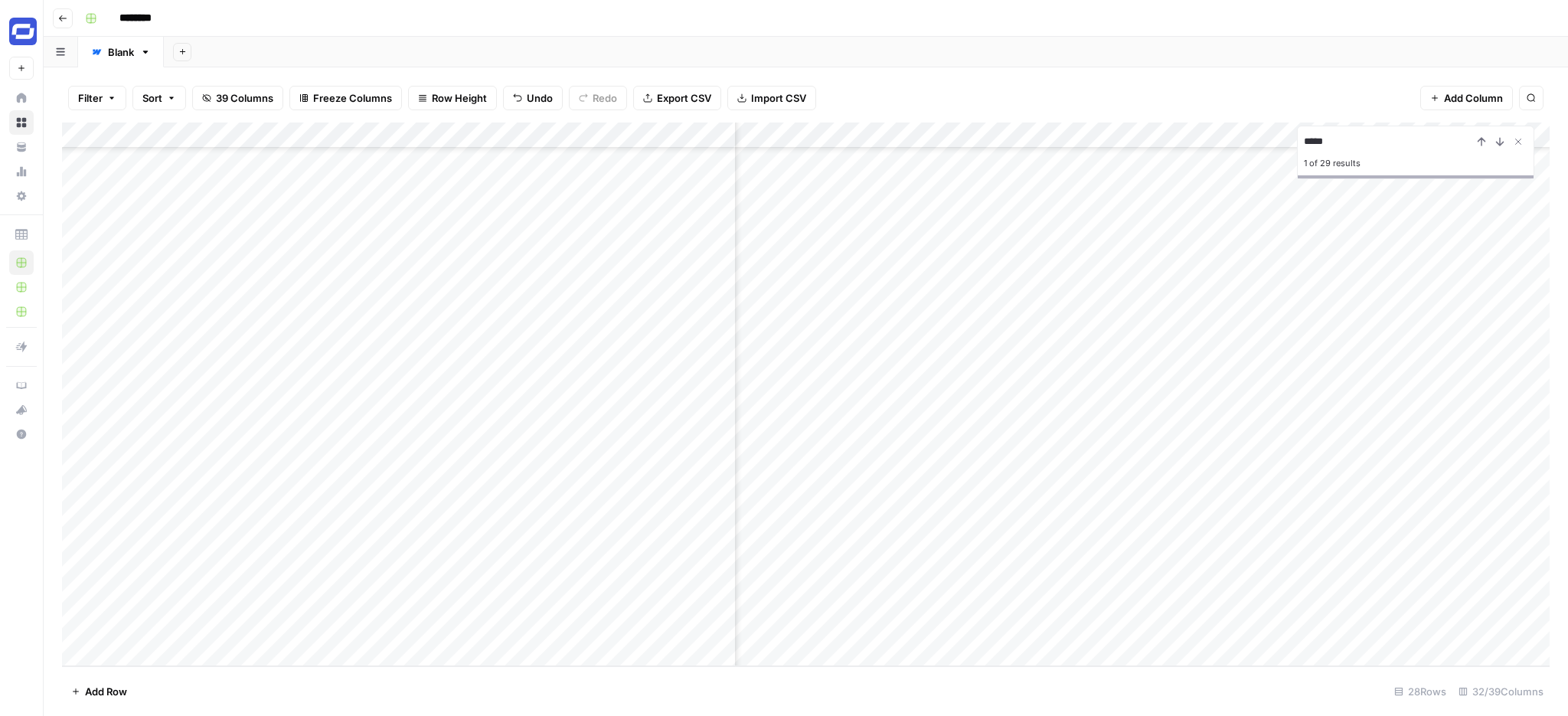 click on "Add Column" at bounding box center [805, 394] 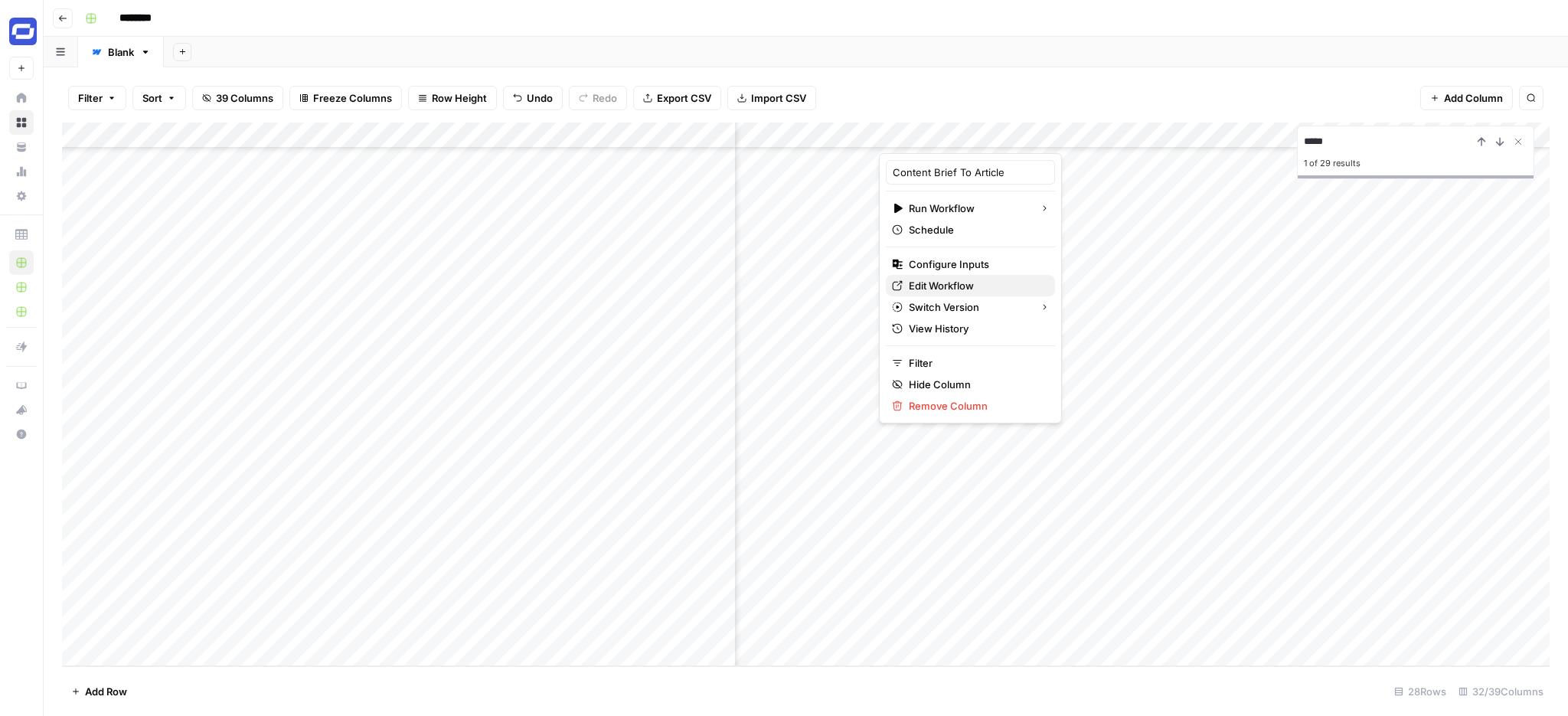click on "Edit Workflow" at bounding box center (970, 286) 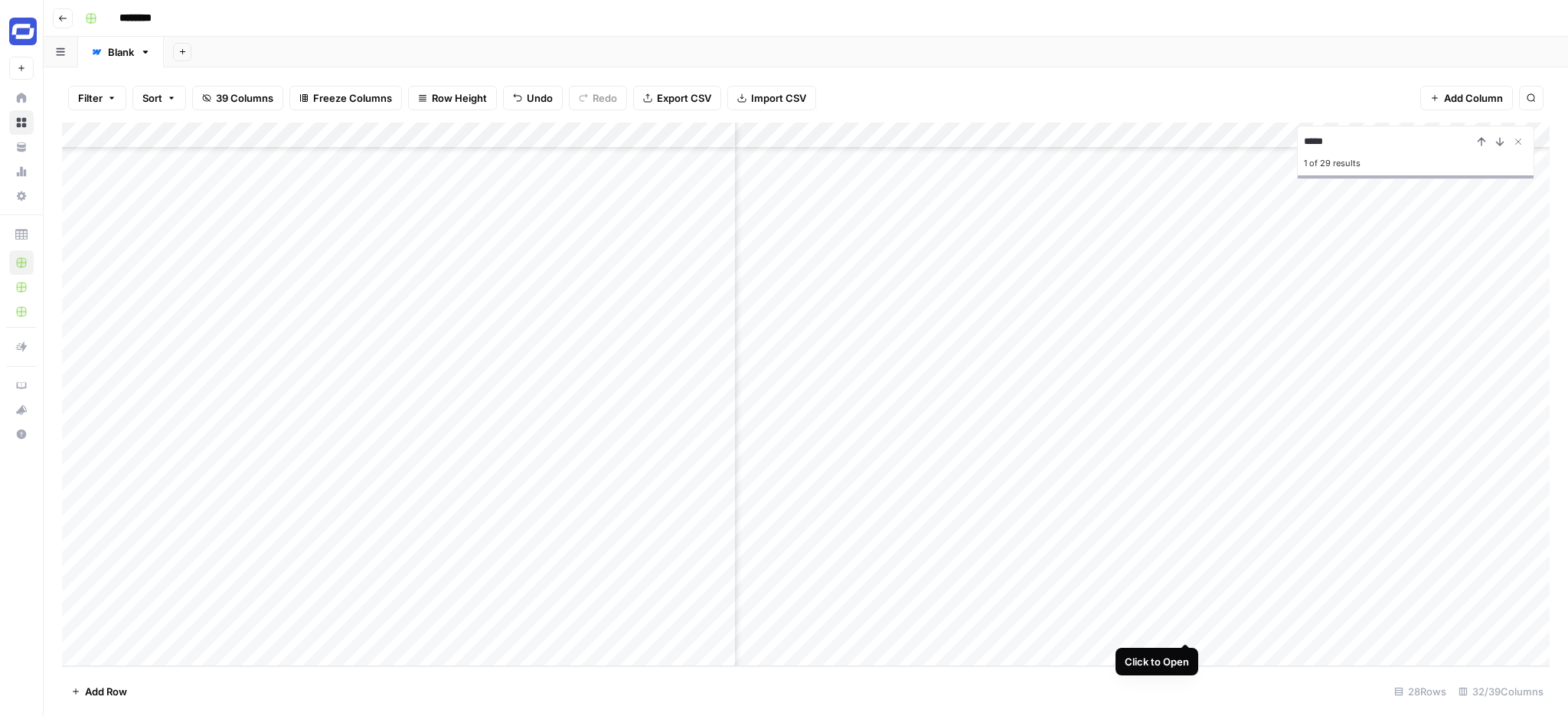 click on "Add Column" at bounding box center [805, 394] 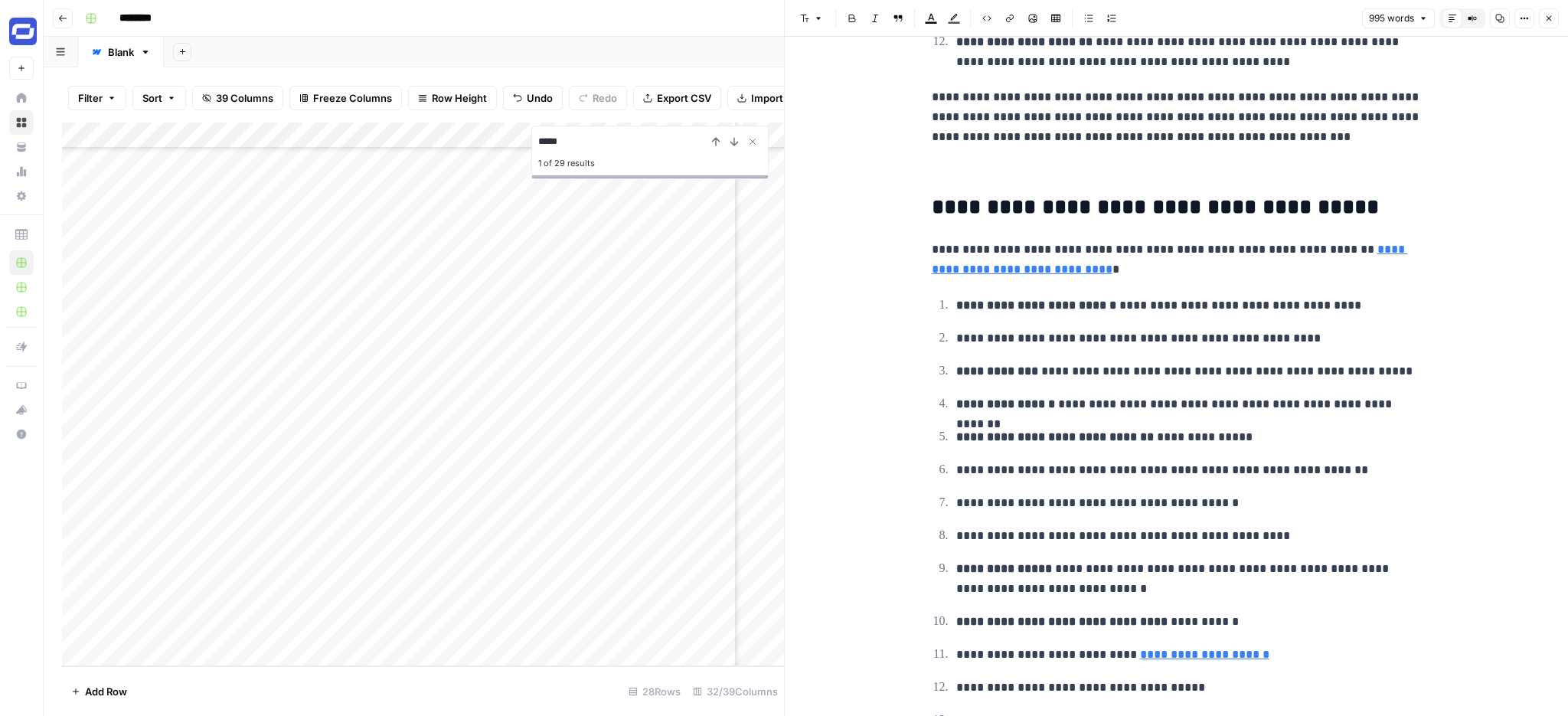 scroll, scrollTop: 0, scrollLeft: 0, axis: both 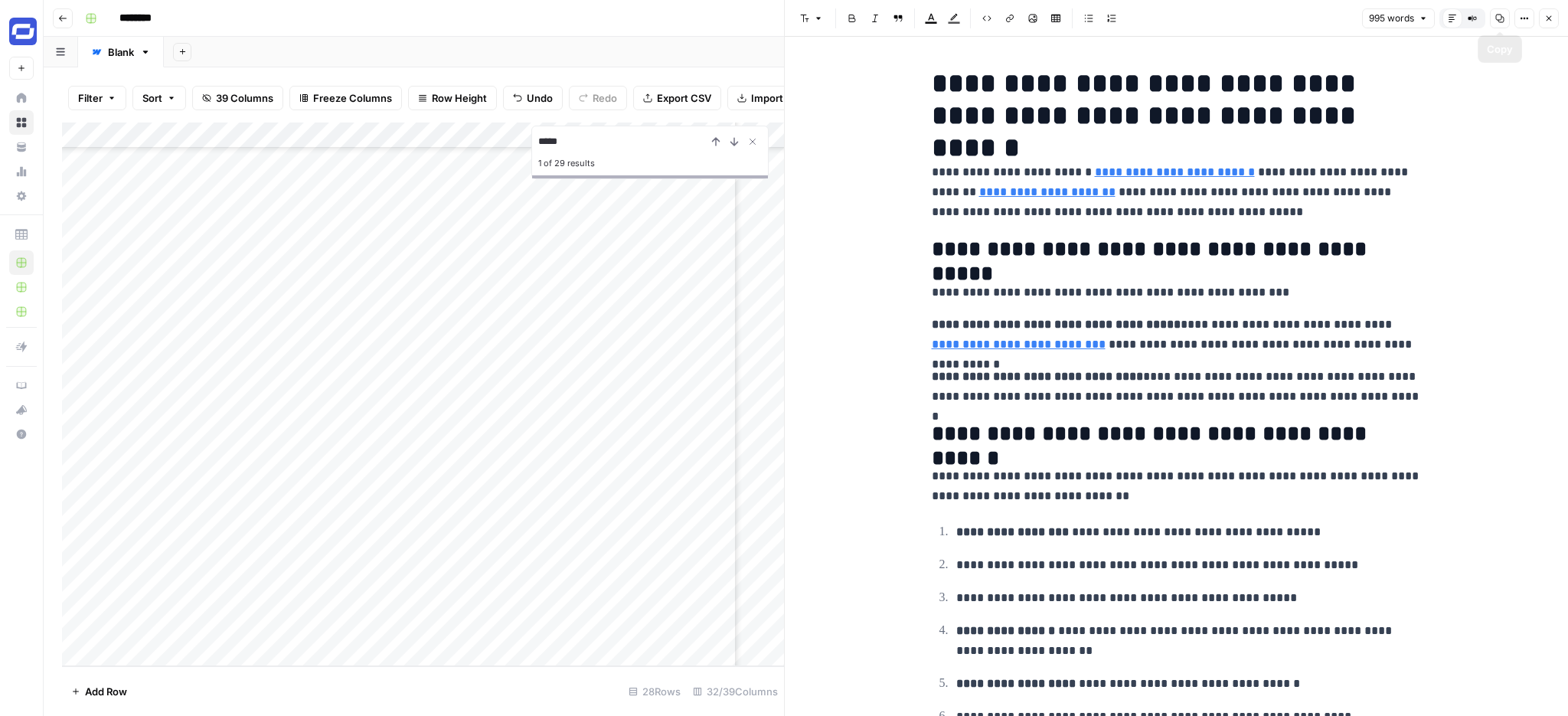 click 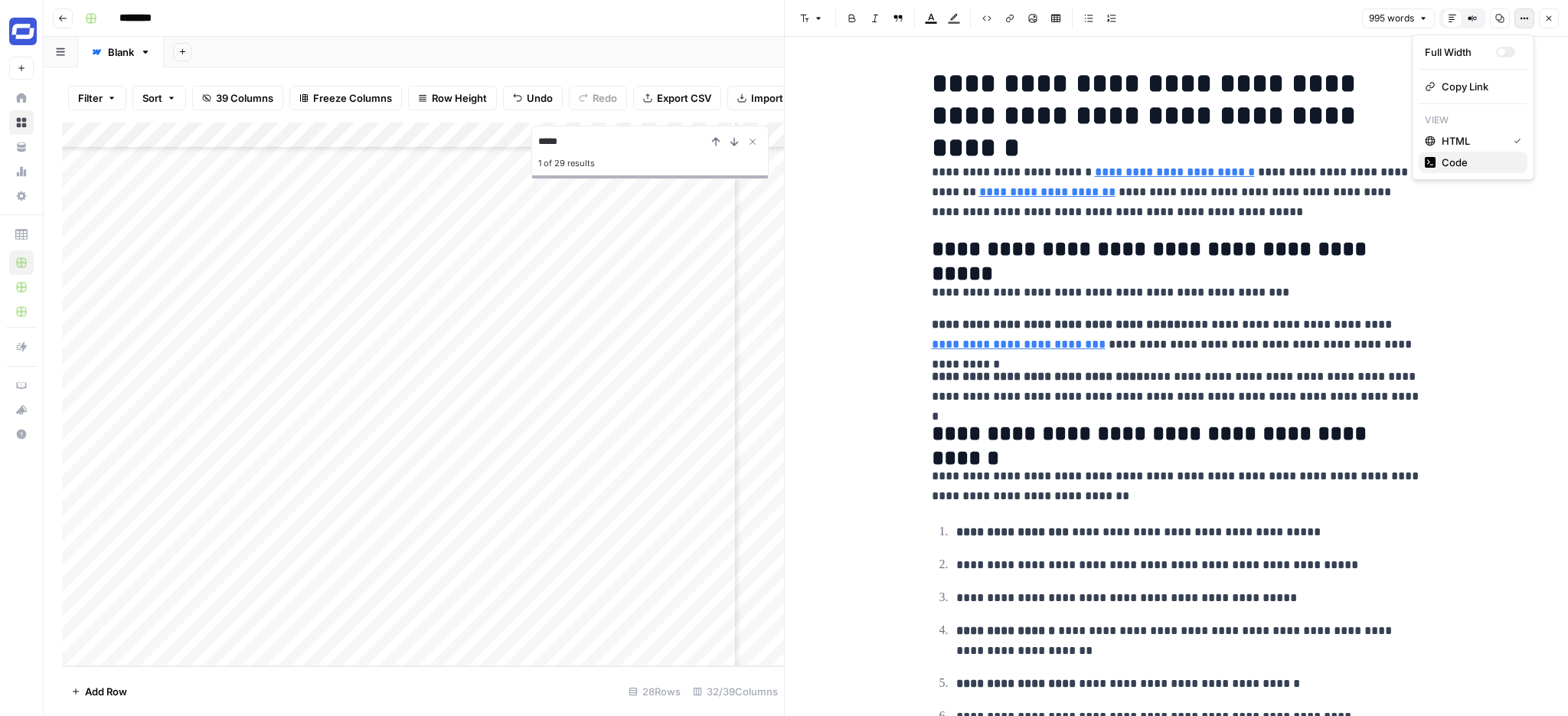 click on "Code" at bounding box center [1478, 162] 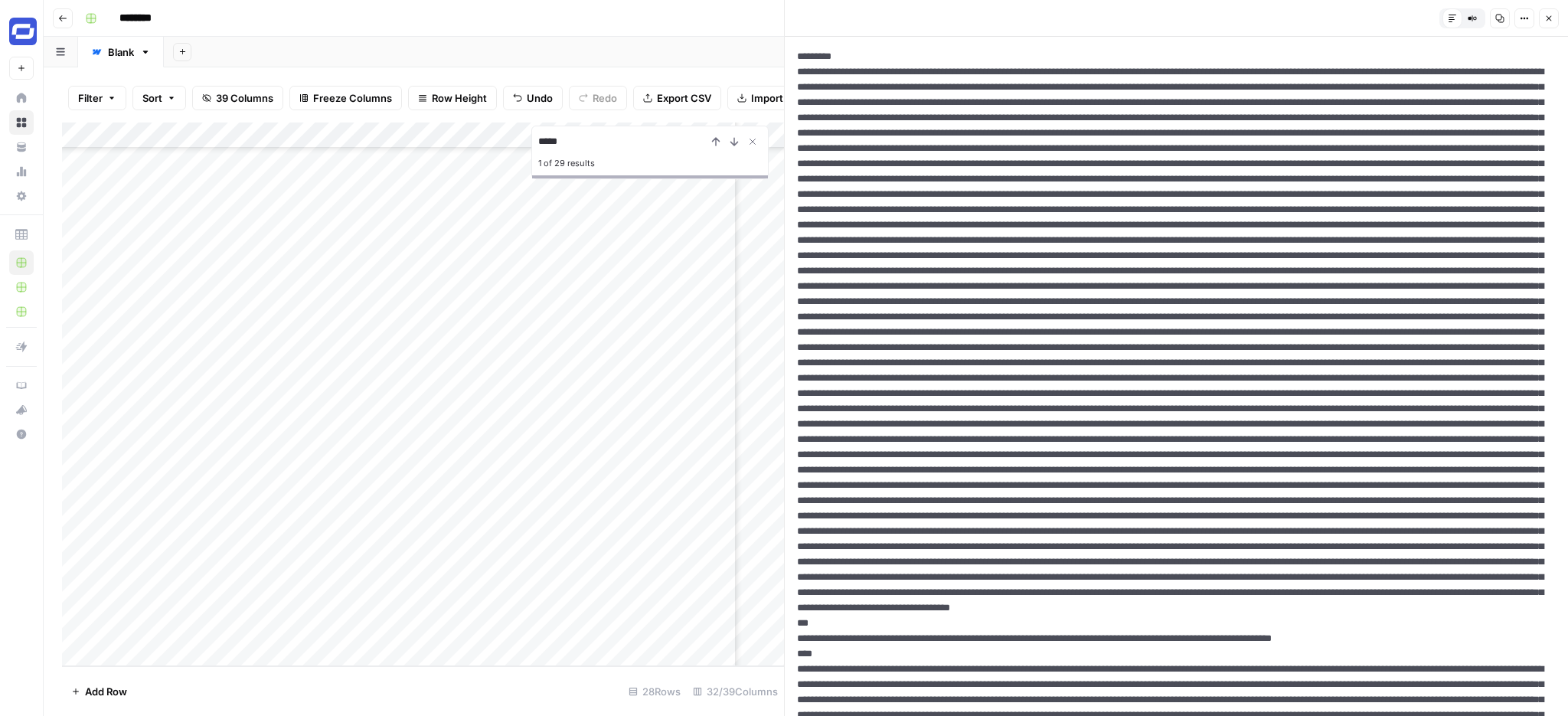 click 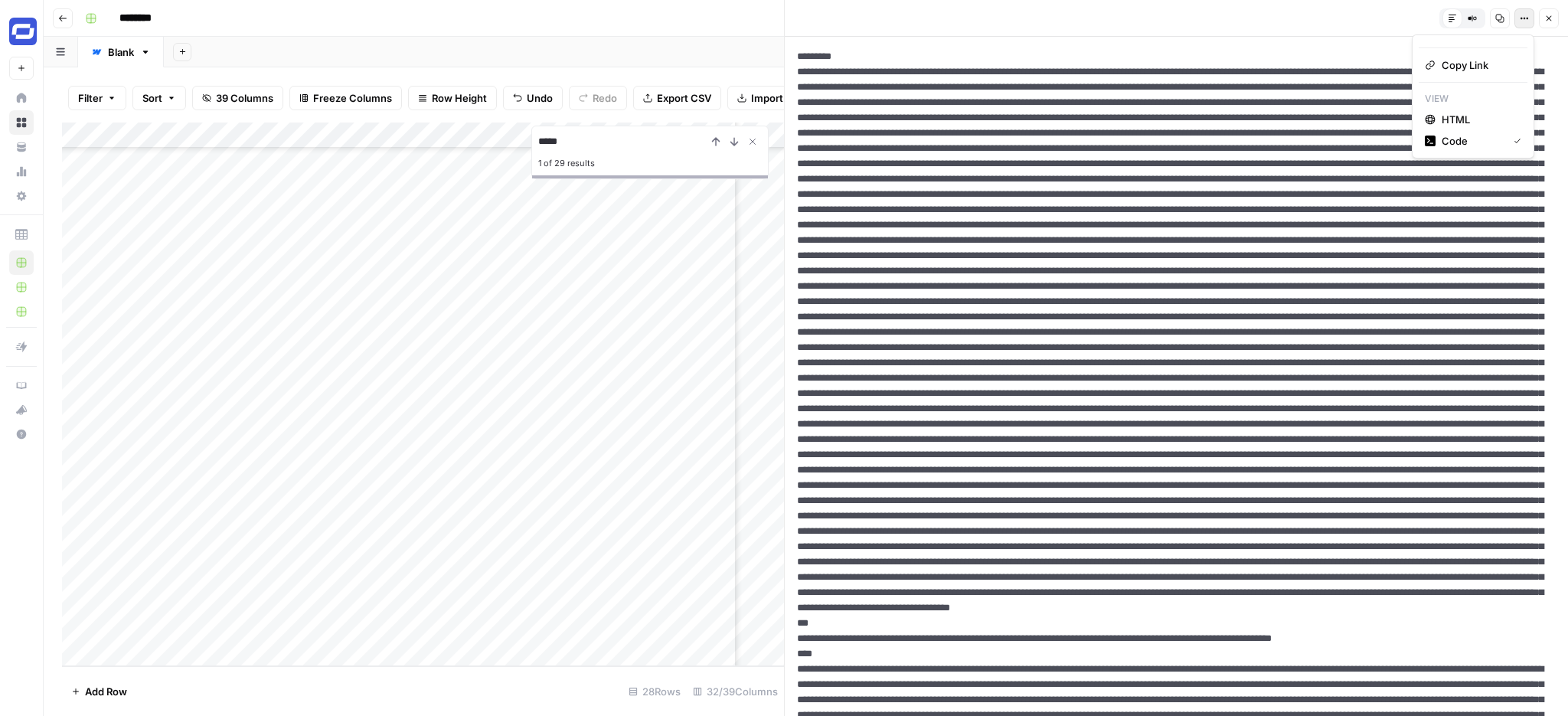 click at bounding box center [1176, 677] 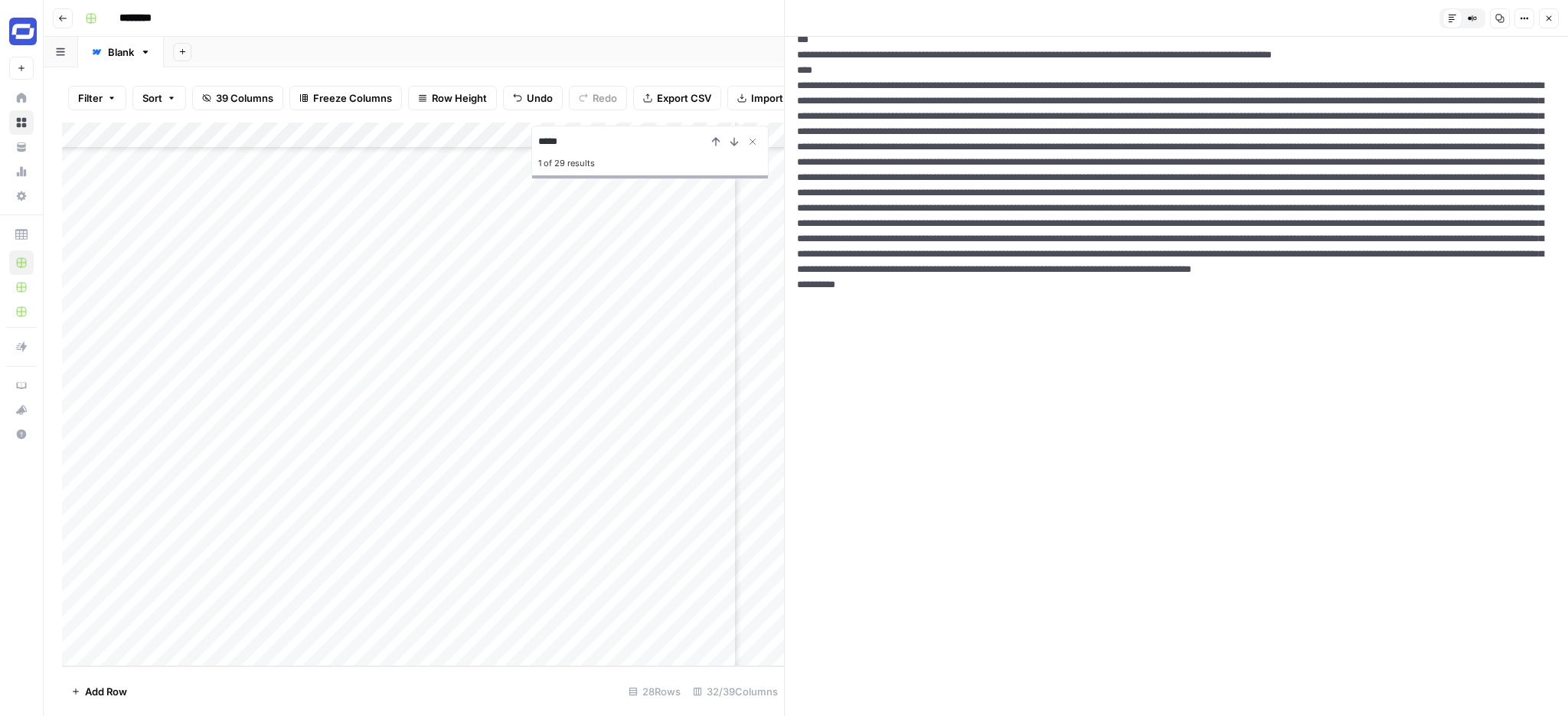 scroll, scrollTop: 0, scrollLeft: 0, axis: both 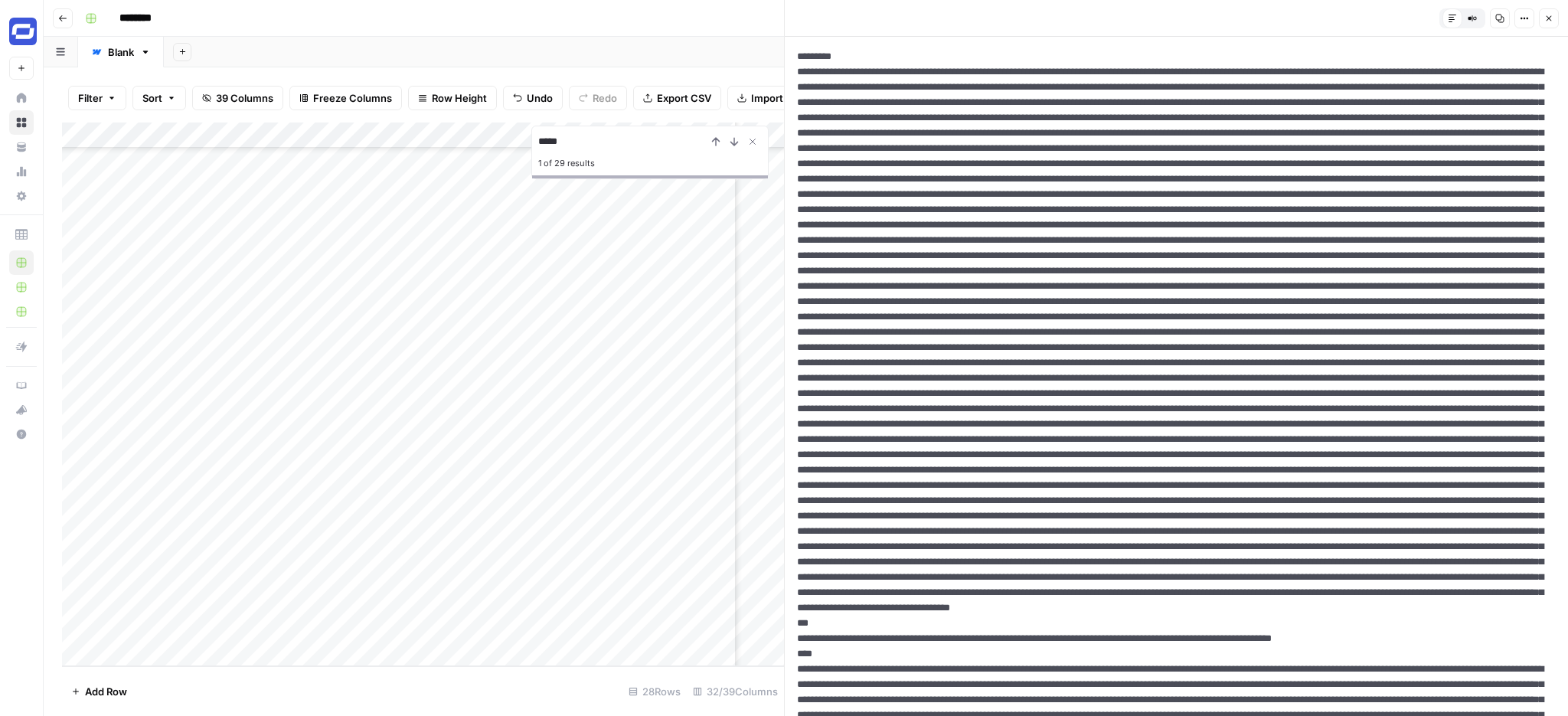 click 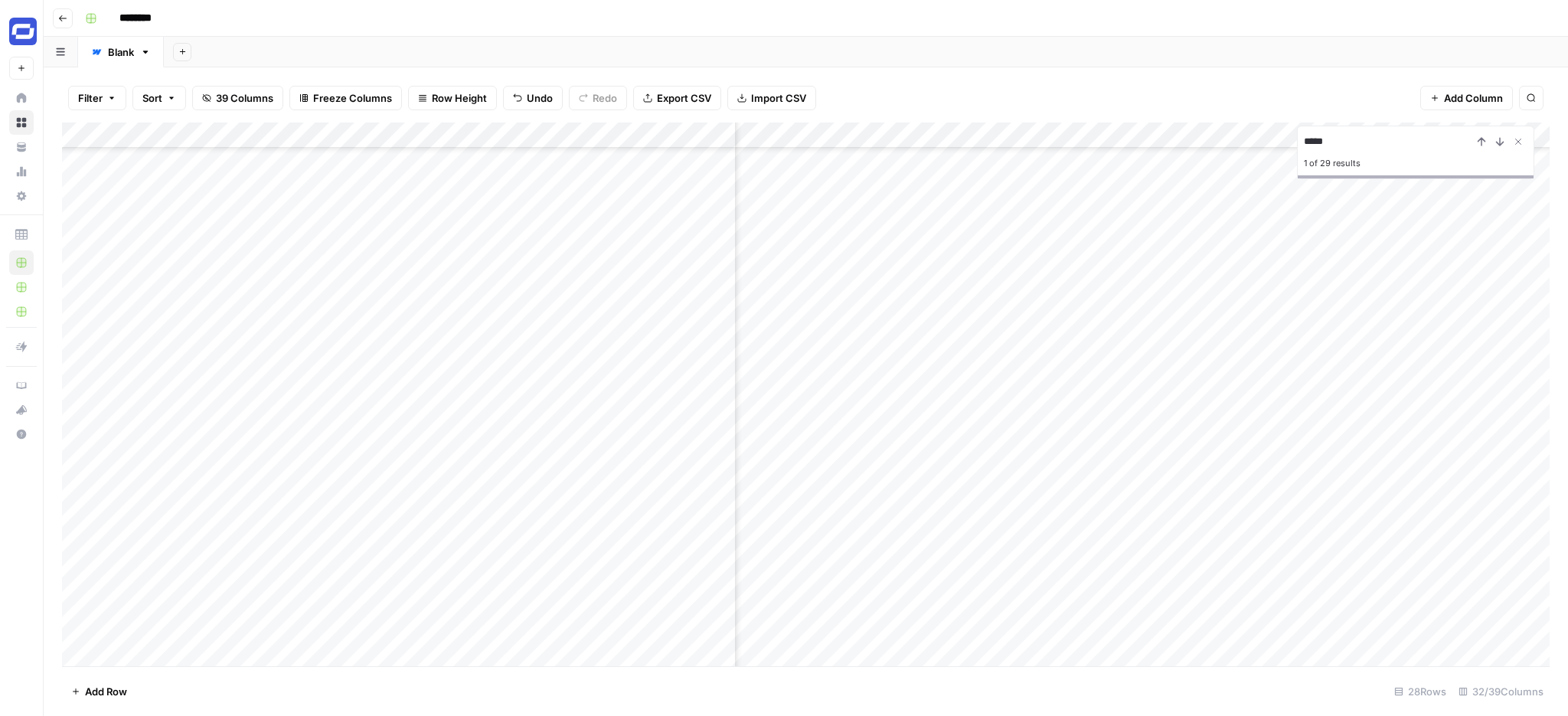 scroll, scrollTop: 234, scrollLeft: 3308, axis: both 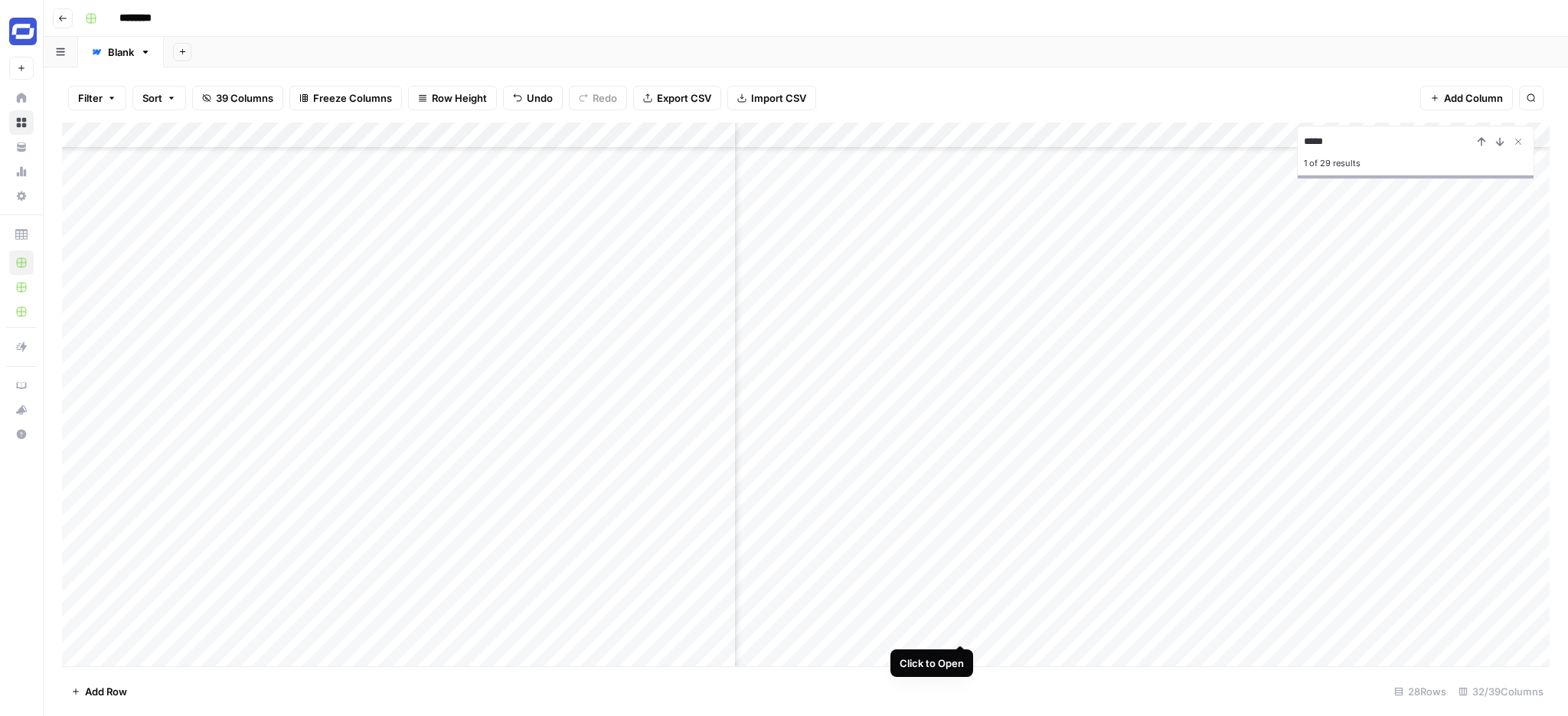 click on "Add Column" at bounding box center (805, 394) 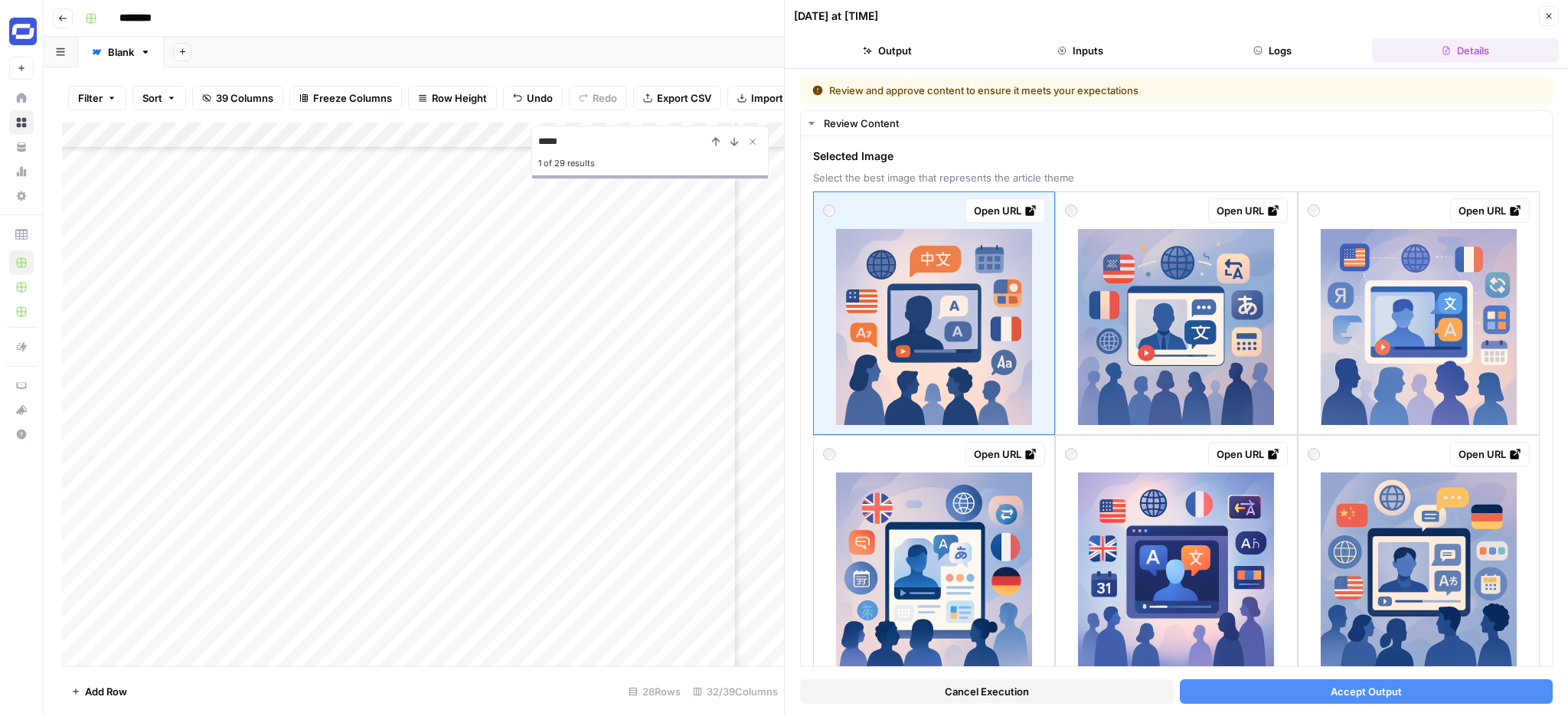 click on "Accept Output" at bounding box center (1366, 691) 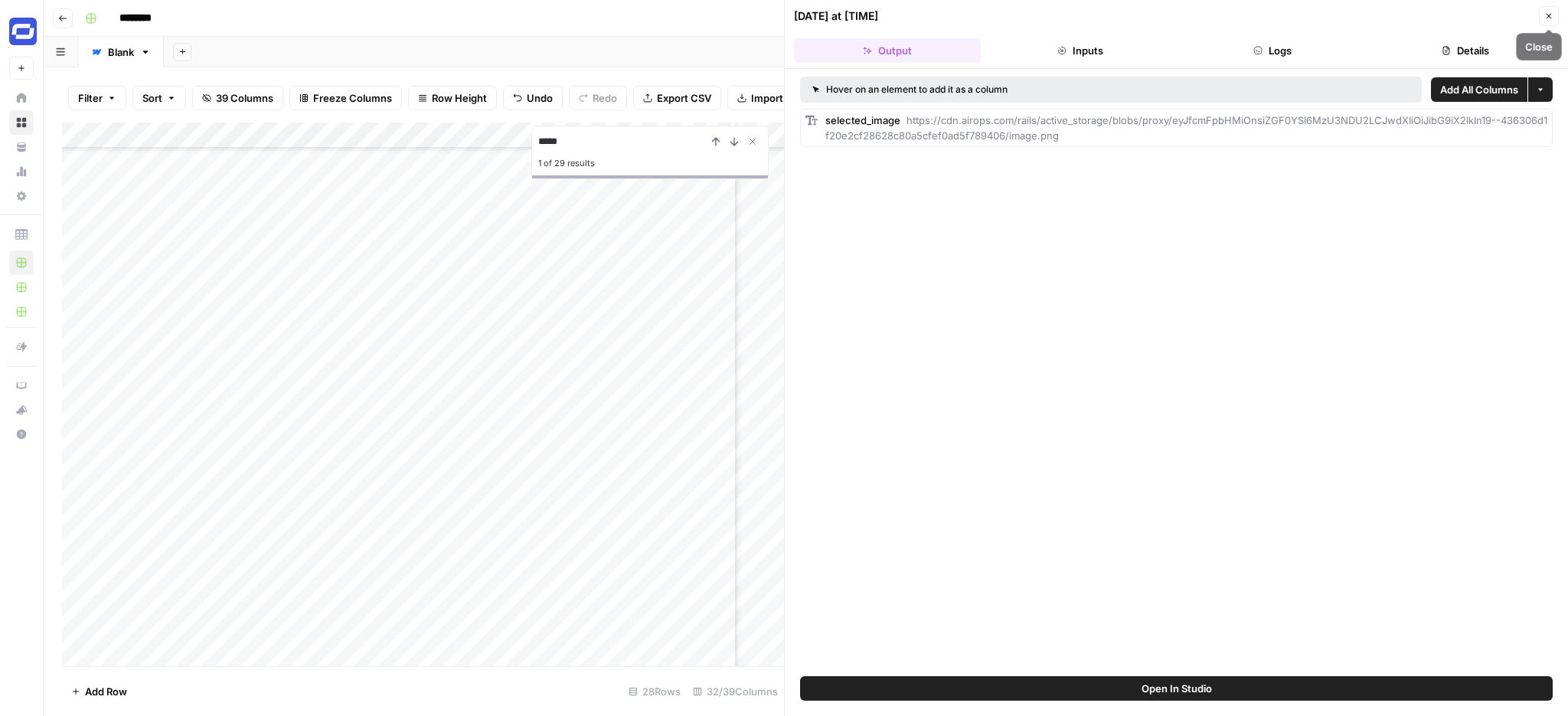 click on "Close" at bounding box center (1549, 16) 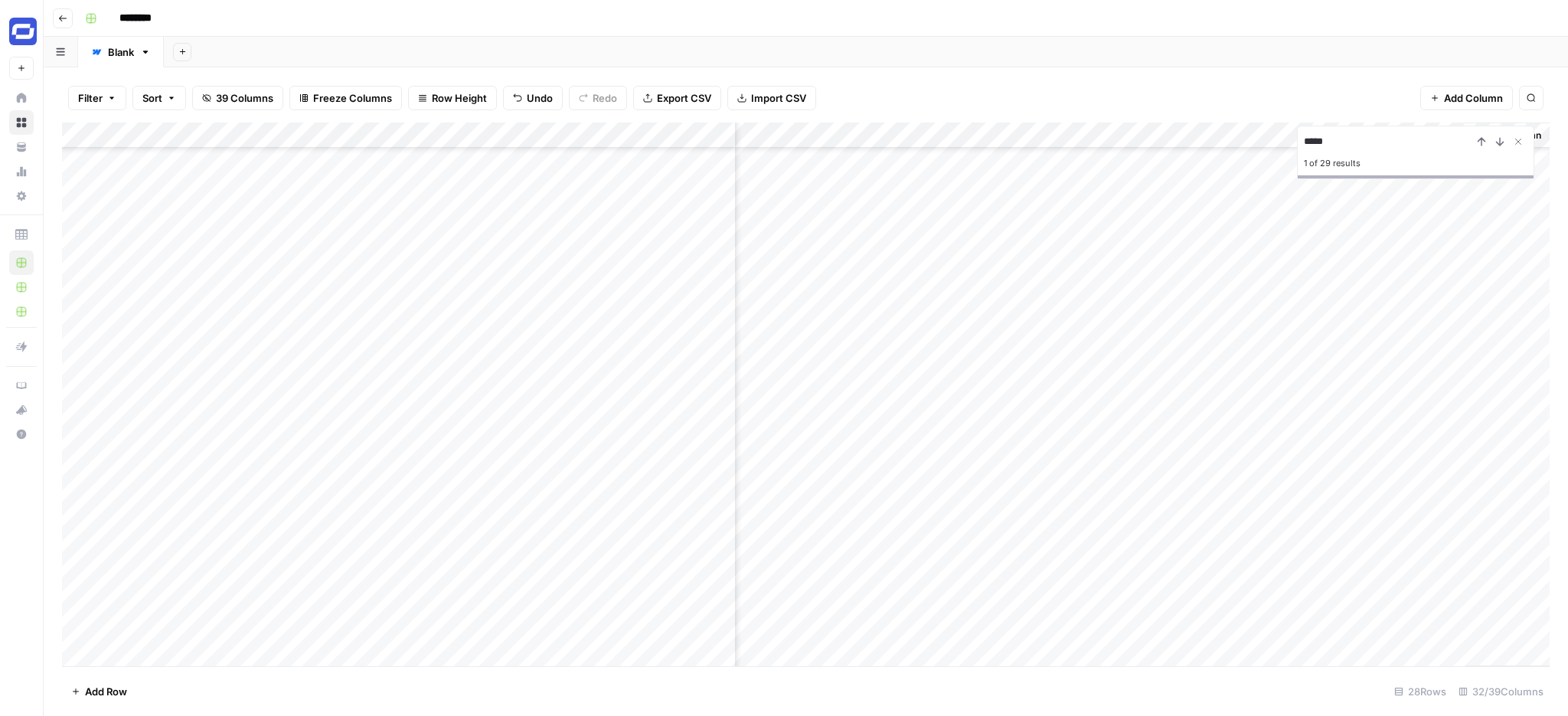 scroll, scrollTop: 236, scrollLeft: 3542, axis: both 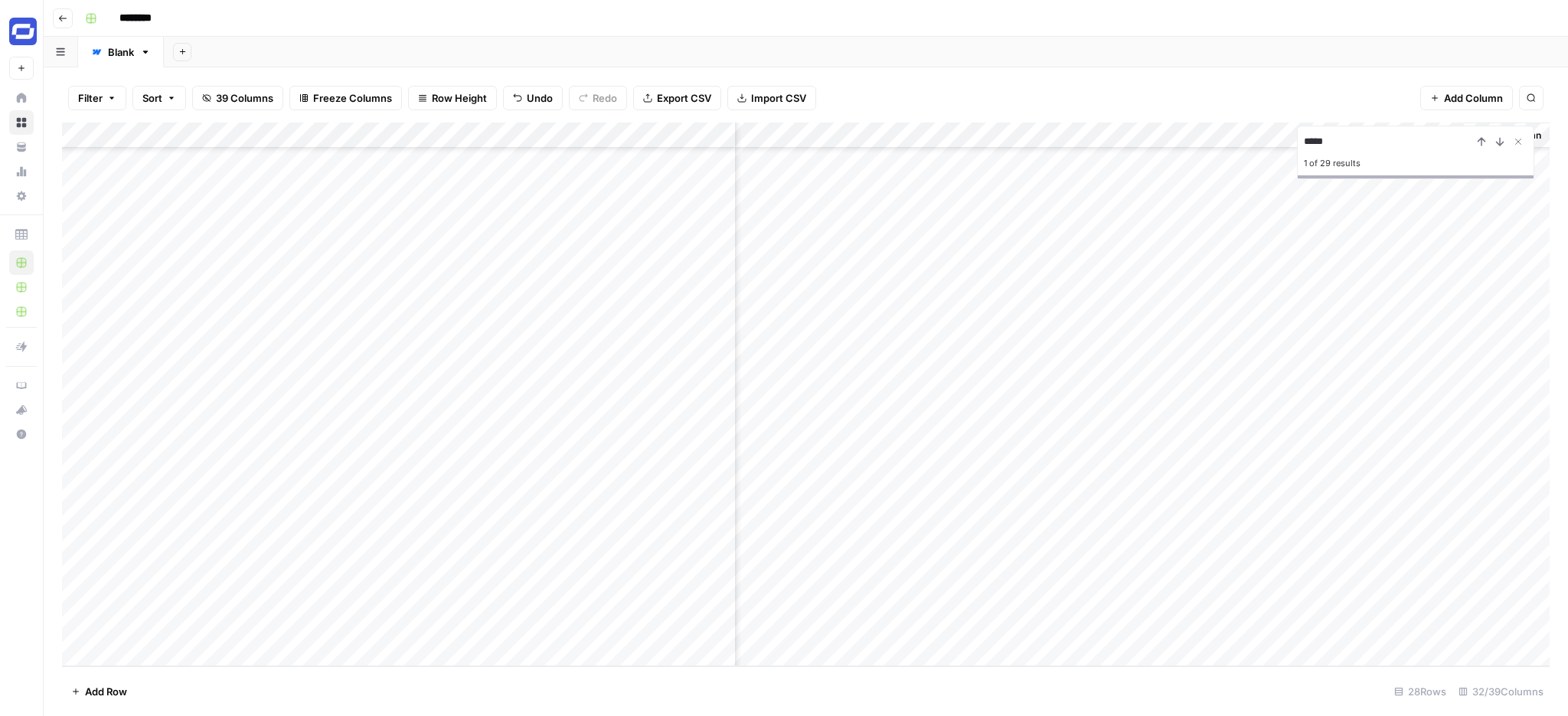 click on "Add Column" at bounding box center (805, 394) 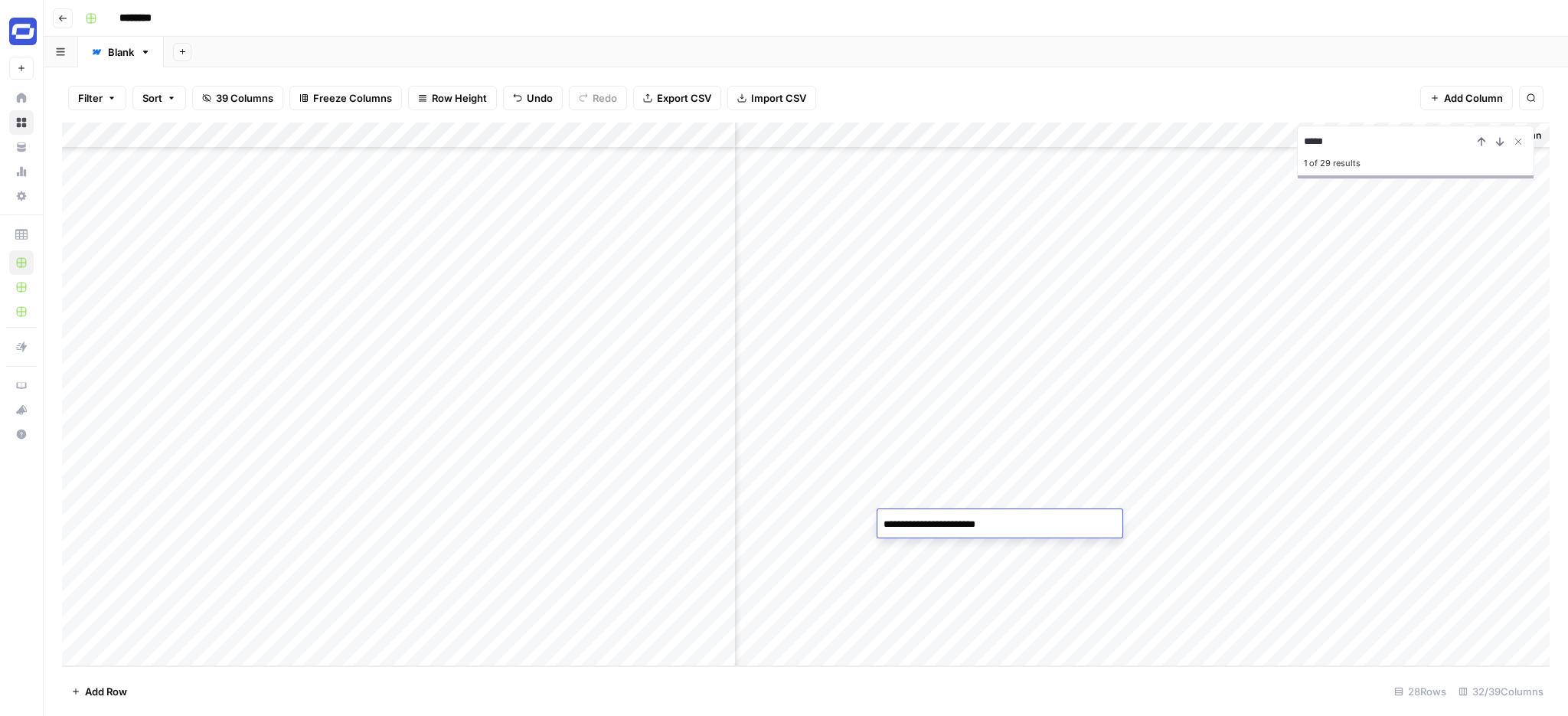 click on "**********" at bounding box center (1000, 523) 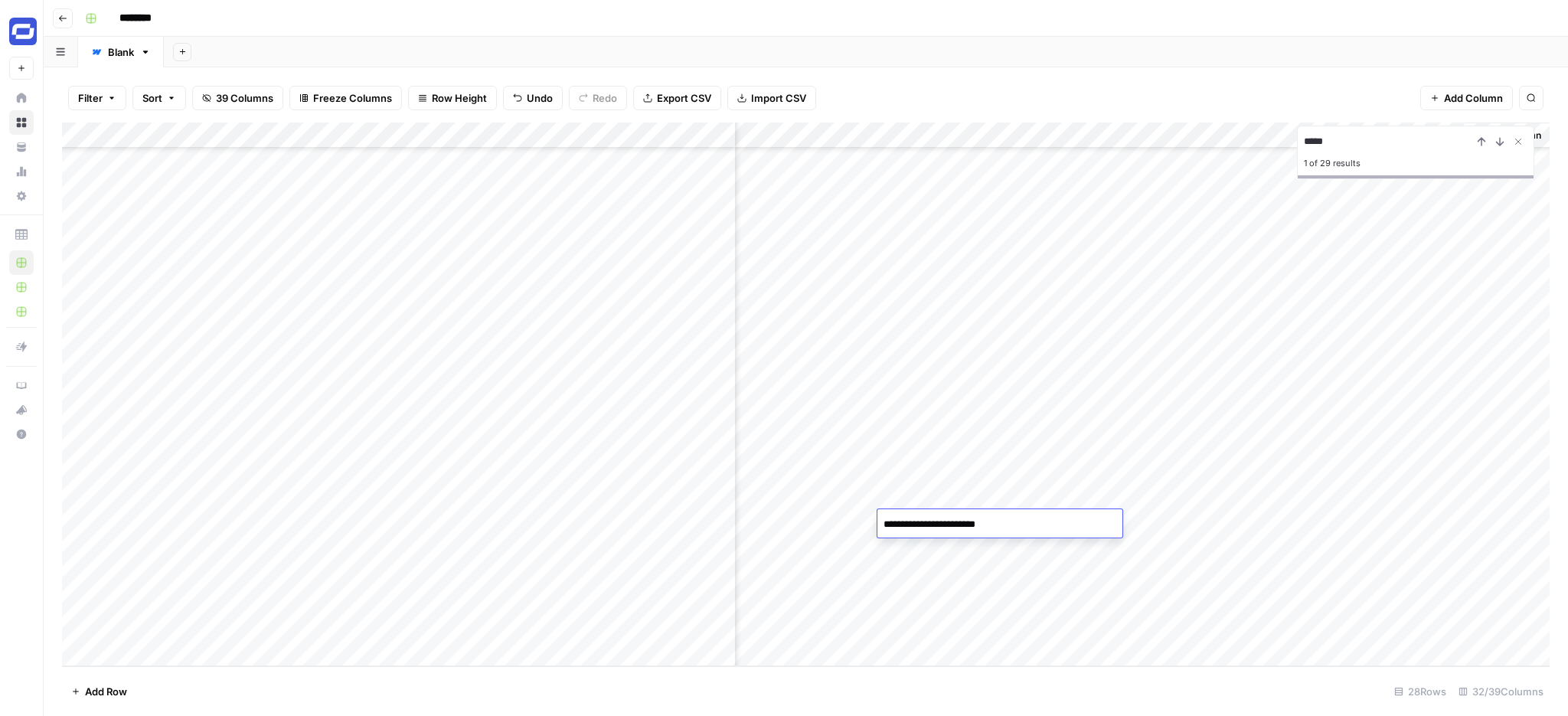 click on "Add Column" at bounding box center [805, 394] 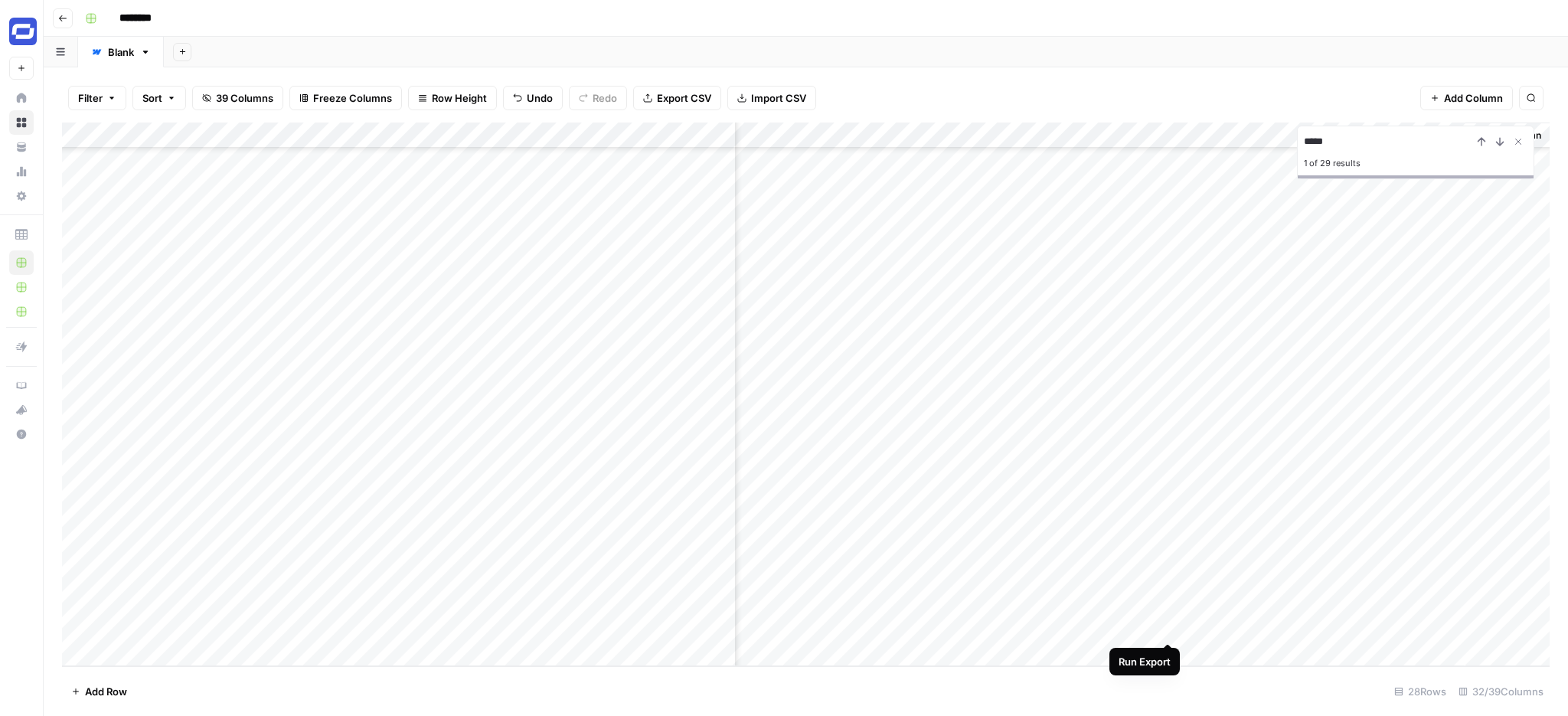 click on "Add Column" at bounding box center [805, 394] 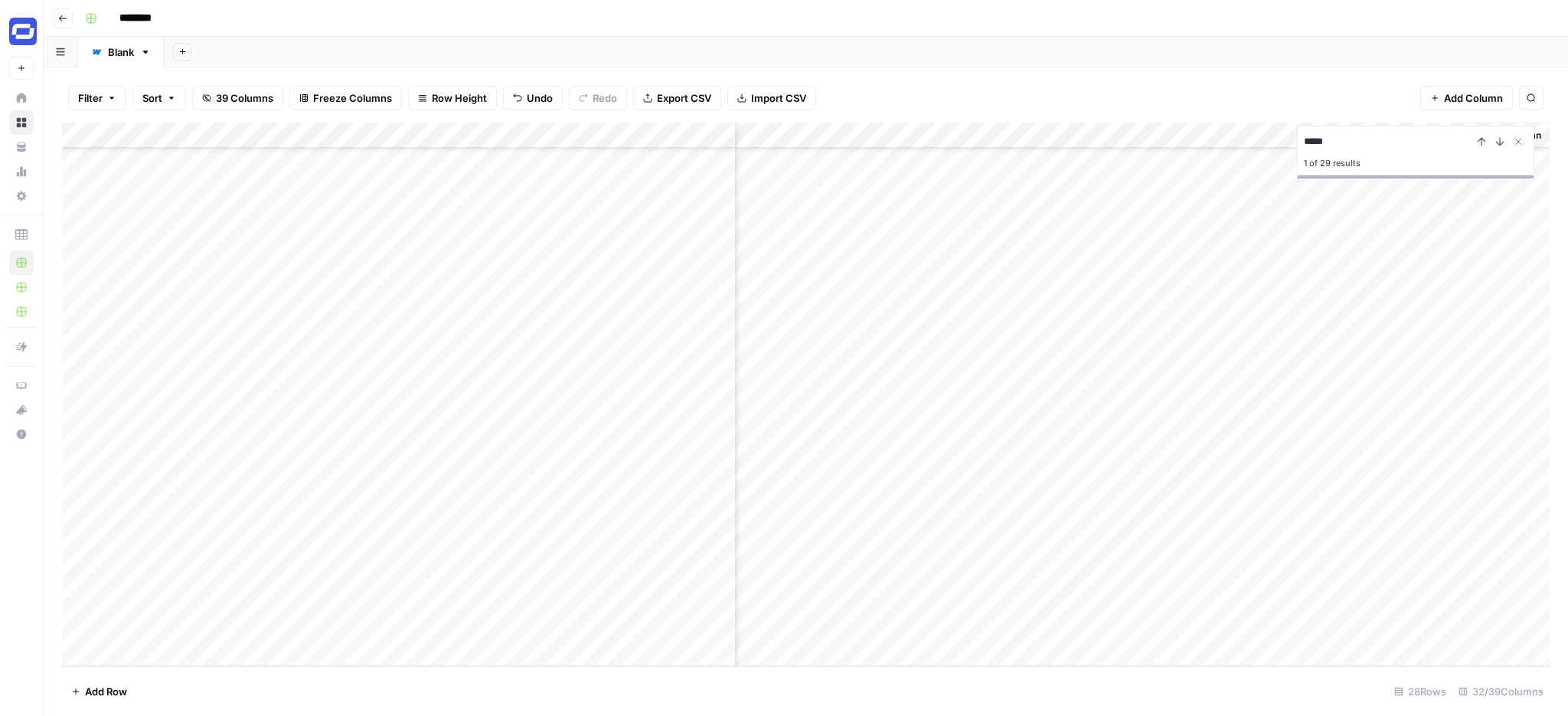 click on "Add Column" at bounding box center (805, 394) 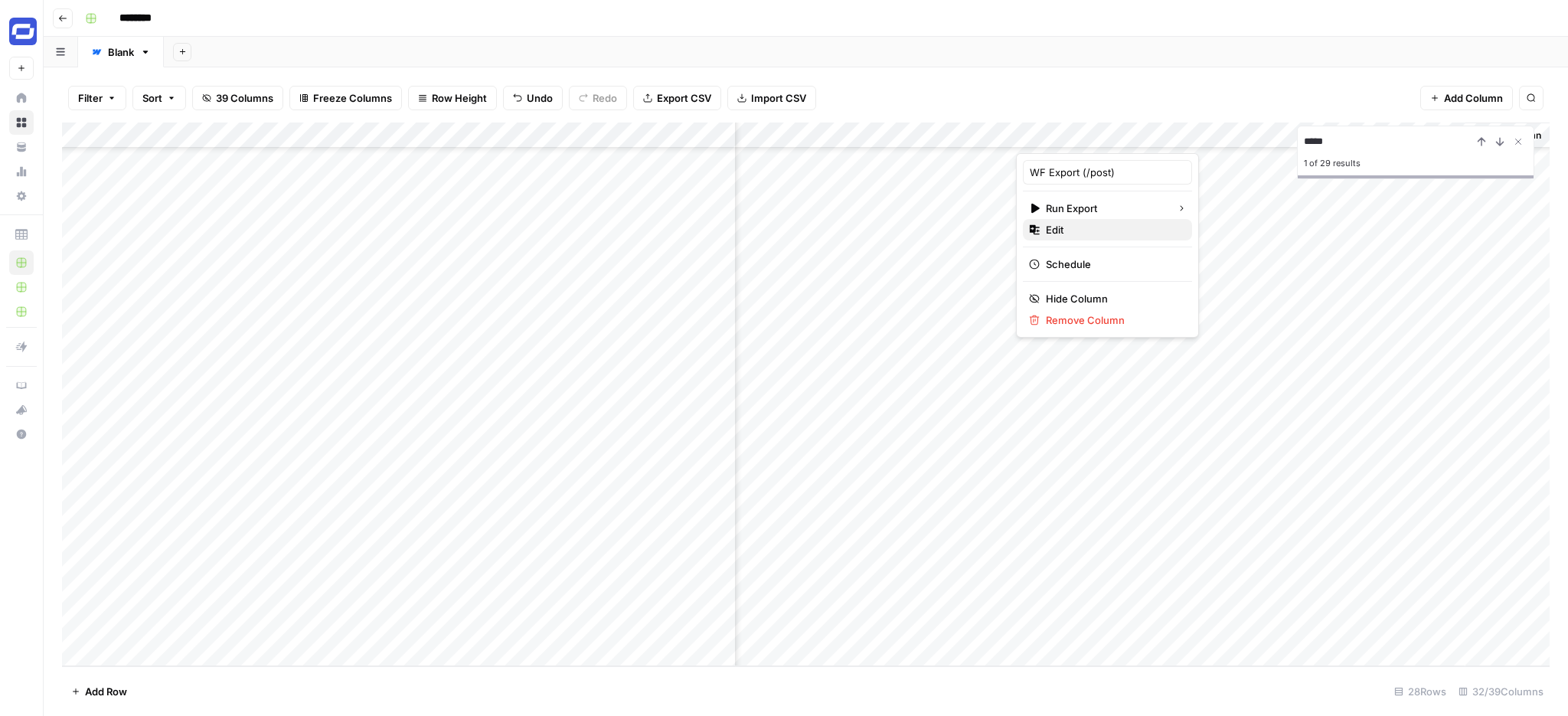 click on "Edit" at bounding box center [1112, 230] 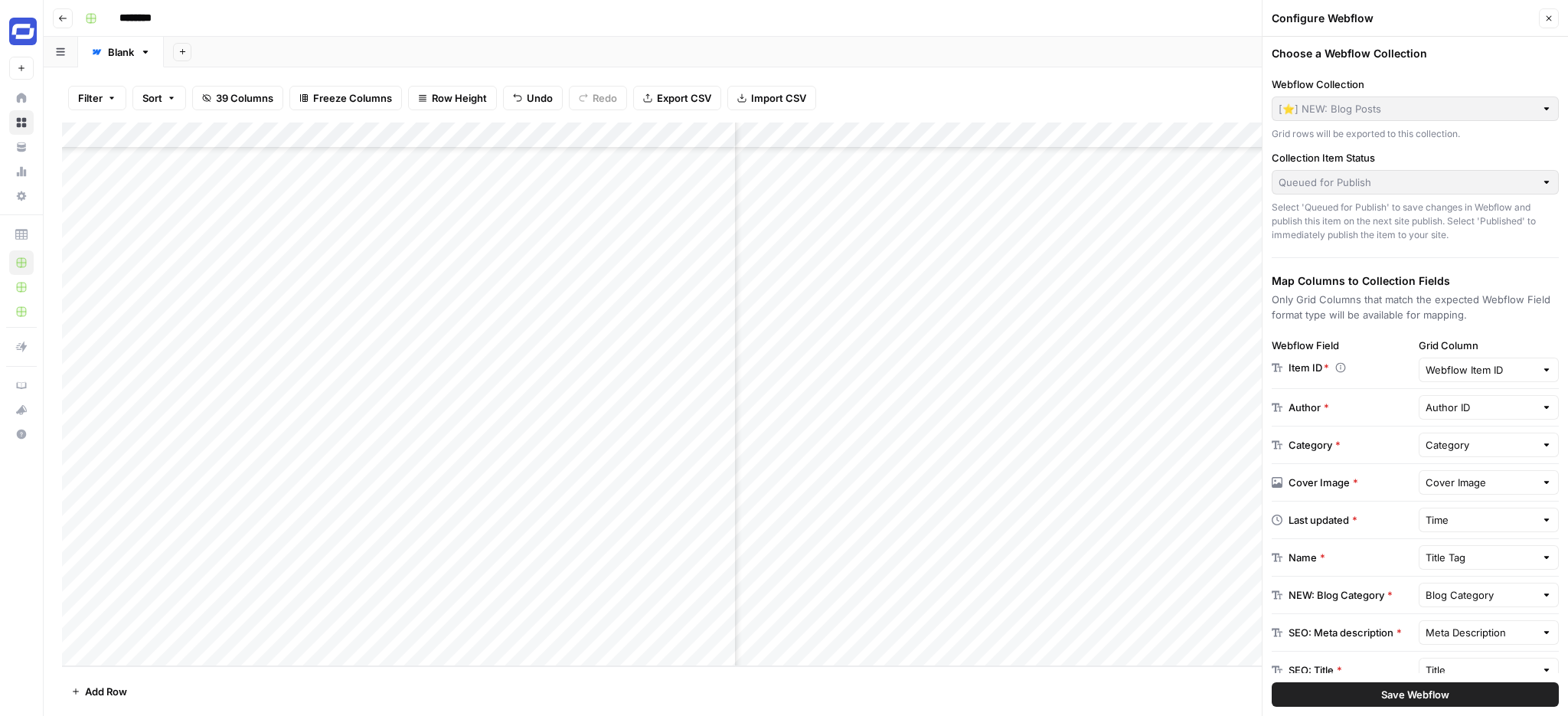 click on "Close" at bounding box center [1549, 18] 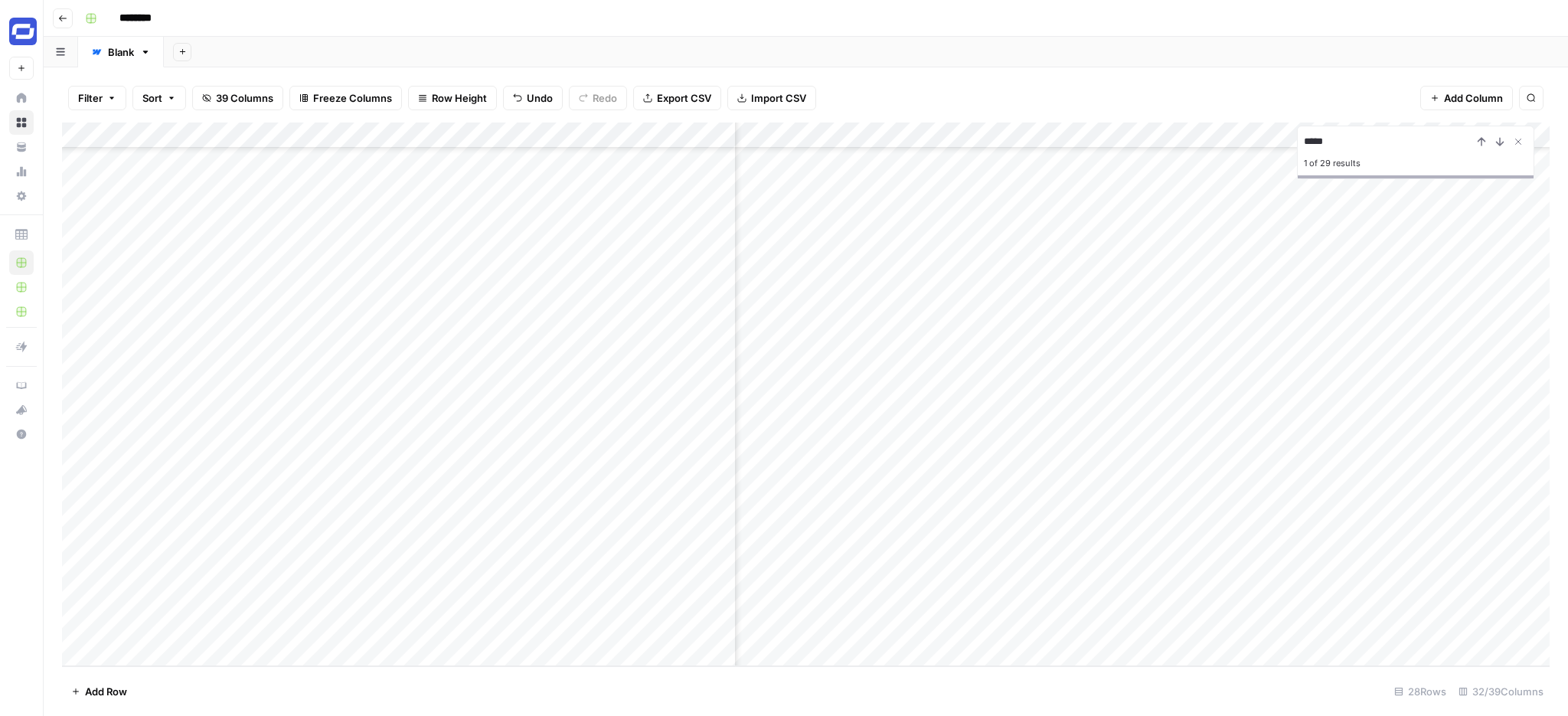 scroll, scrollTop: 236, scrollLeft: 1485, axis: both 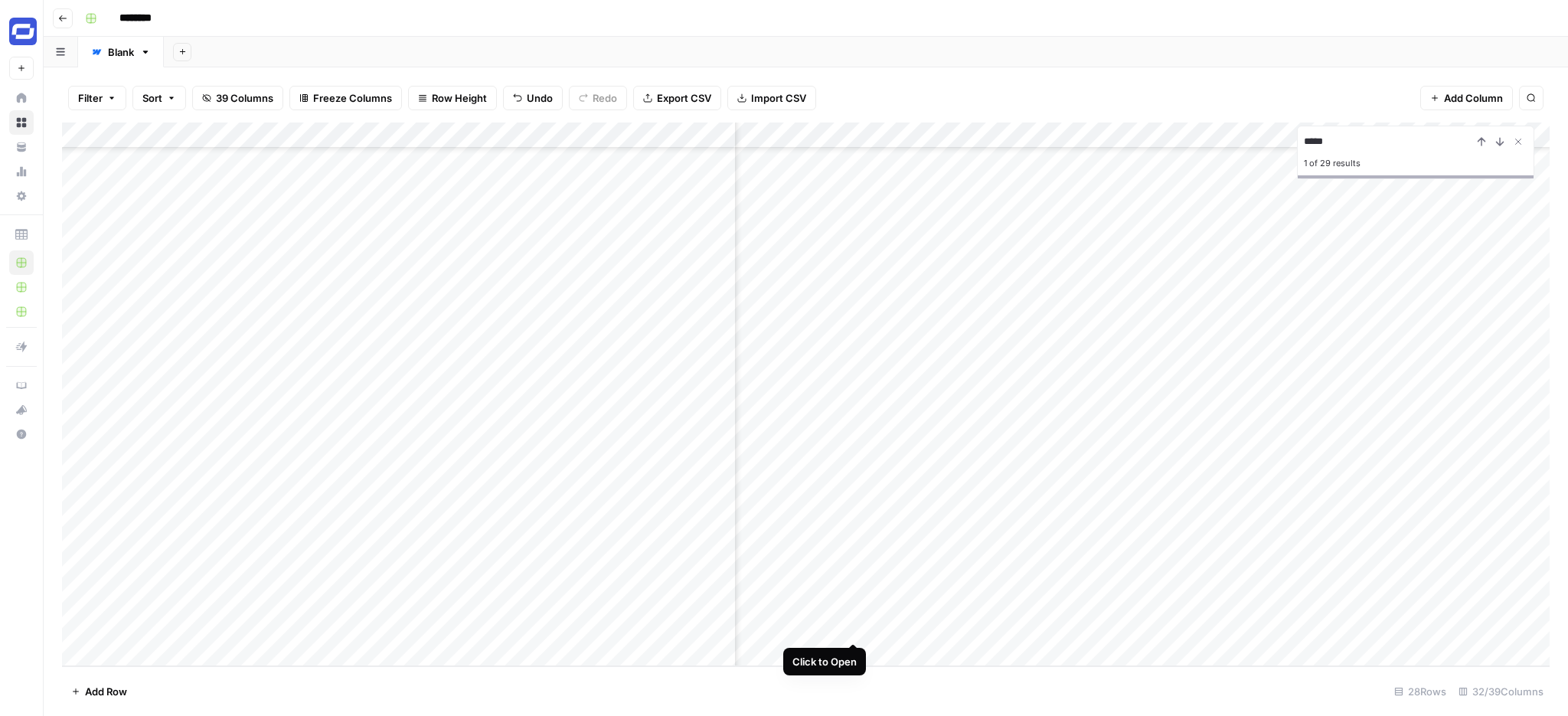 click on "Add Column" at bounding box center (805, 394) 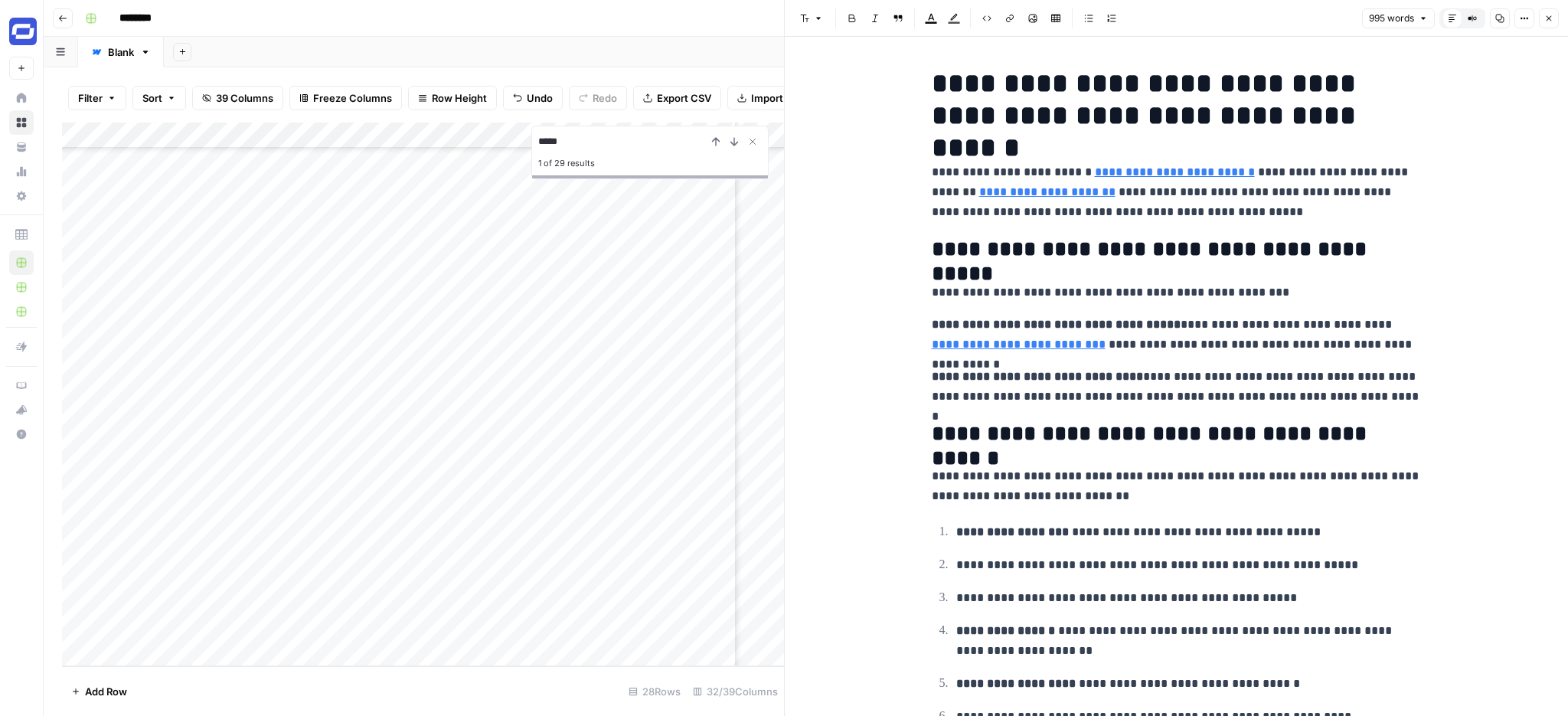 click 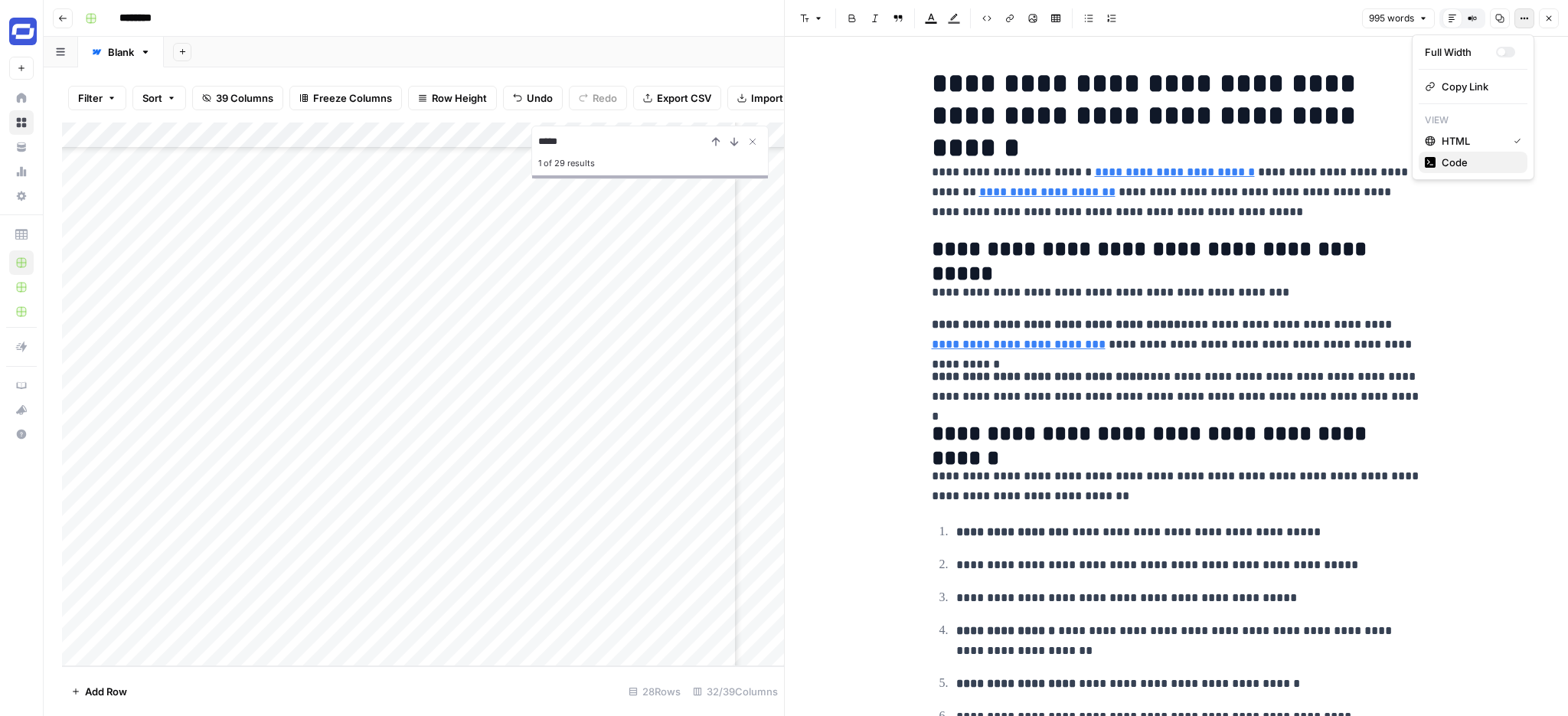 click on "Code" at bounding box center (1478, 162) 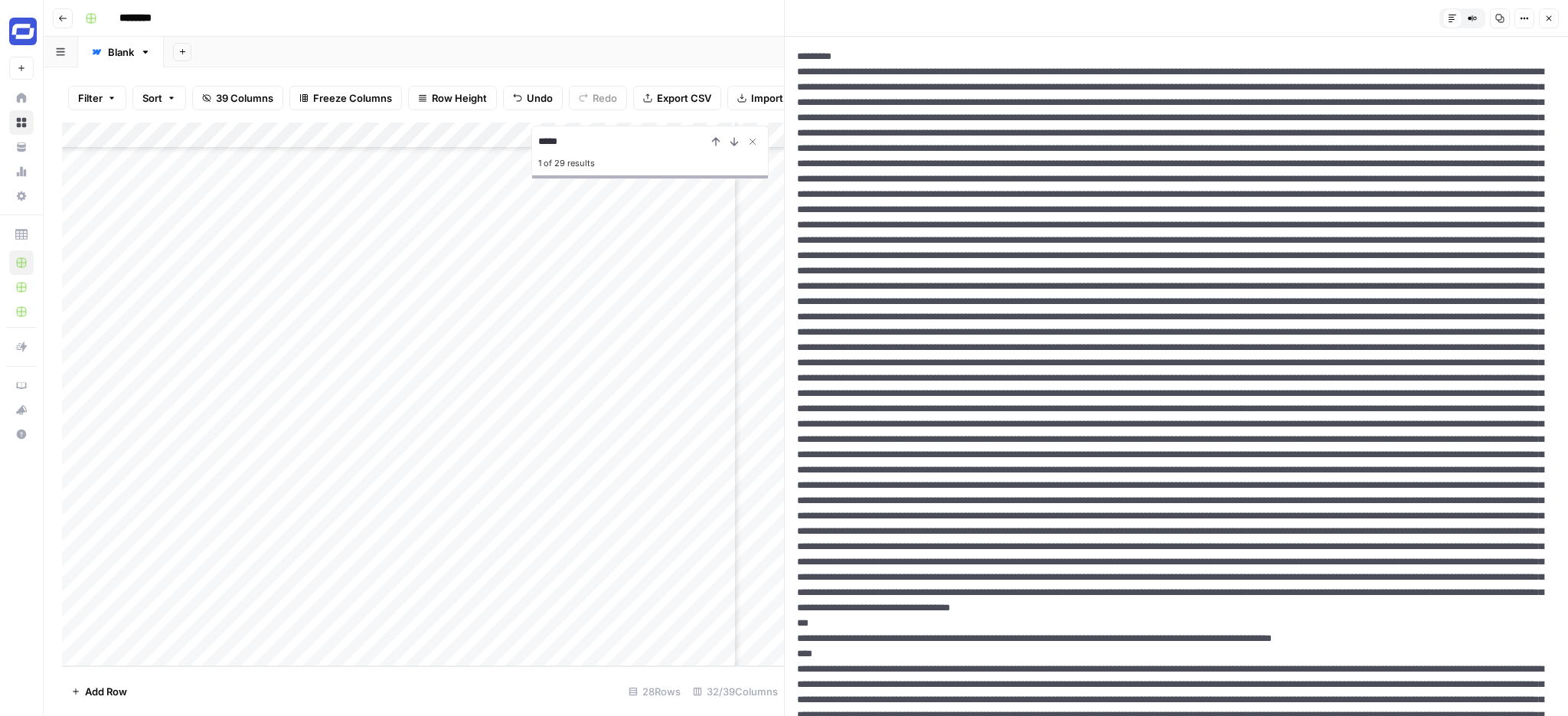 click at bounding box center [1176, 677] 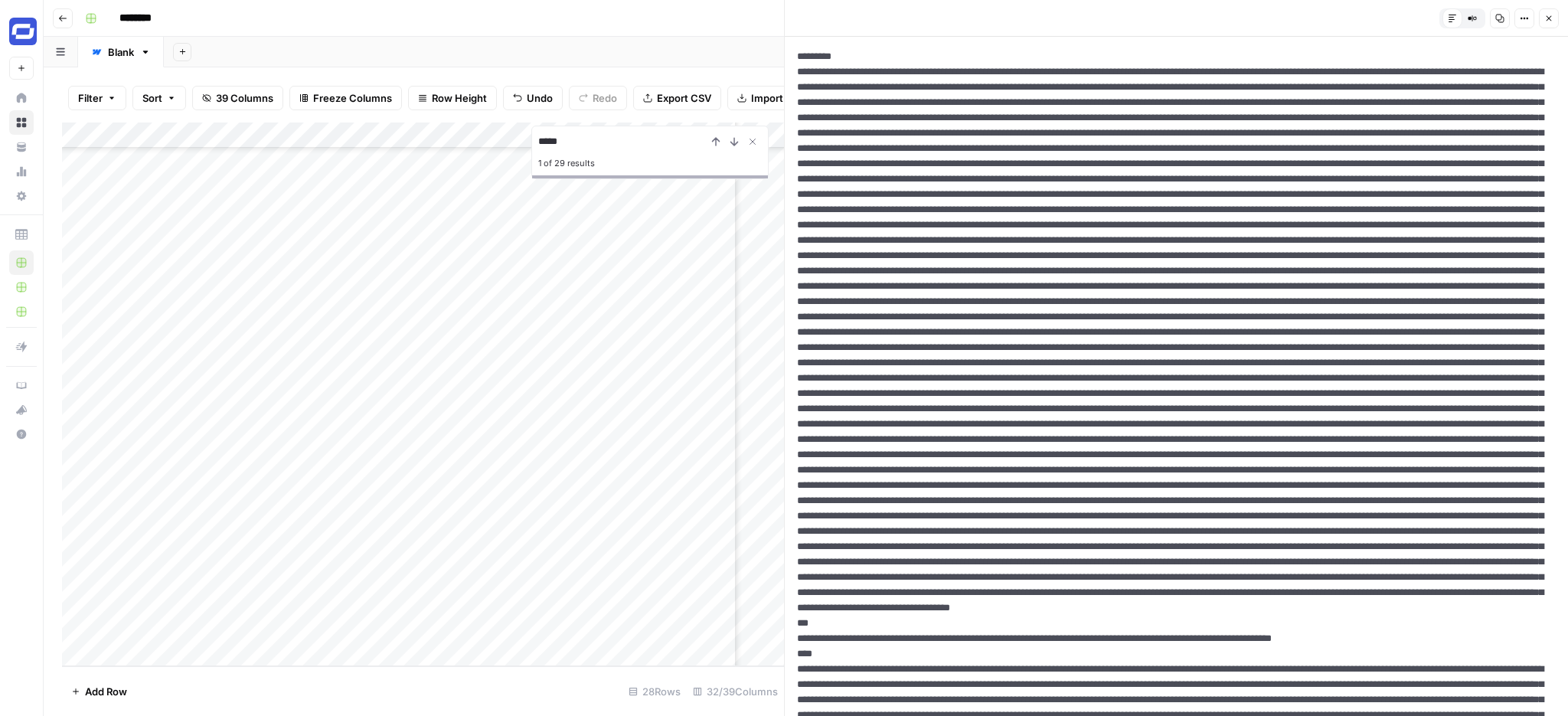 scroll, scrollTop: 601, scrollLeft: 0, axis: vertical 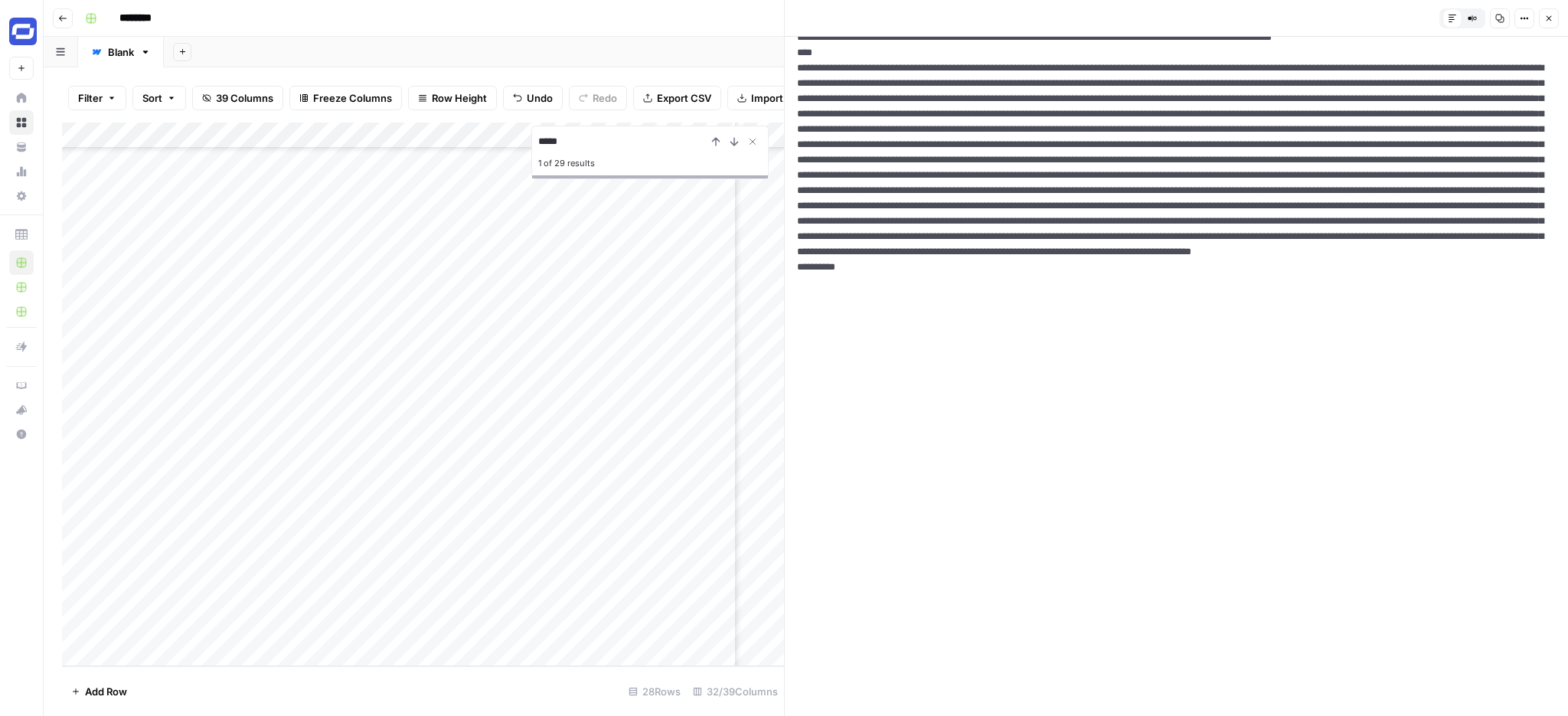 click at bounding box center [1176, 76] 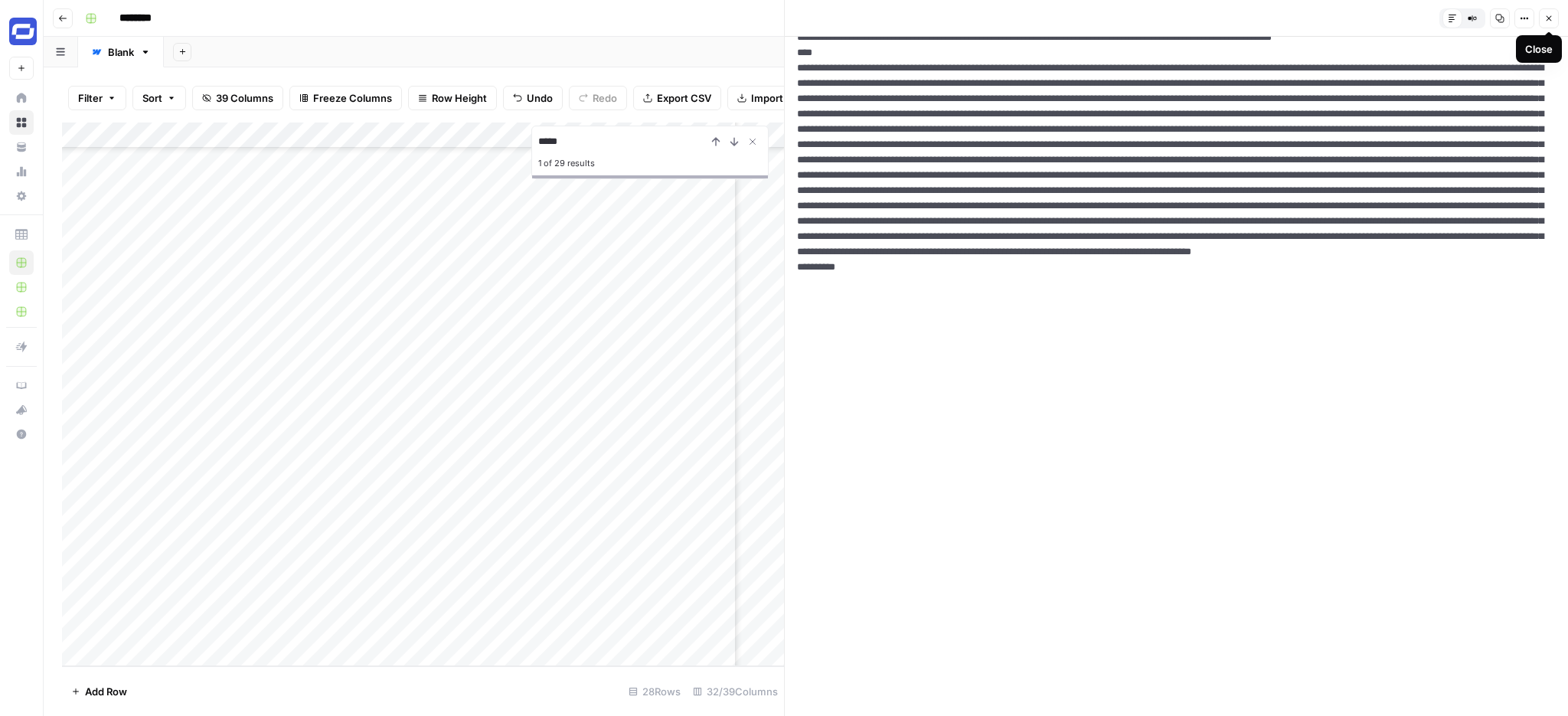 click on "Close" at bounding box center [1549, 18] 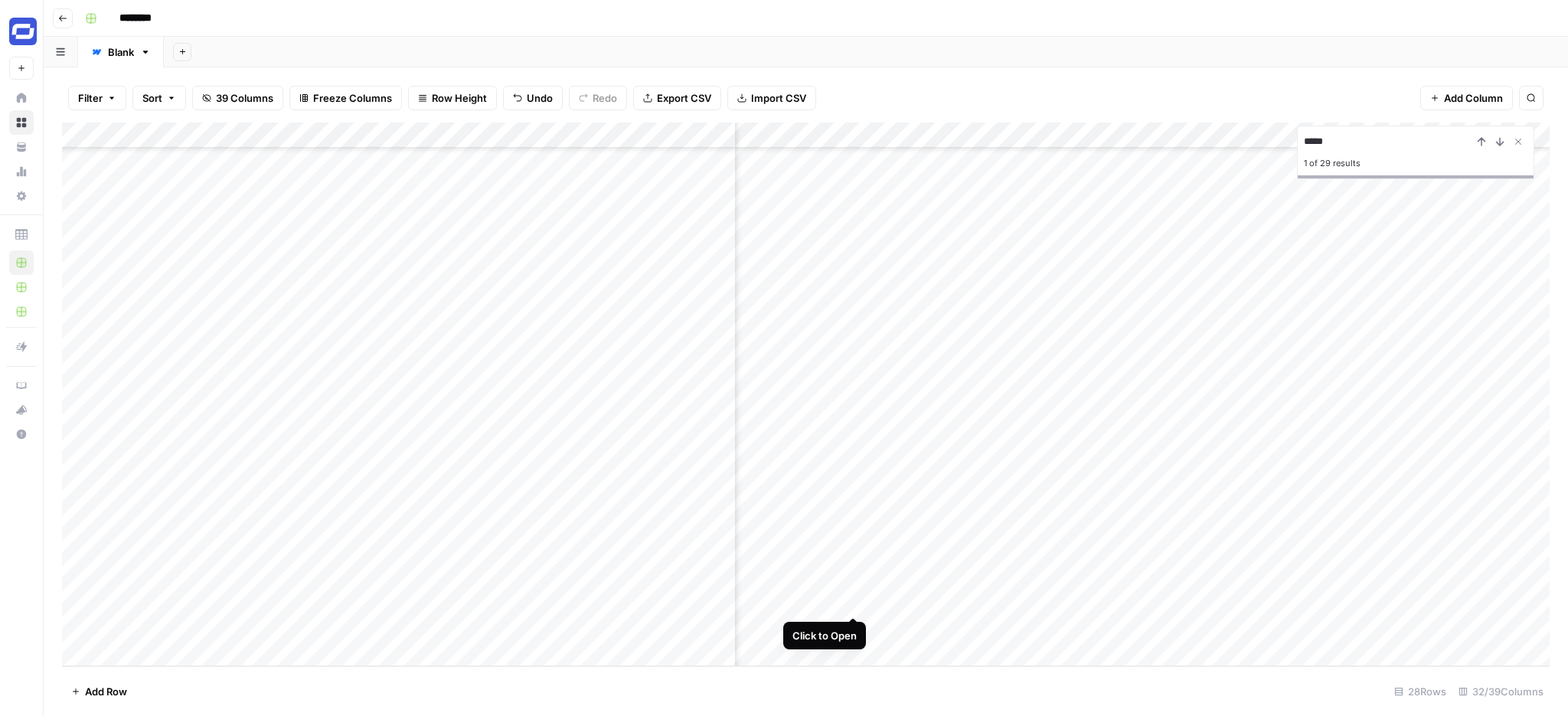 click on "Add Column" at bounding box center (805, 394) 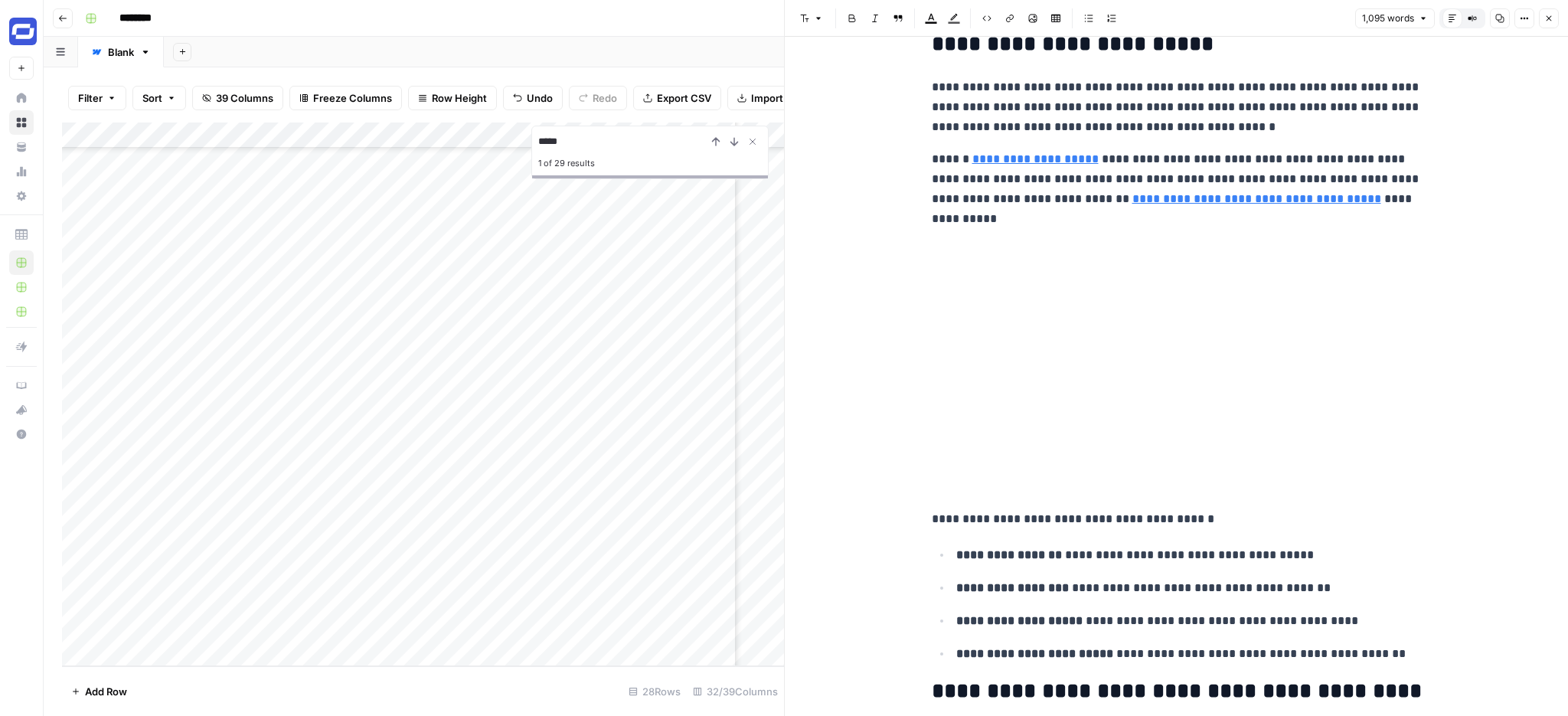 scroll, scrollTop: 2578, scrollLeft: 0, axis: vertical 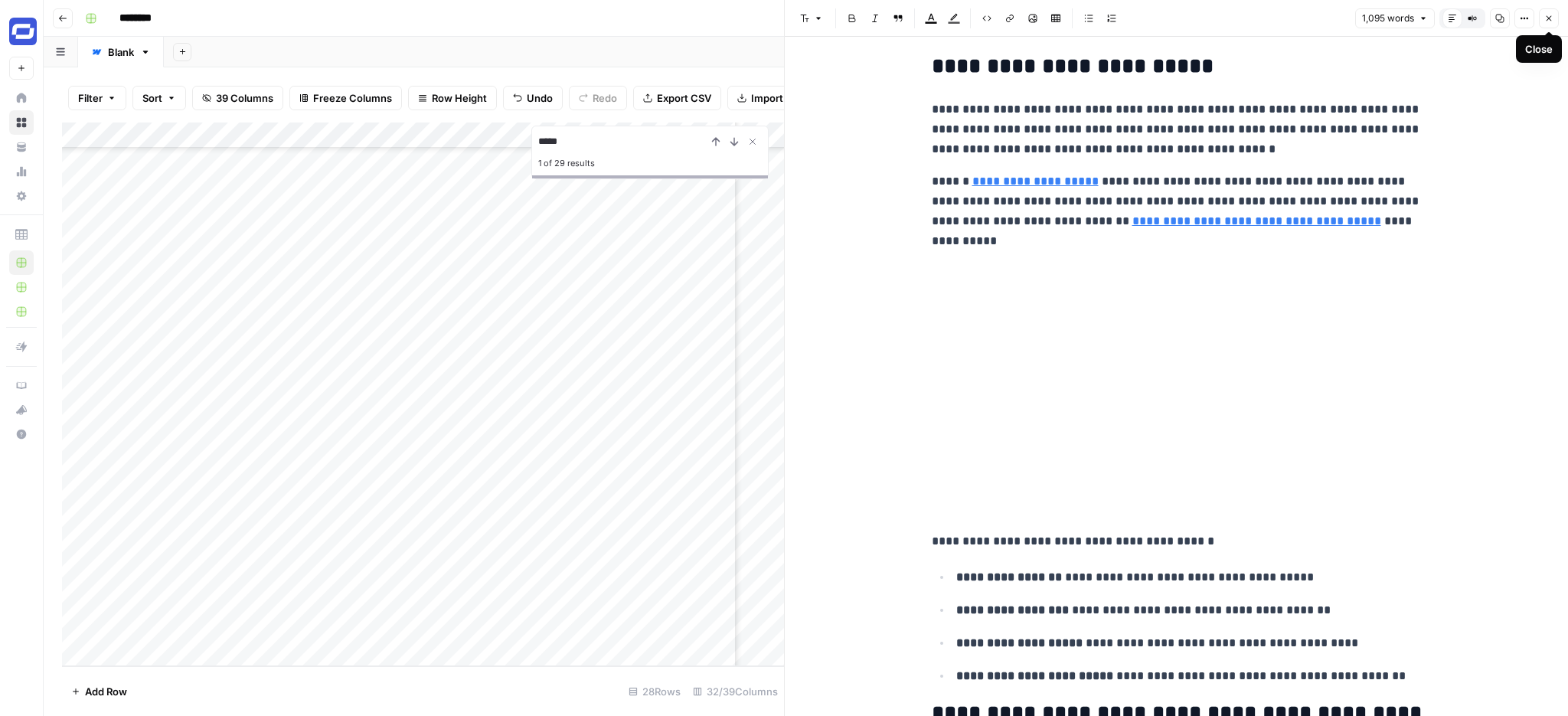 click 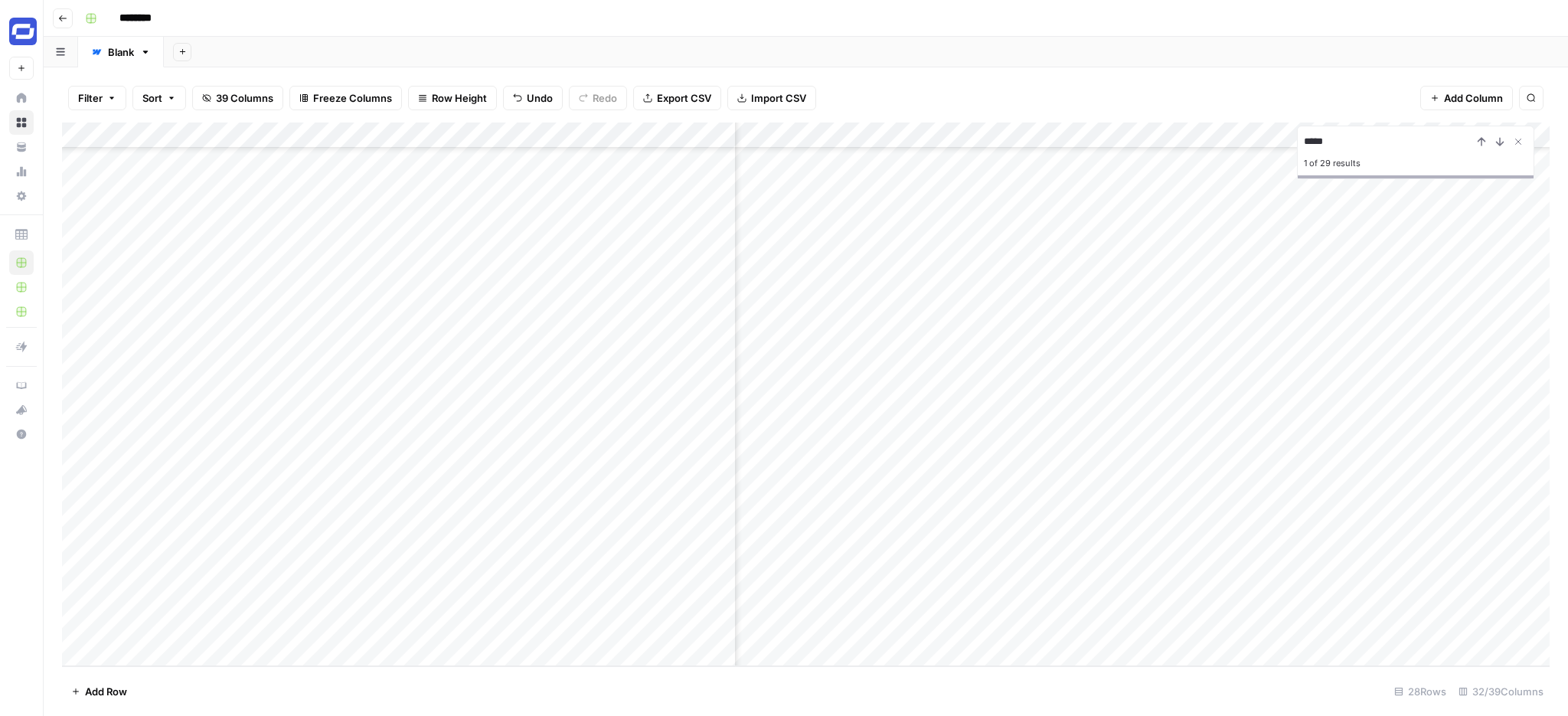 scroll, scrollTop: 236, scrollLeft: 3245, axis: both 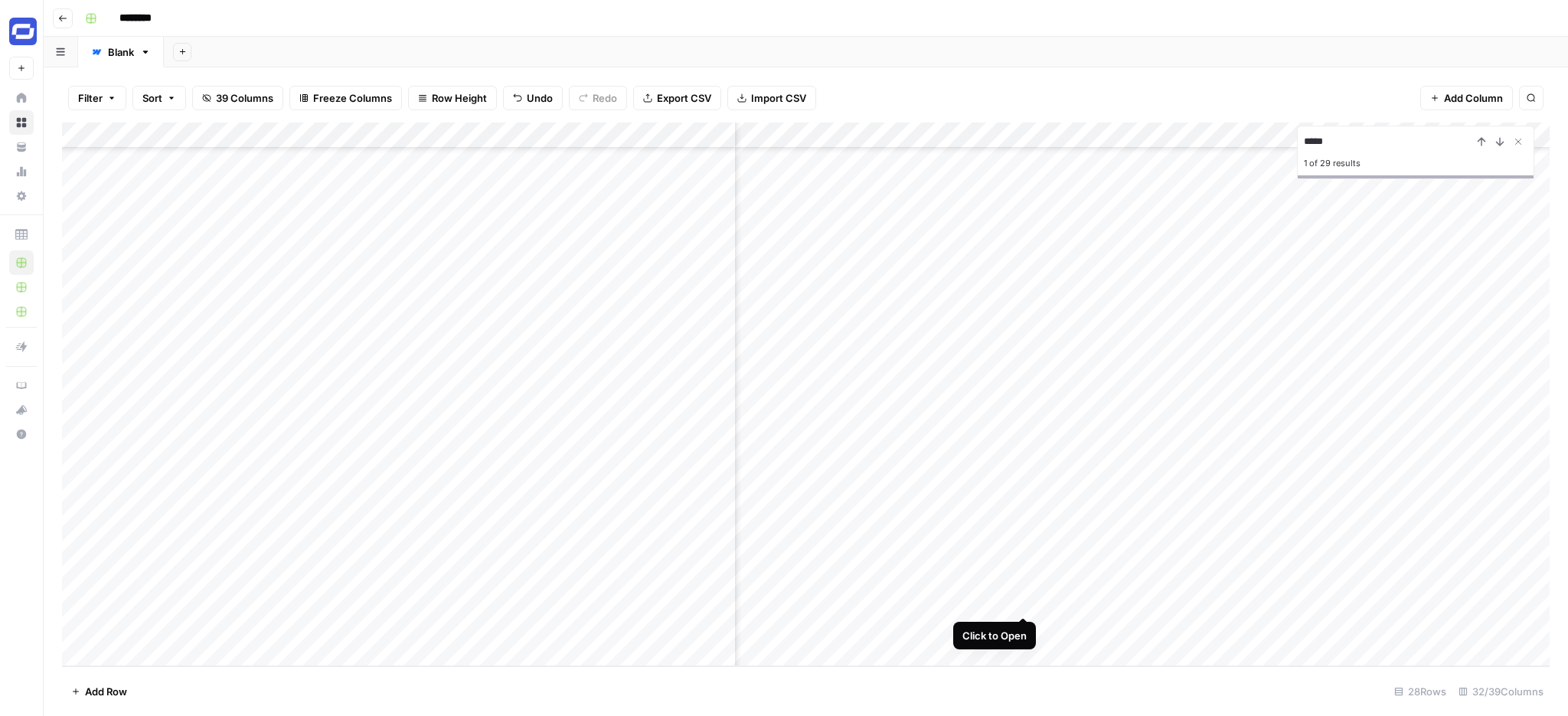 click on "Add Column" at bounding box center (805, 394) 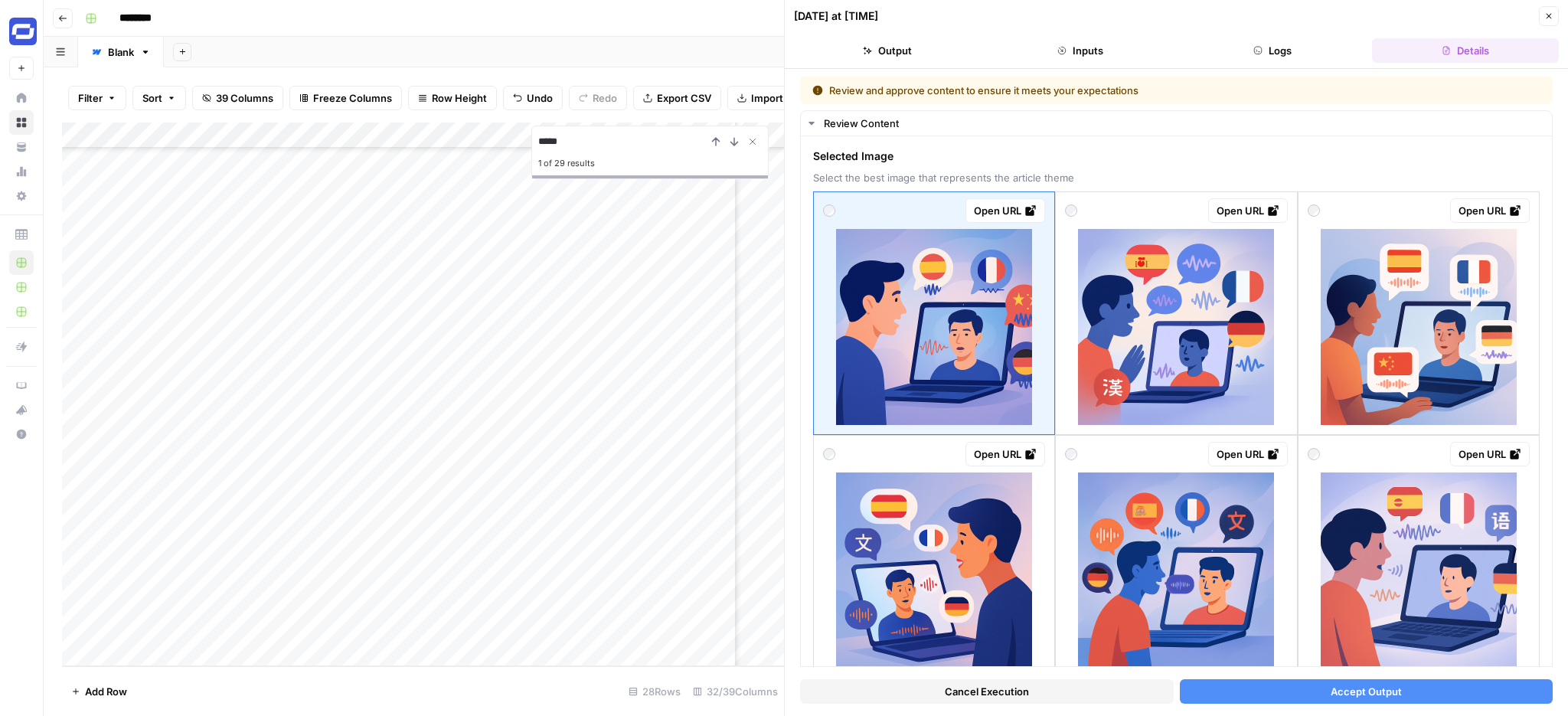 click on "Accept Output" at bounding box center (1367, 691) 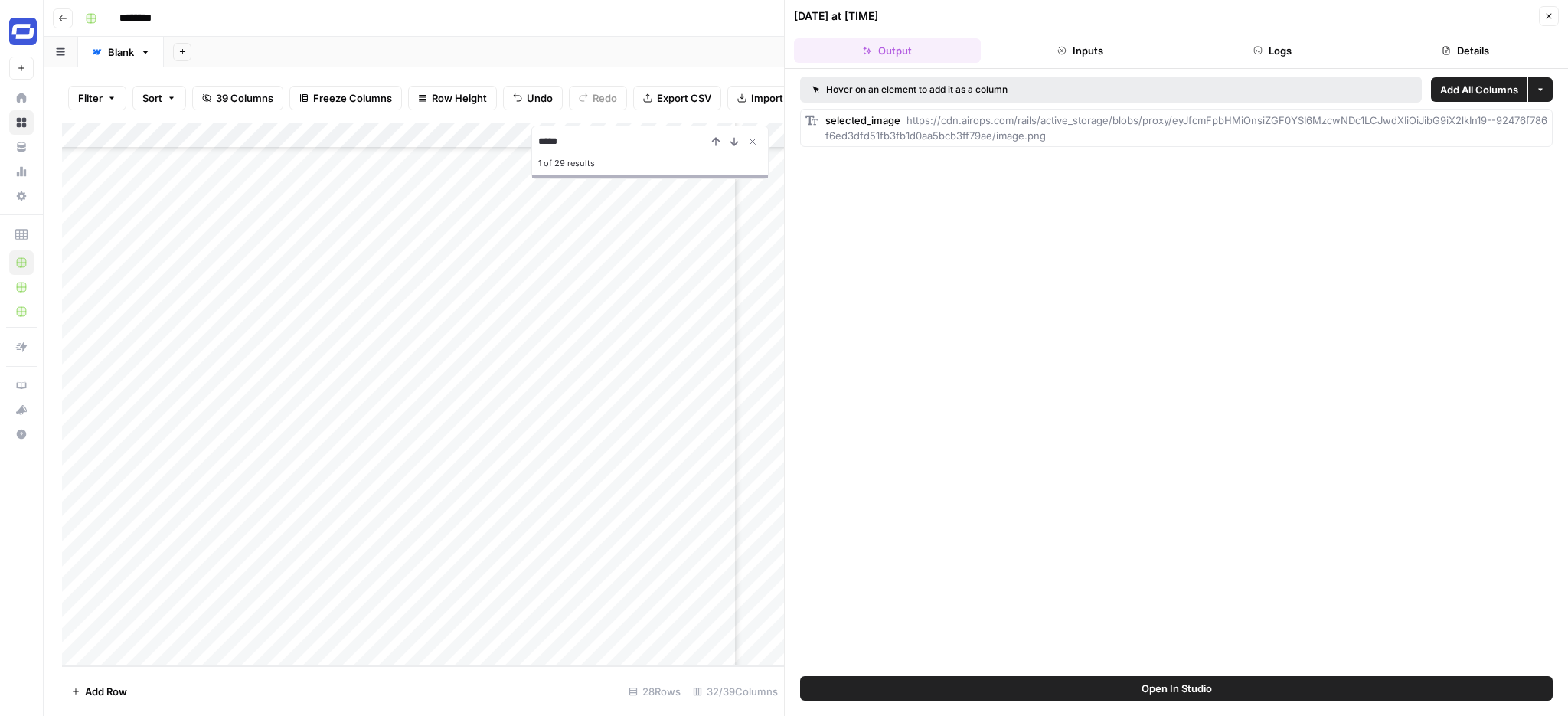 click on "Close" at bounding box center (1549, 16) 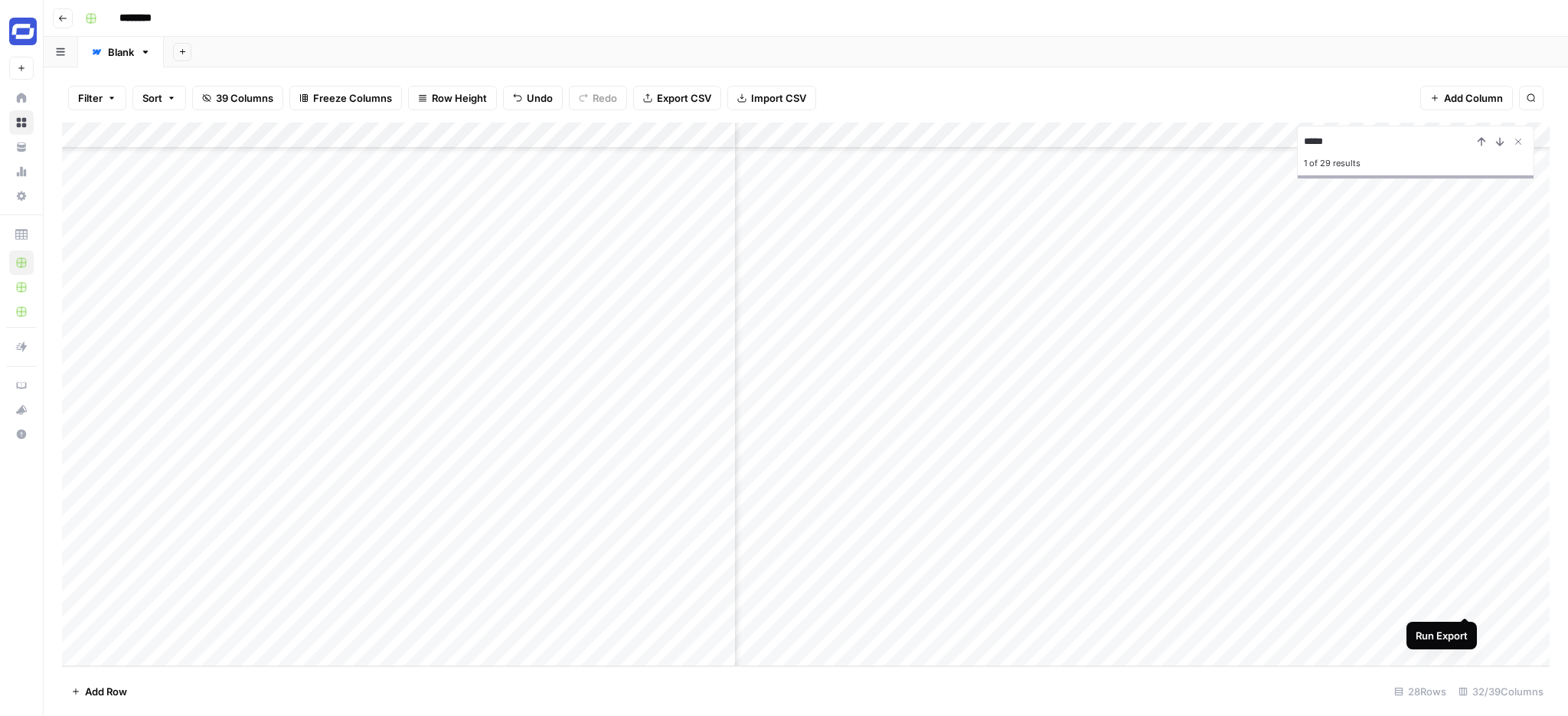 click on "Add Column" at bounding box center [805, 394] 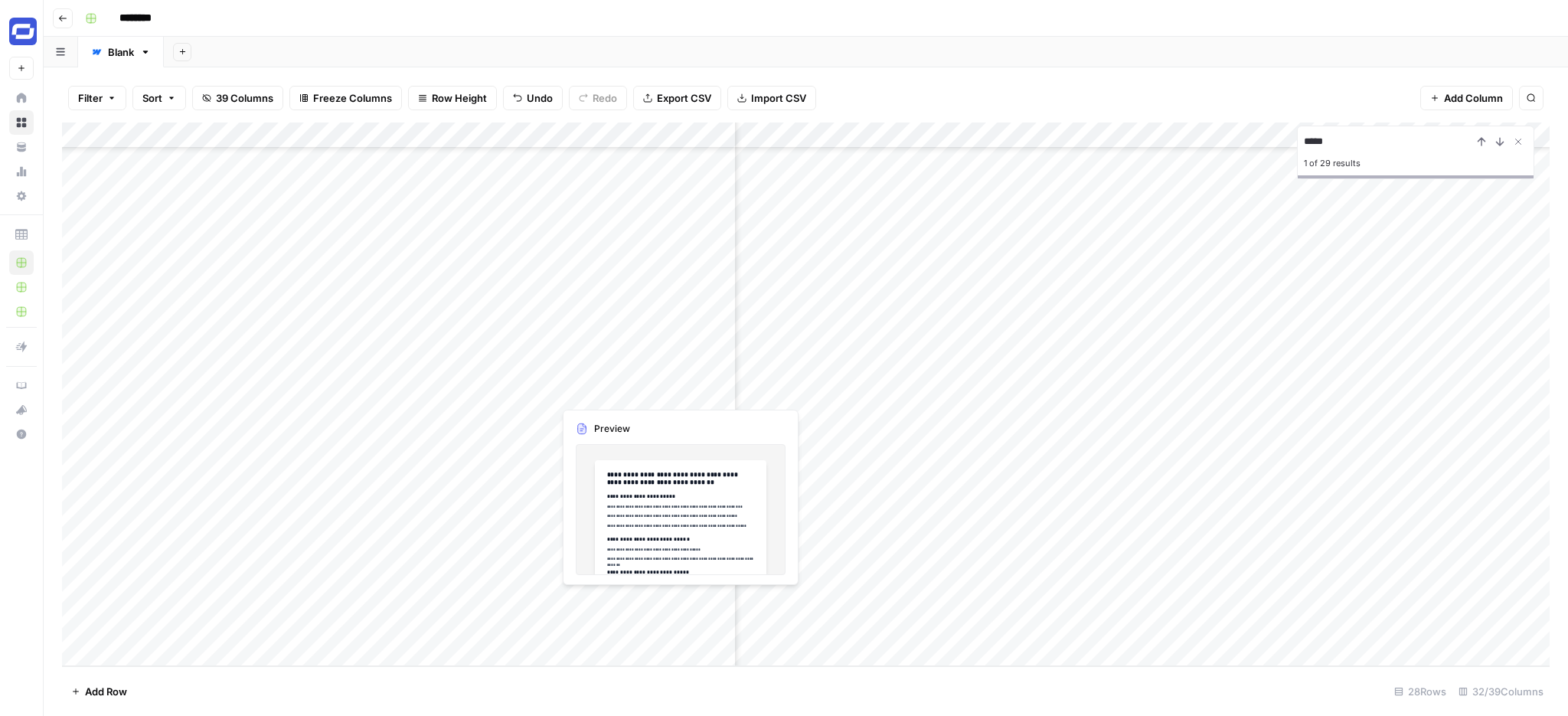 scroll, scrollTop: 236, scrollLeft: 3227, axis: both 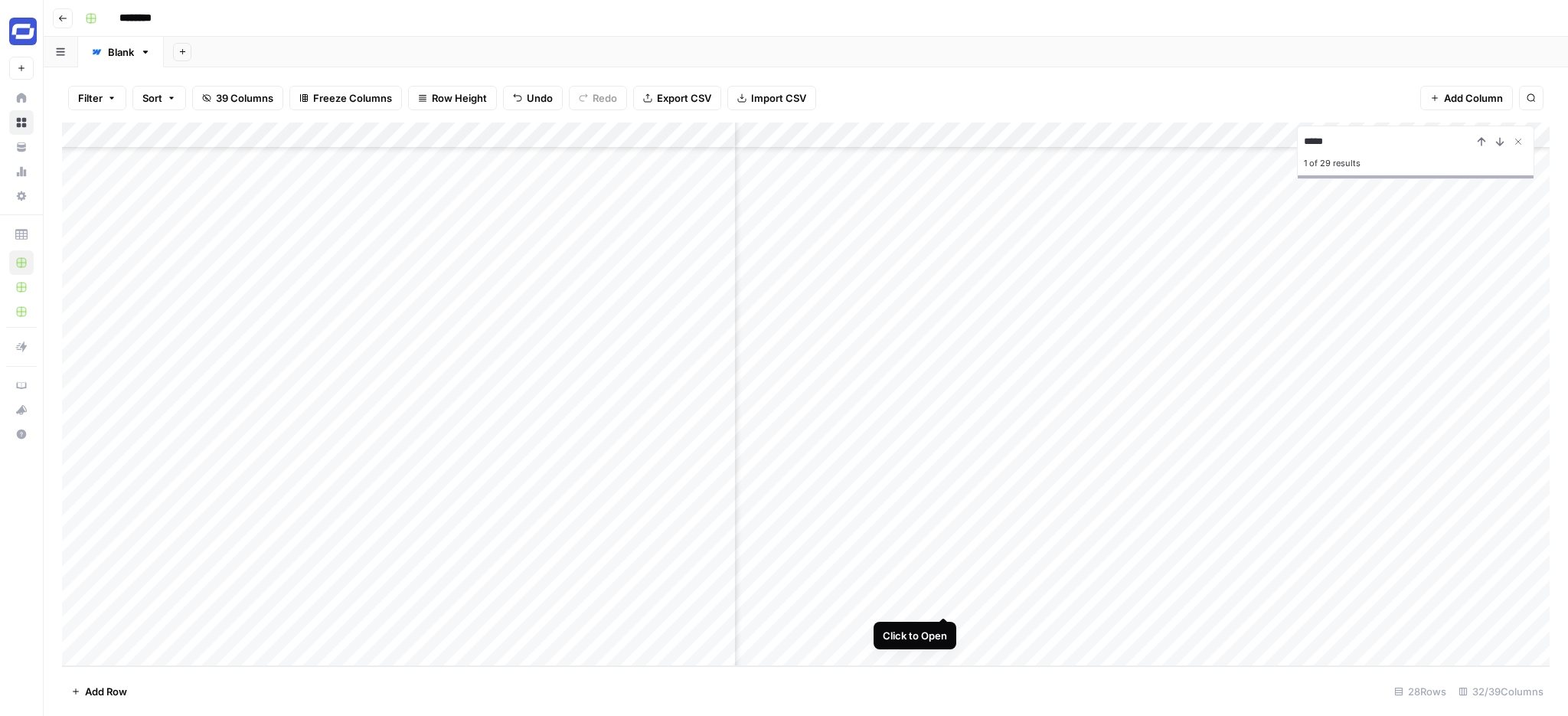click on "Add Column" at bounding box center (805, 394) 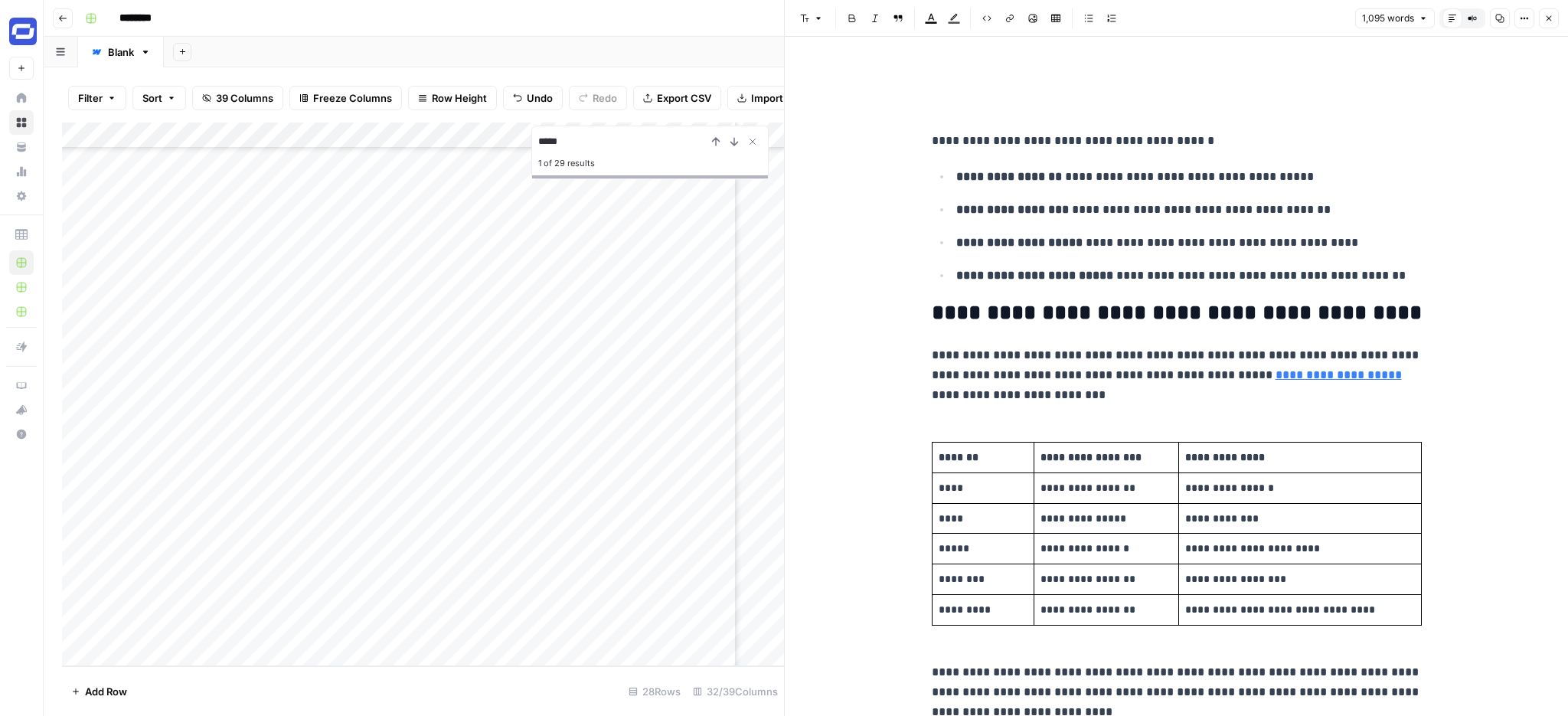 scroll, scrollTop: 2980, scrollLeft: 0, axis: vertical 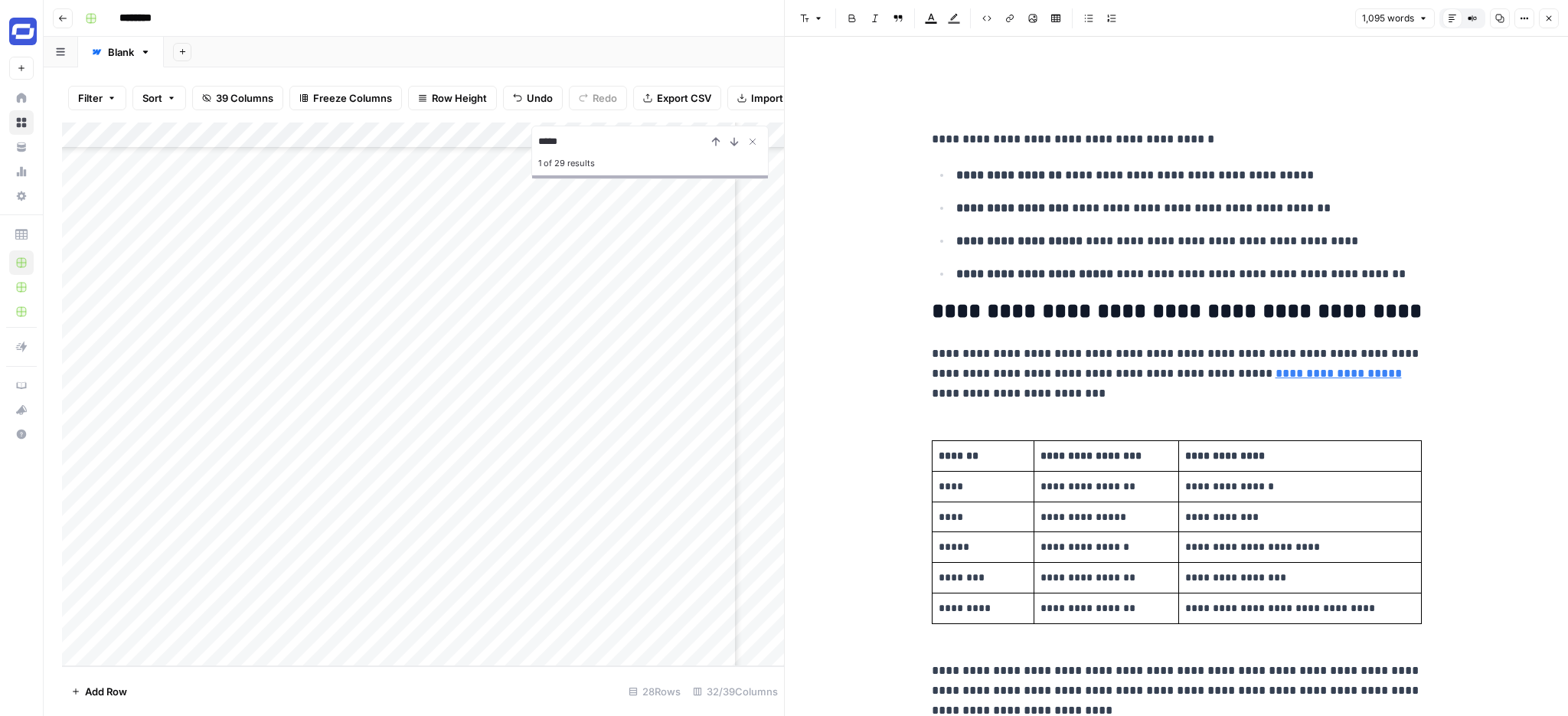 click on "**********" at bounding box center (1106, 486) 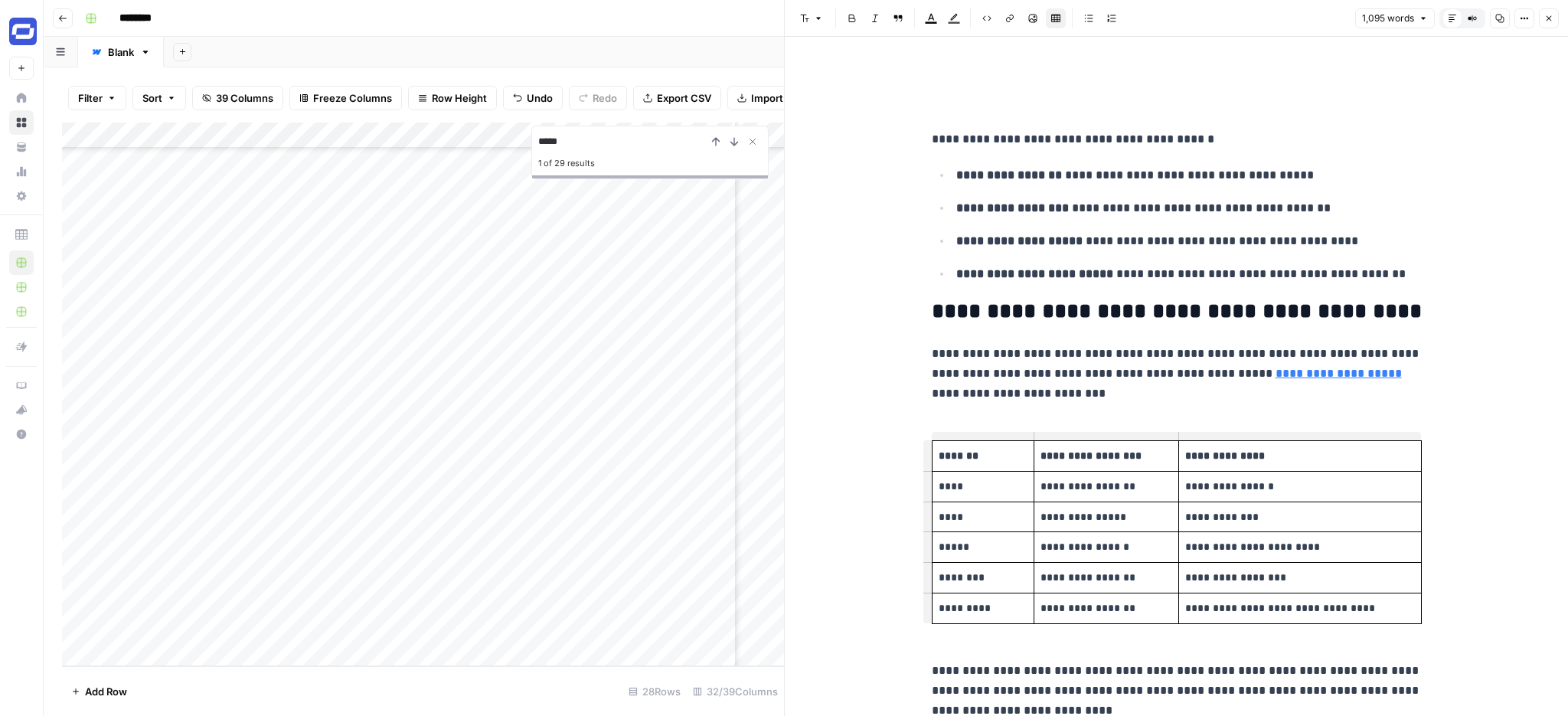click on "**********" at bounding box center (1106, 486) 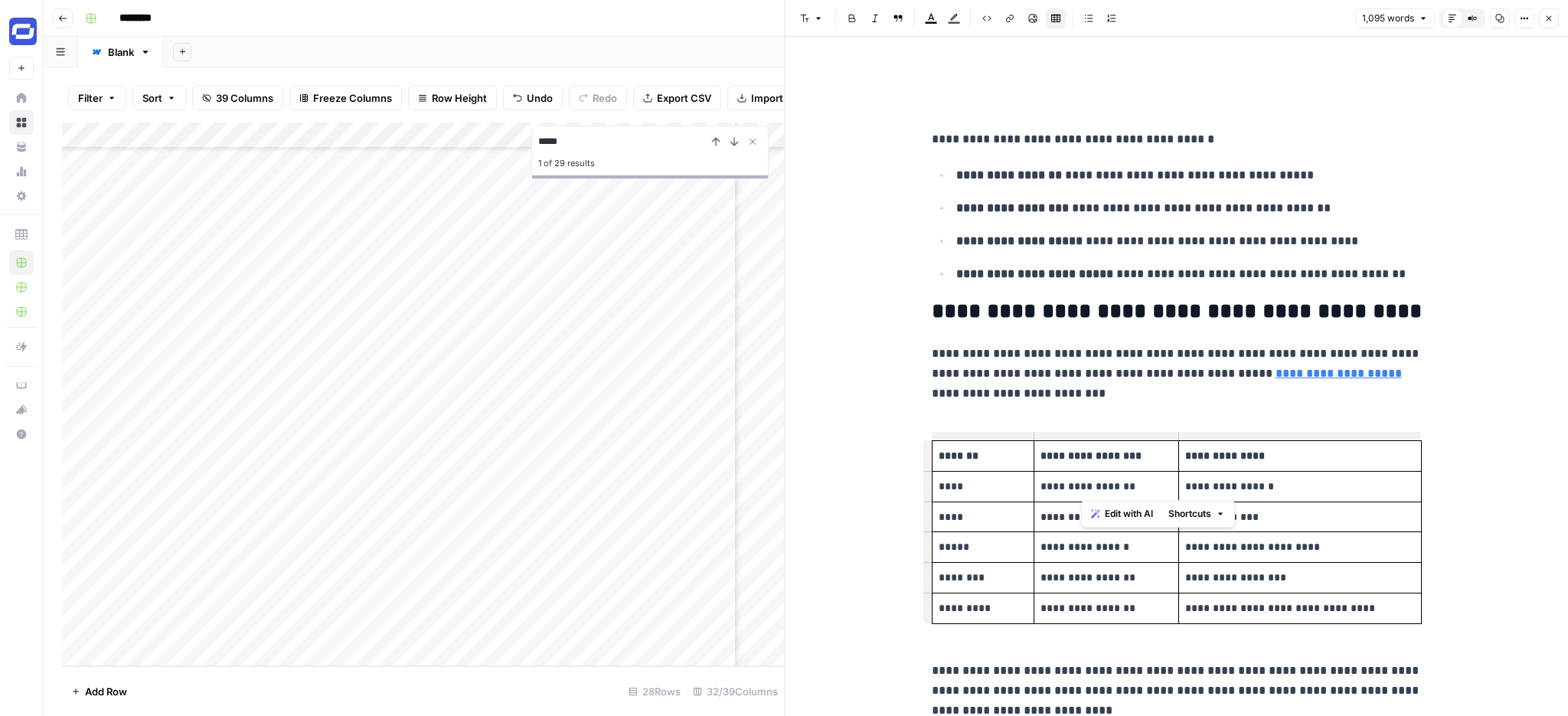 click on "**********" at bounding box center [1106, 486] 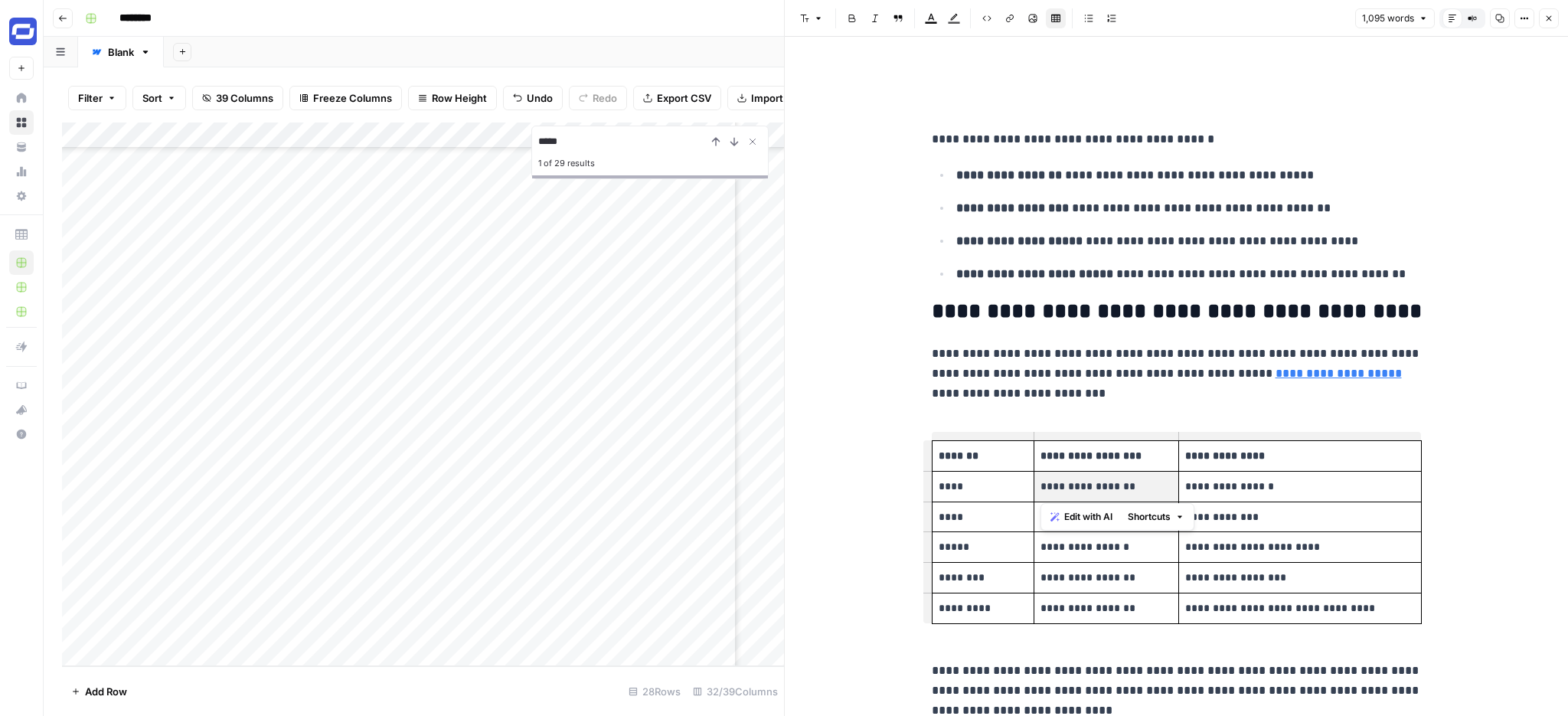 click 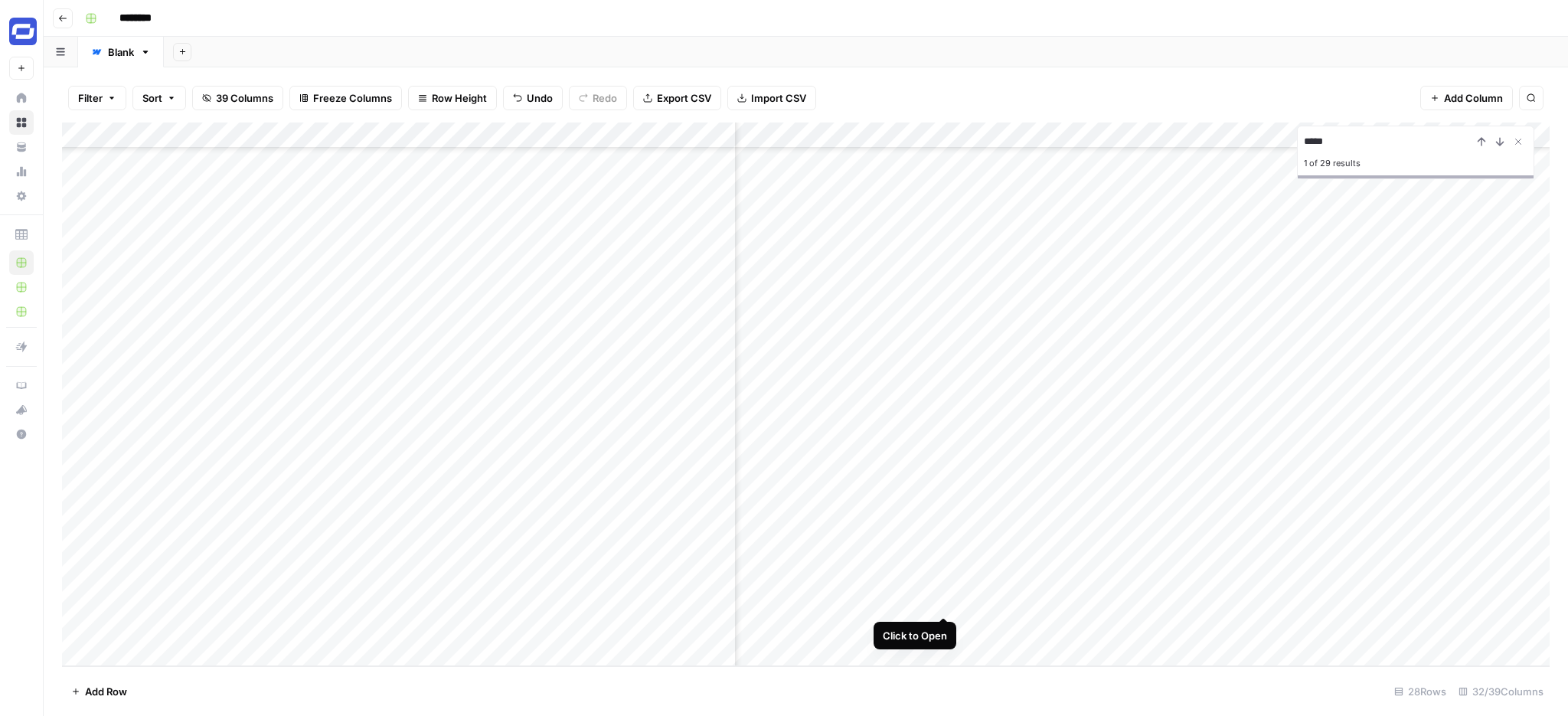 click on "Add Column" at bounding box center (805, 394) 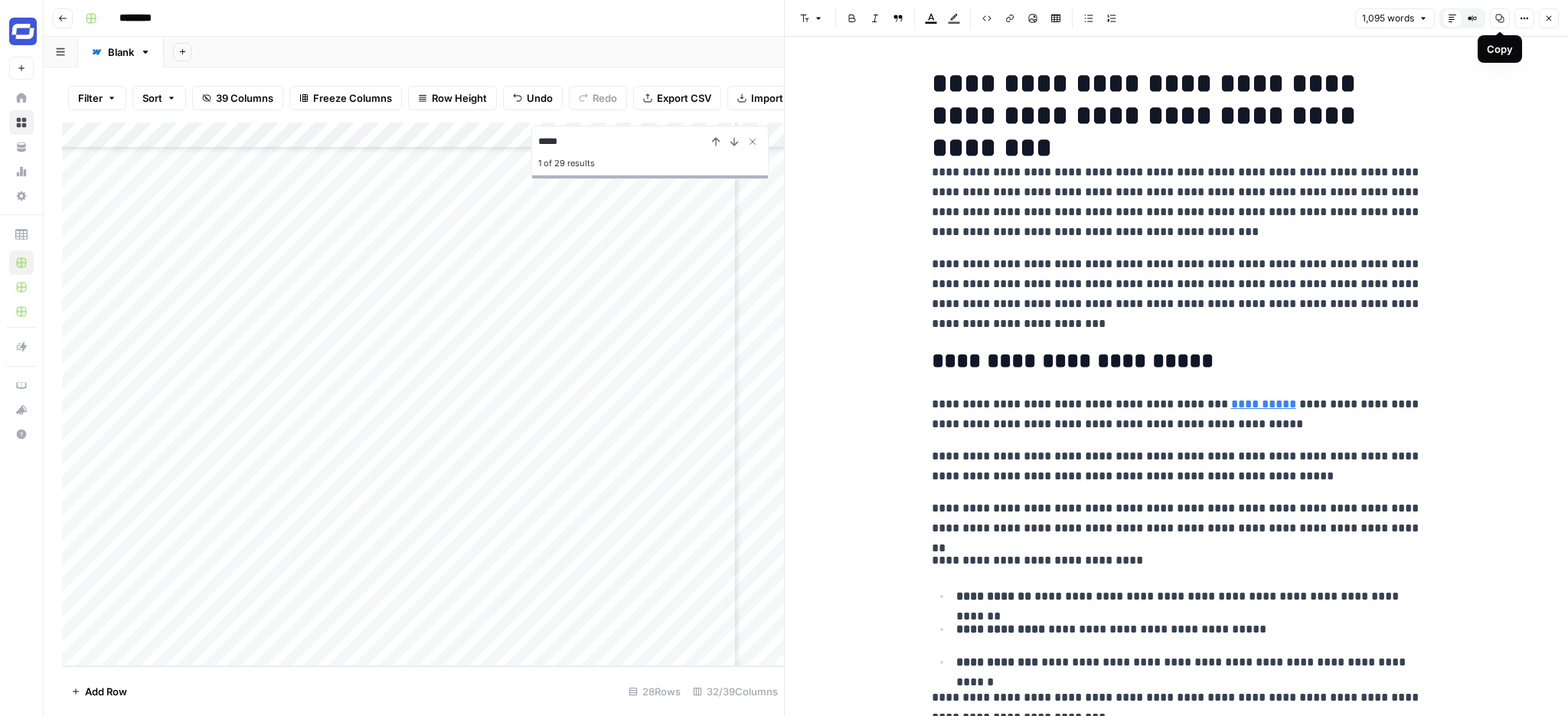 click 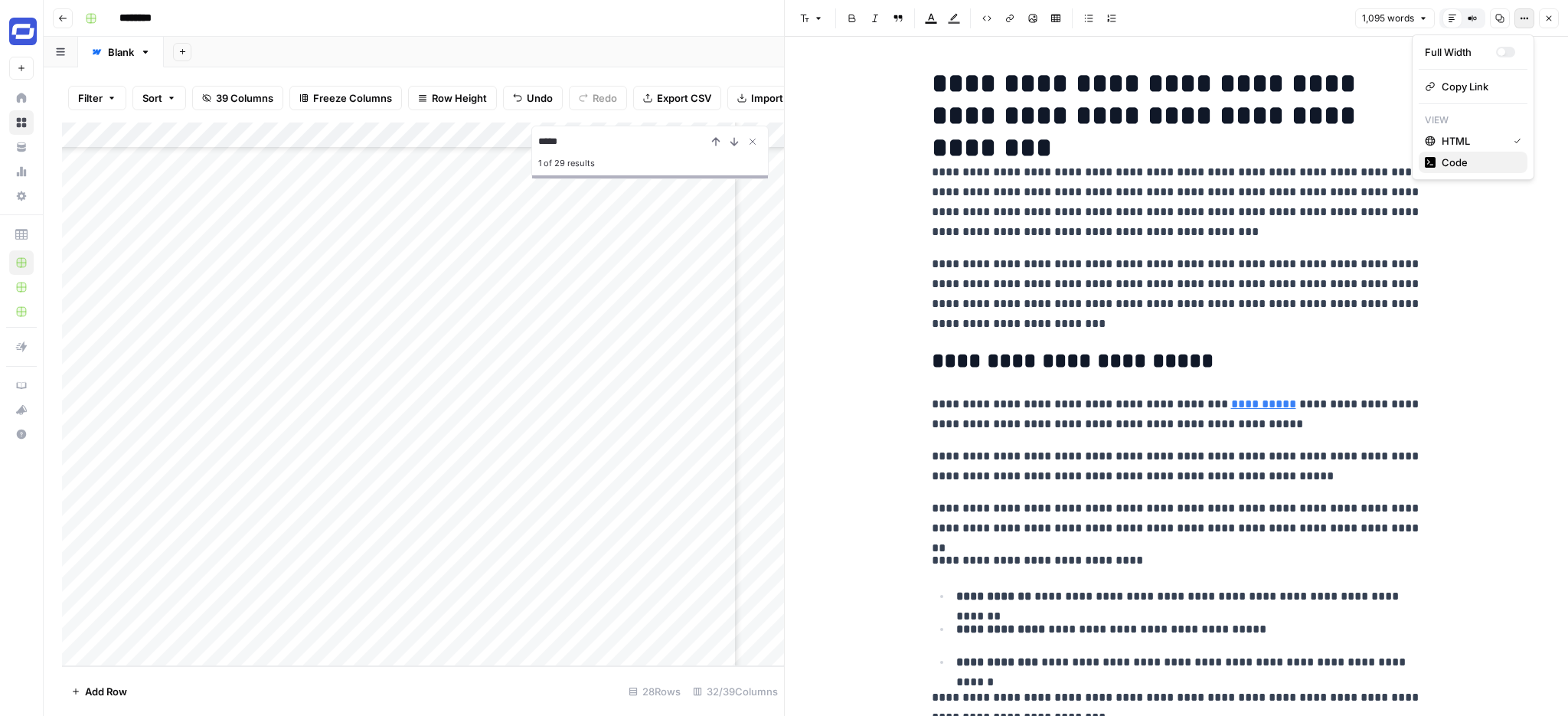 click on "Code" at bounding box center (1473, 162) 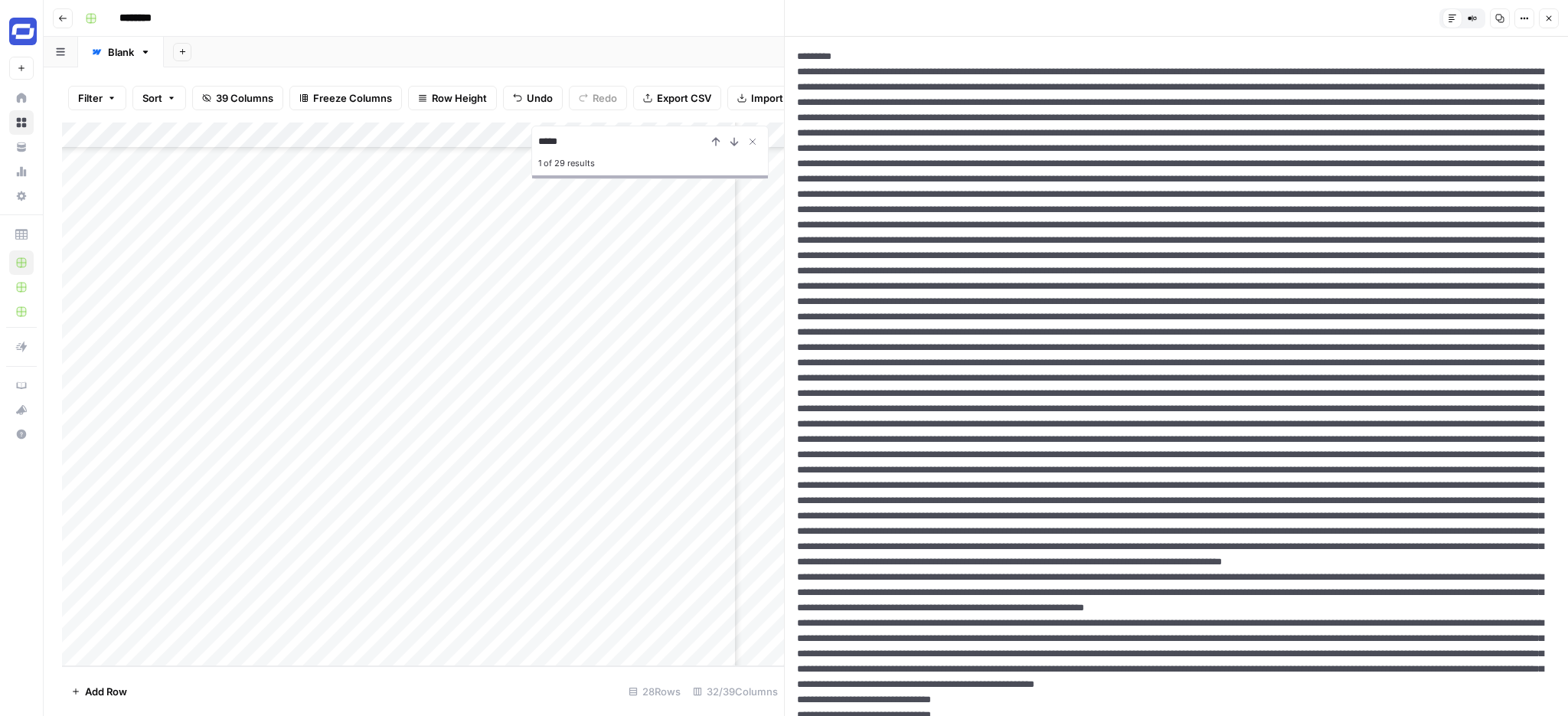 click at bounding box center (1176, 799) 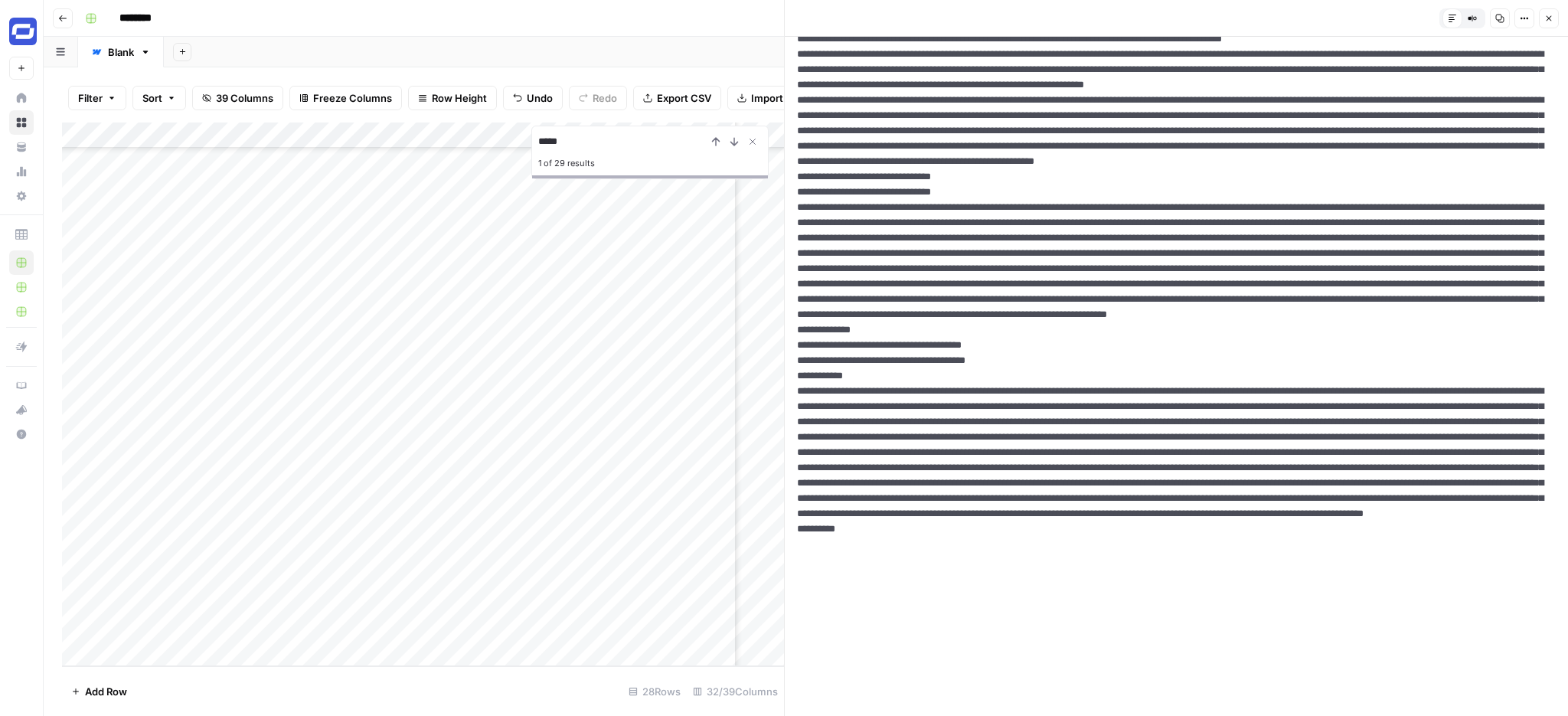 scroll, scrollTop: 437, scrollLeft: 0, axis: vertical 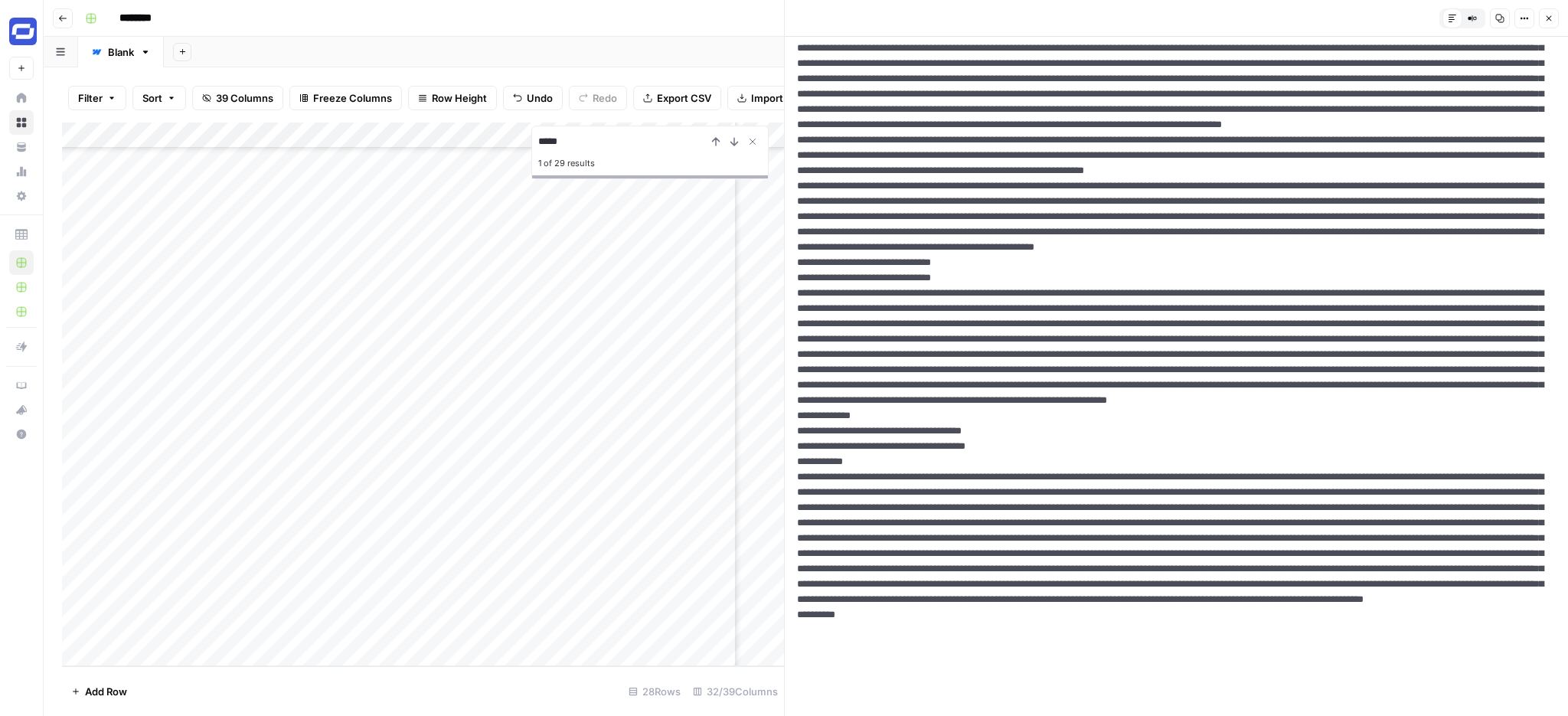 click on "Close" at bounding box center [1549, 18] 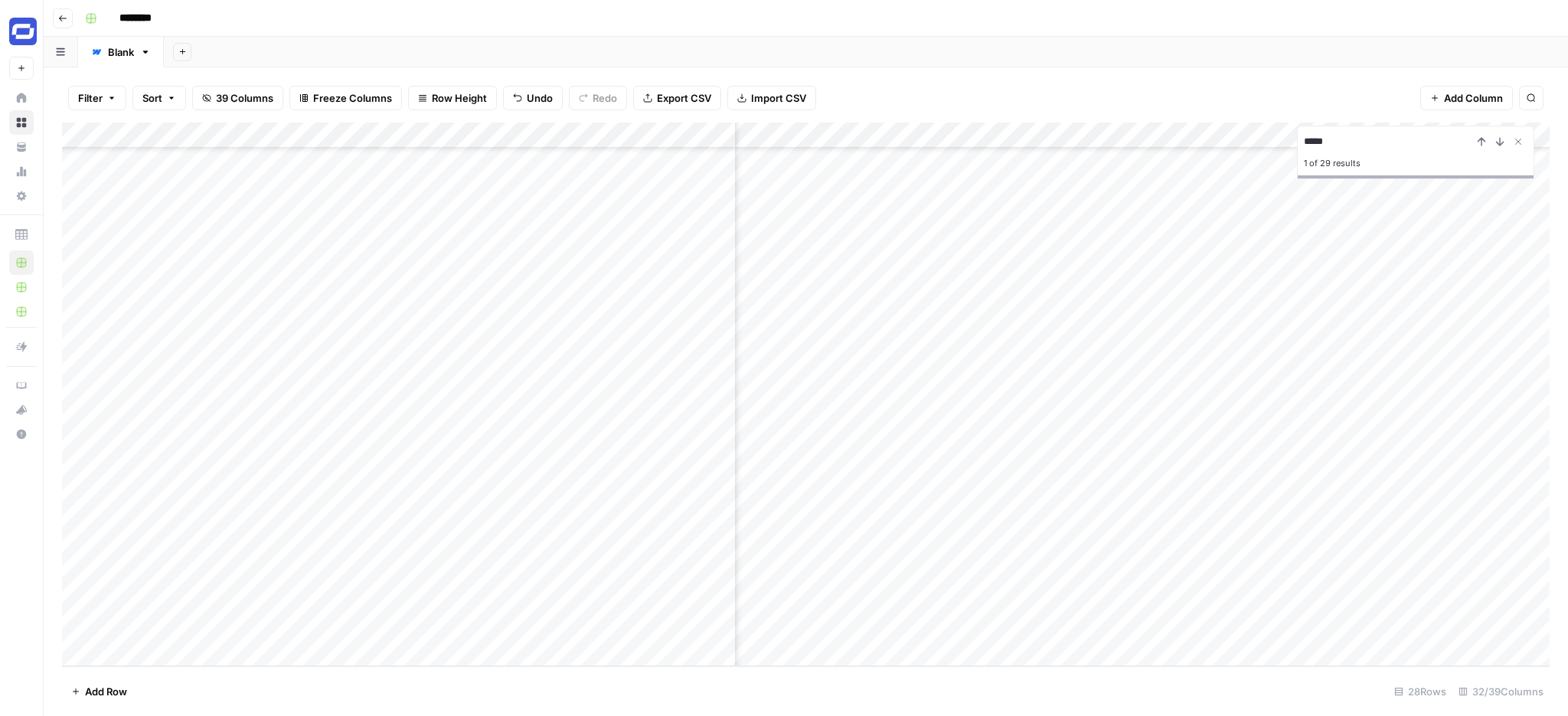 click on "Add Sheet" at bounding box center [866, 52] 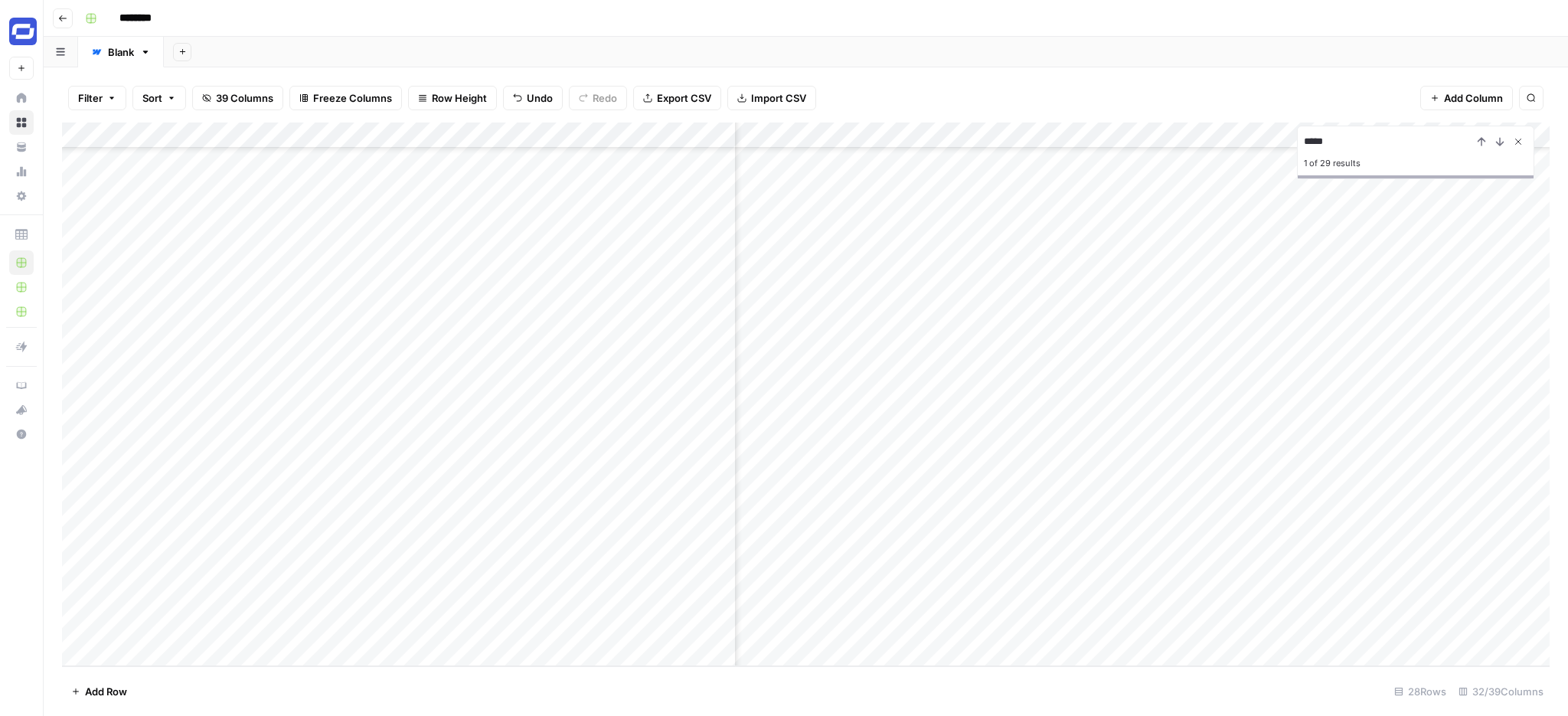 click 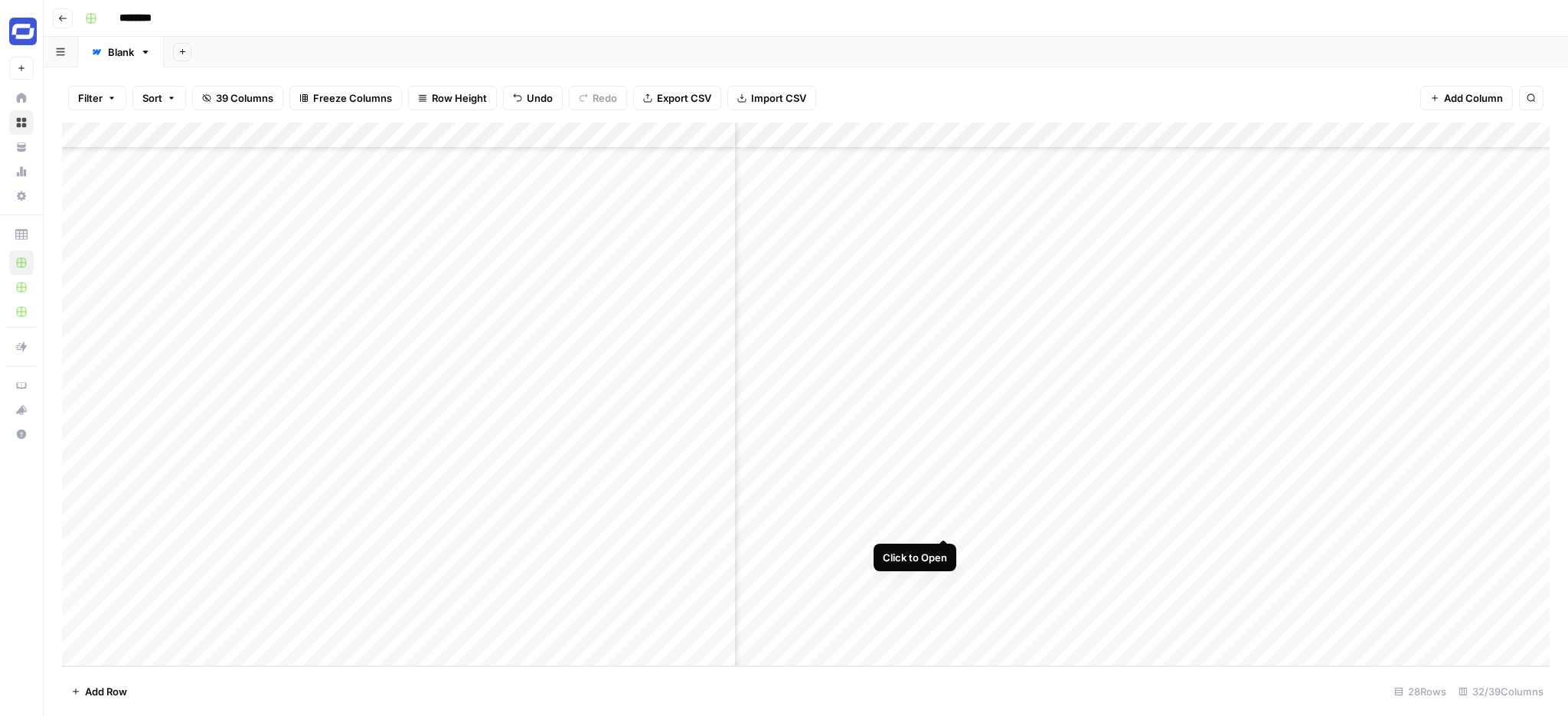 click on "Add Column" at bounding box center (805, 394) 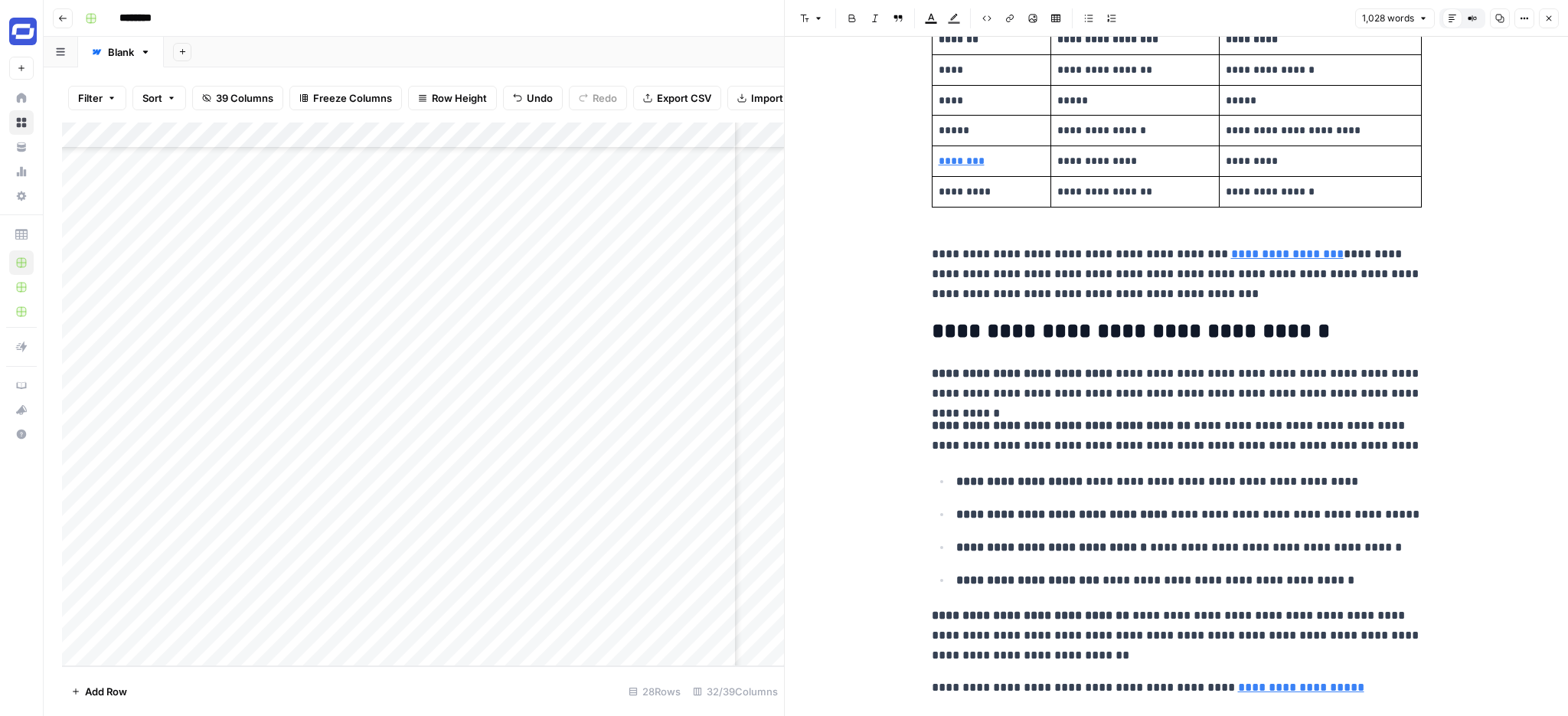 scroll, scrollTop: 2683, scrollLeft: 0, axis: vertical 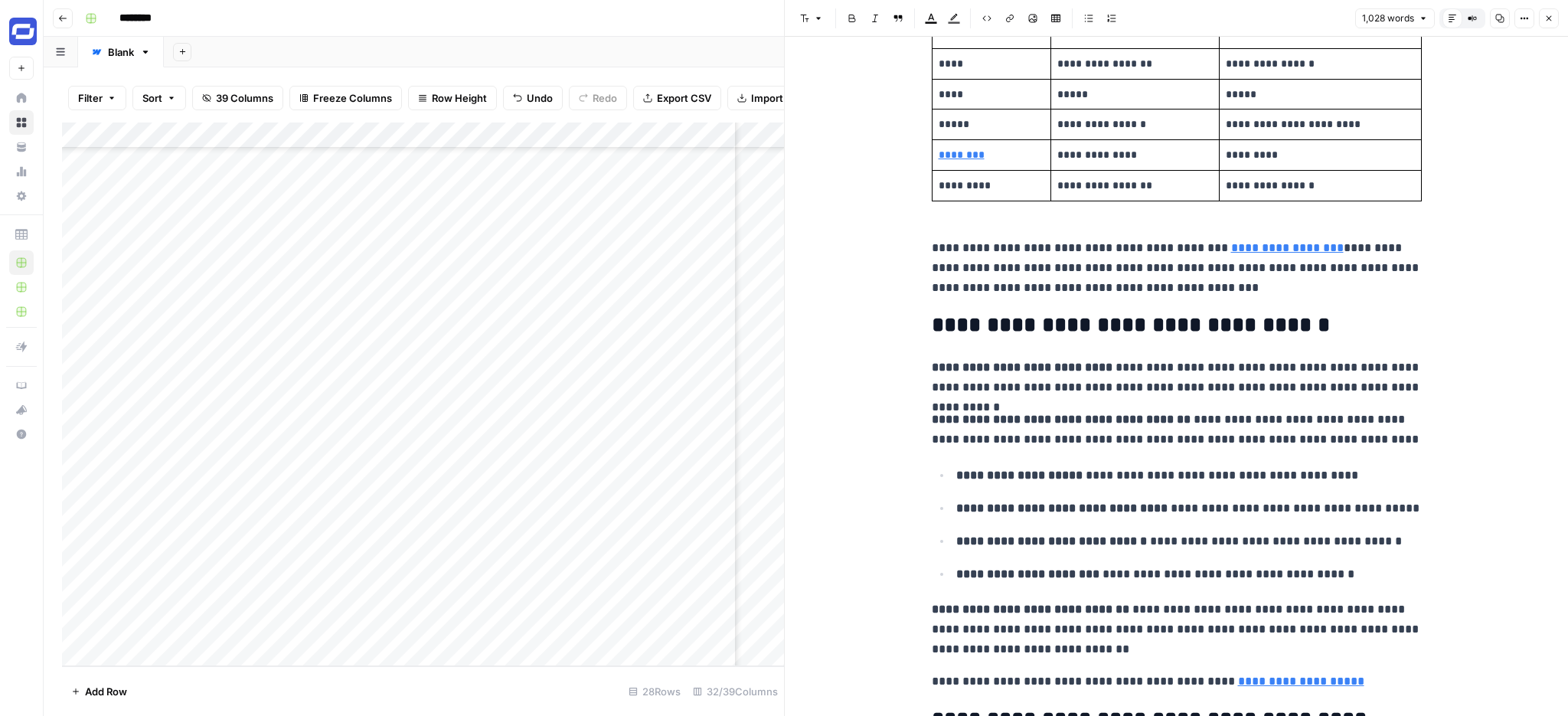 click 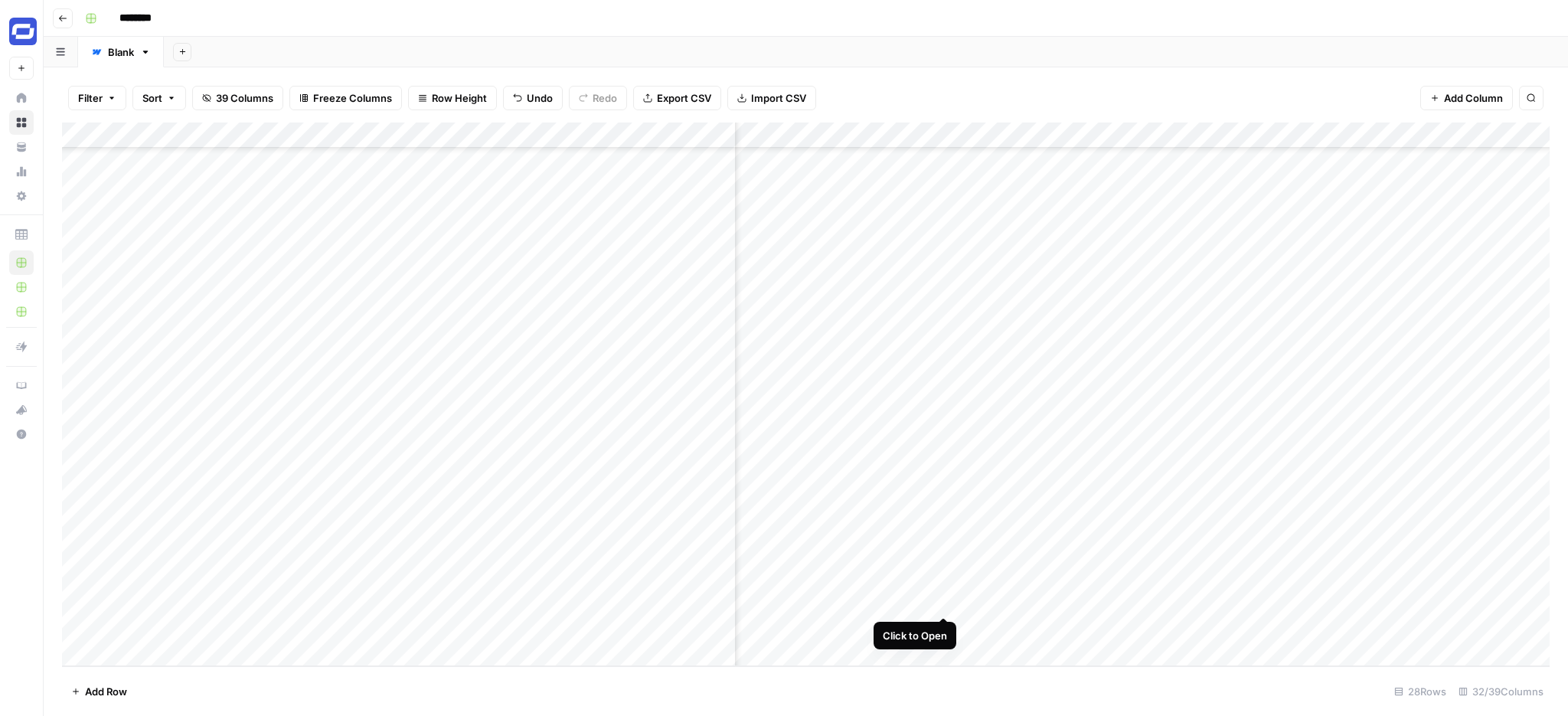 click on "Add Column" at bounding box center [805, 394] 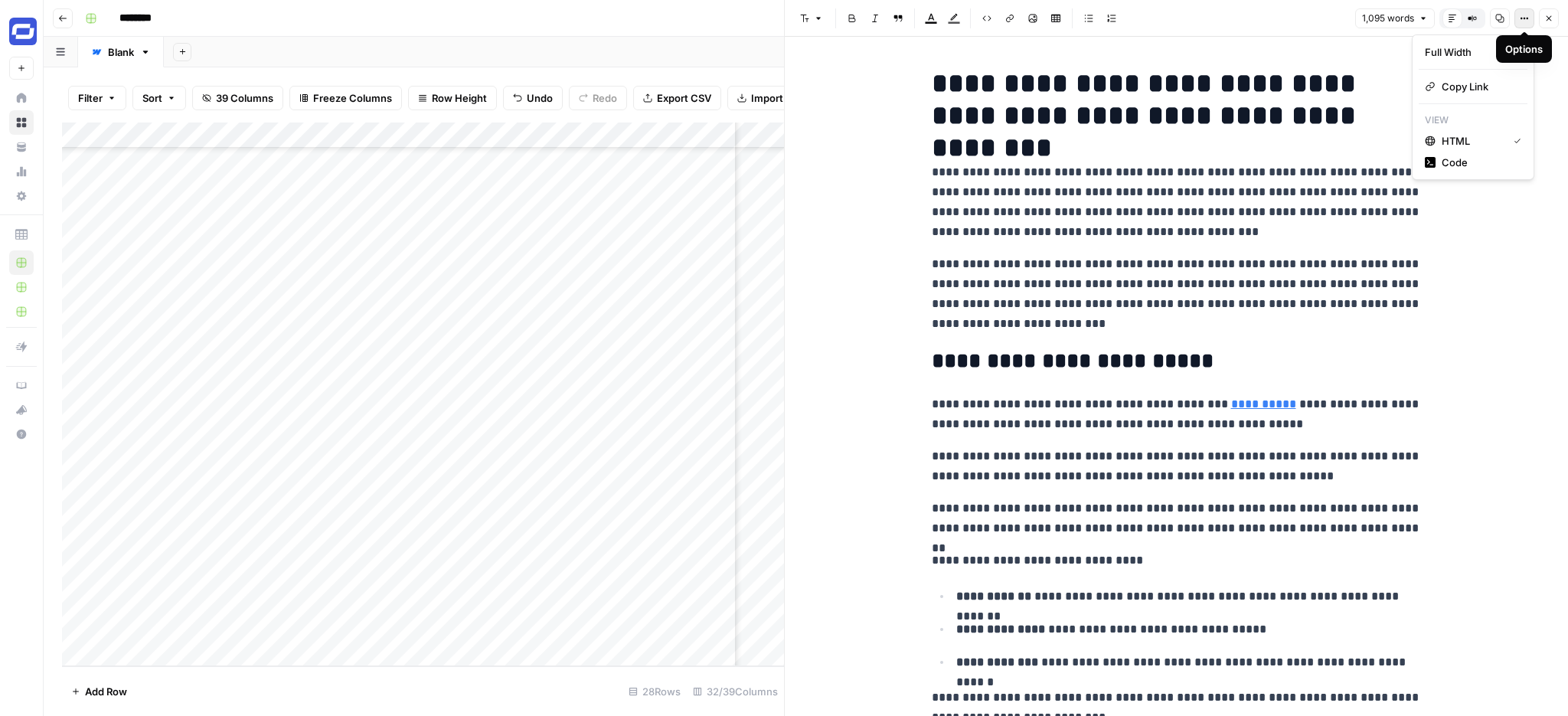 click on "Options" at bounding box center (1524, 18) 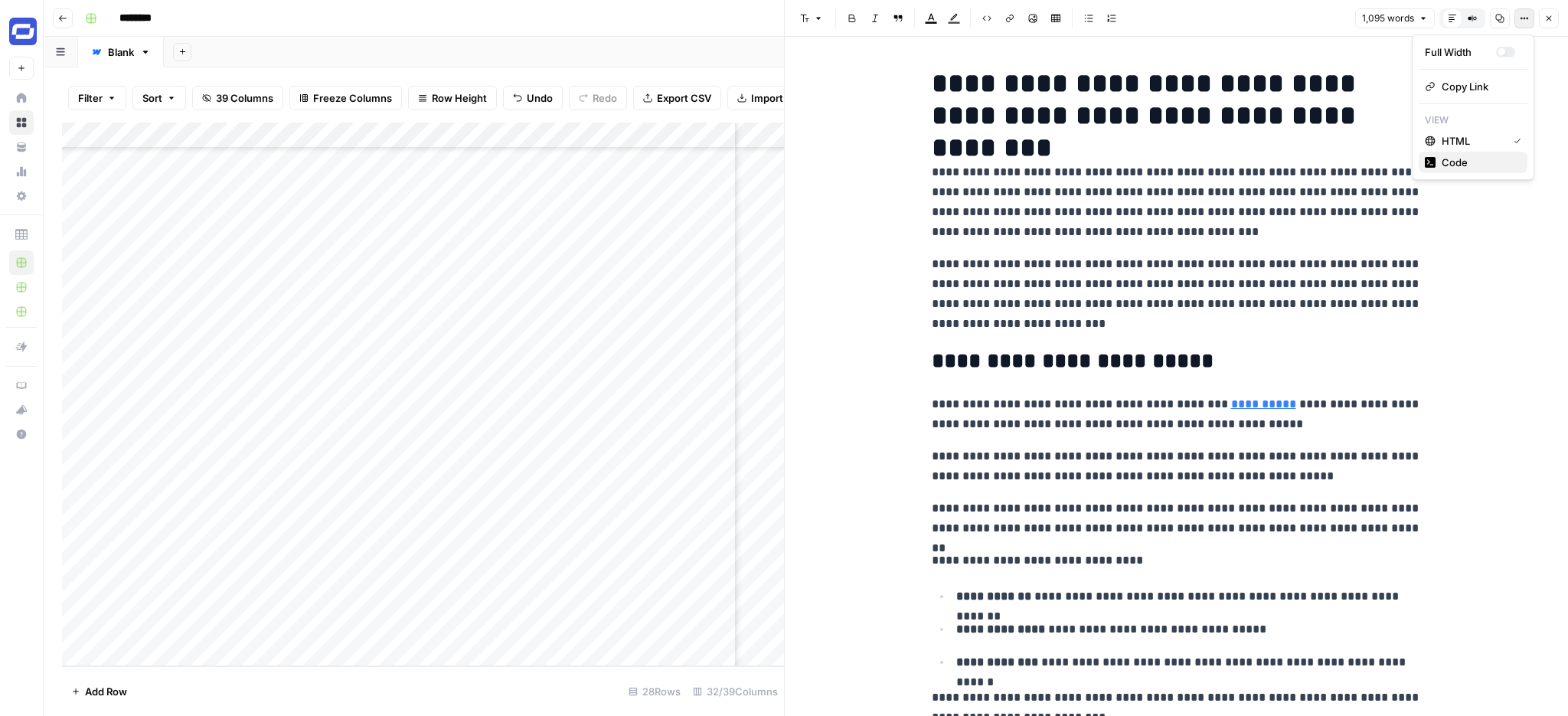 click on "Code" at bounding box center (1478, 162) 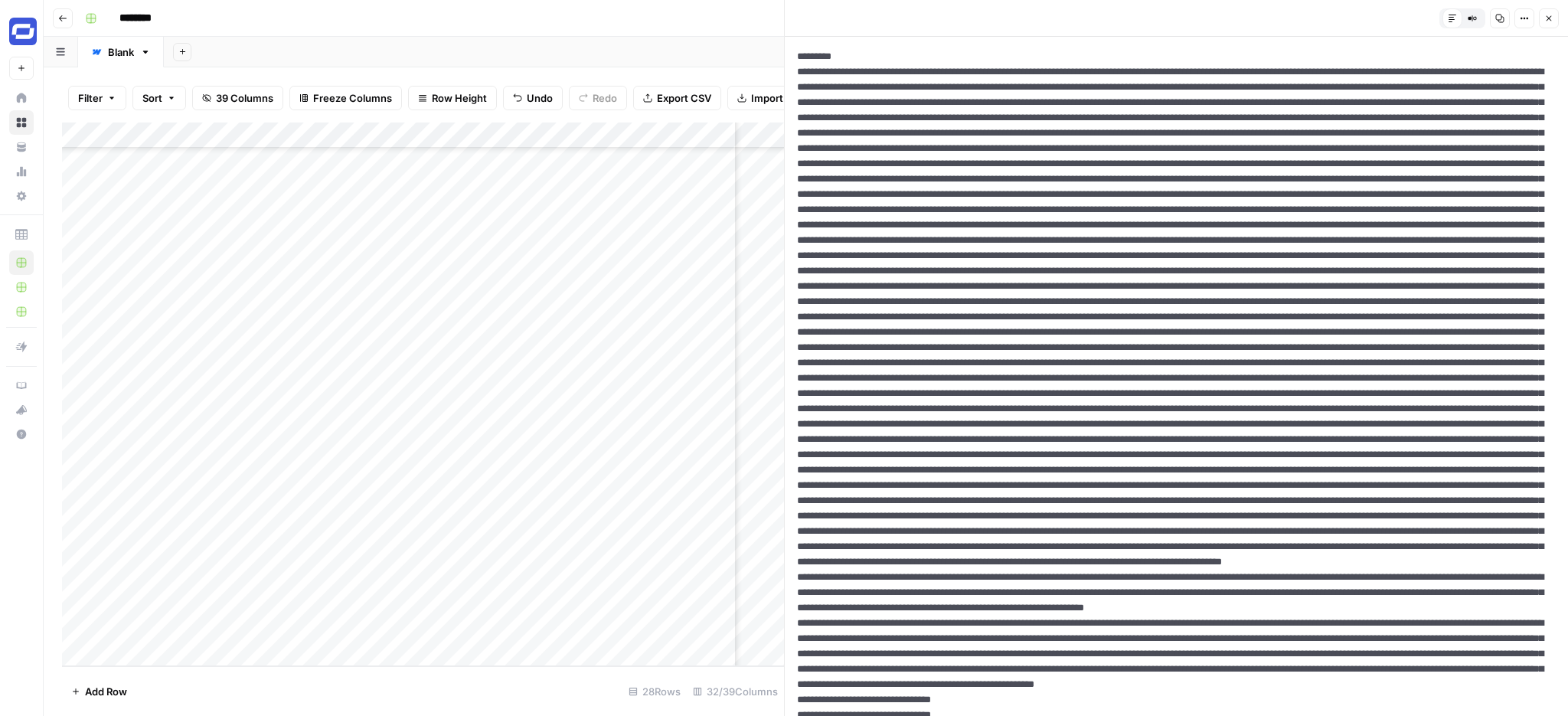 click at bounding box center [1176, 799] 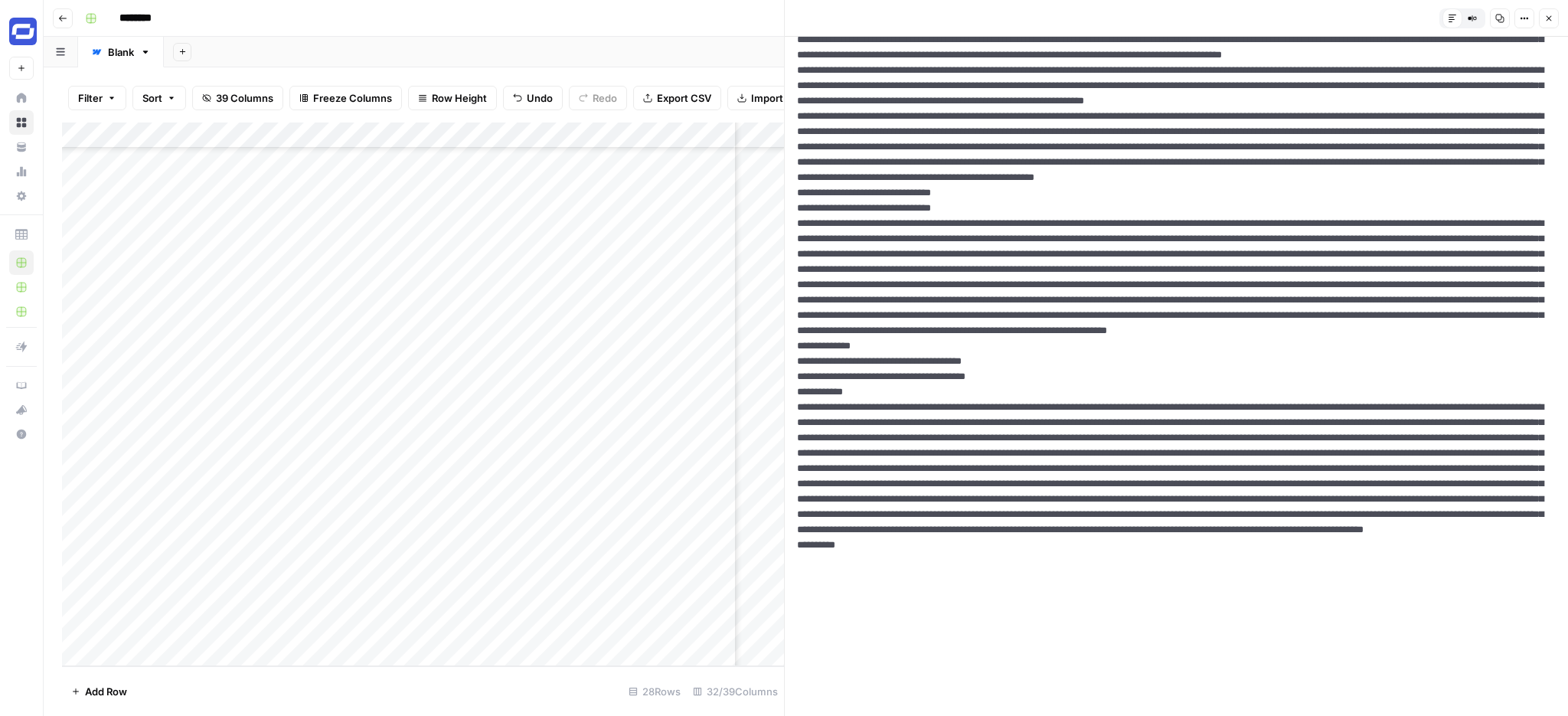 scroll, scrollTop: 0, scrollLeft: 0, axis: both 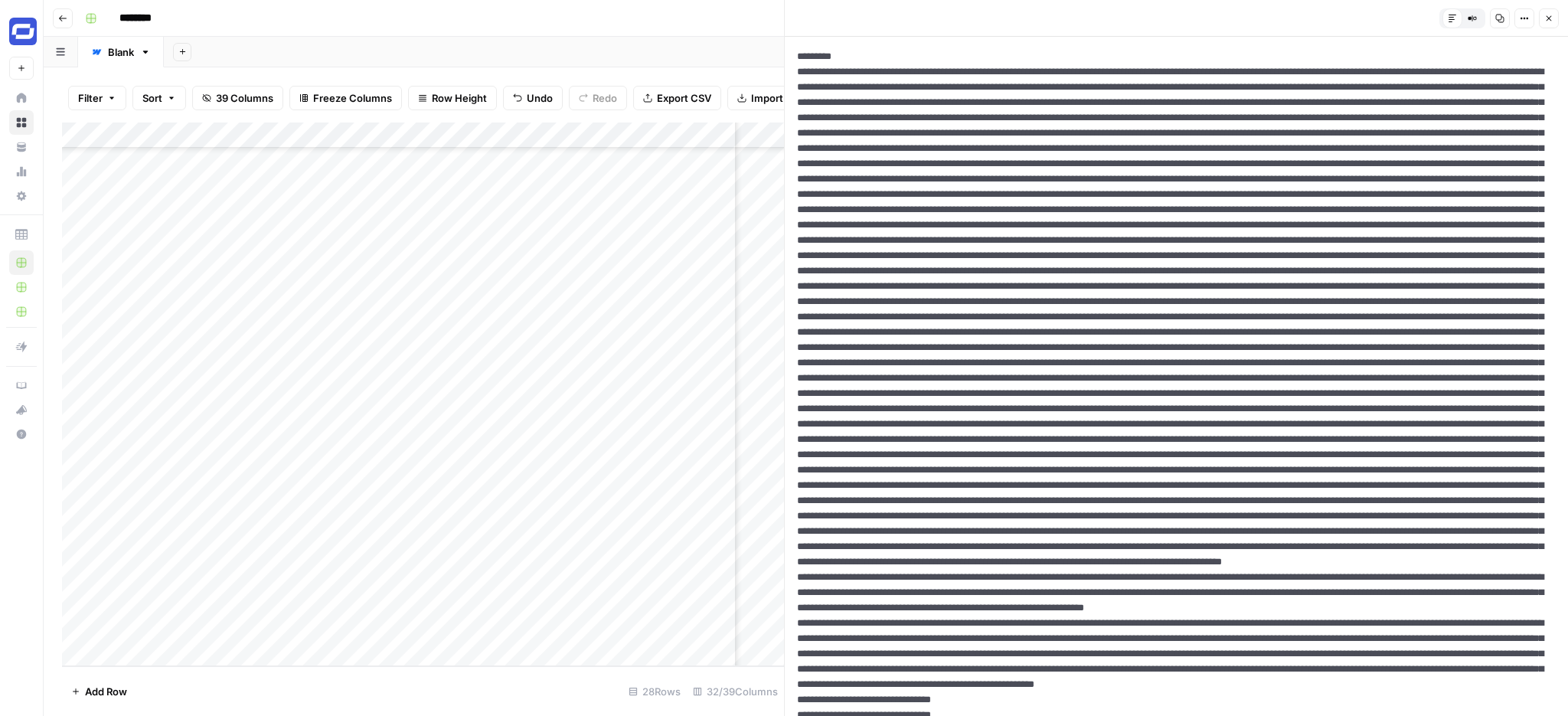 click 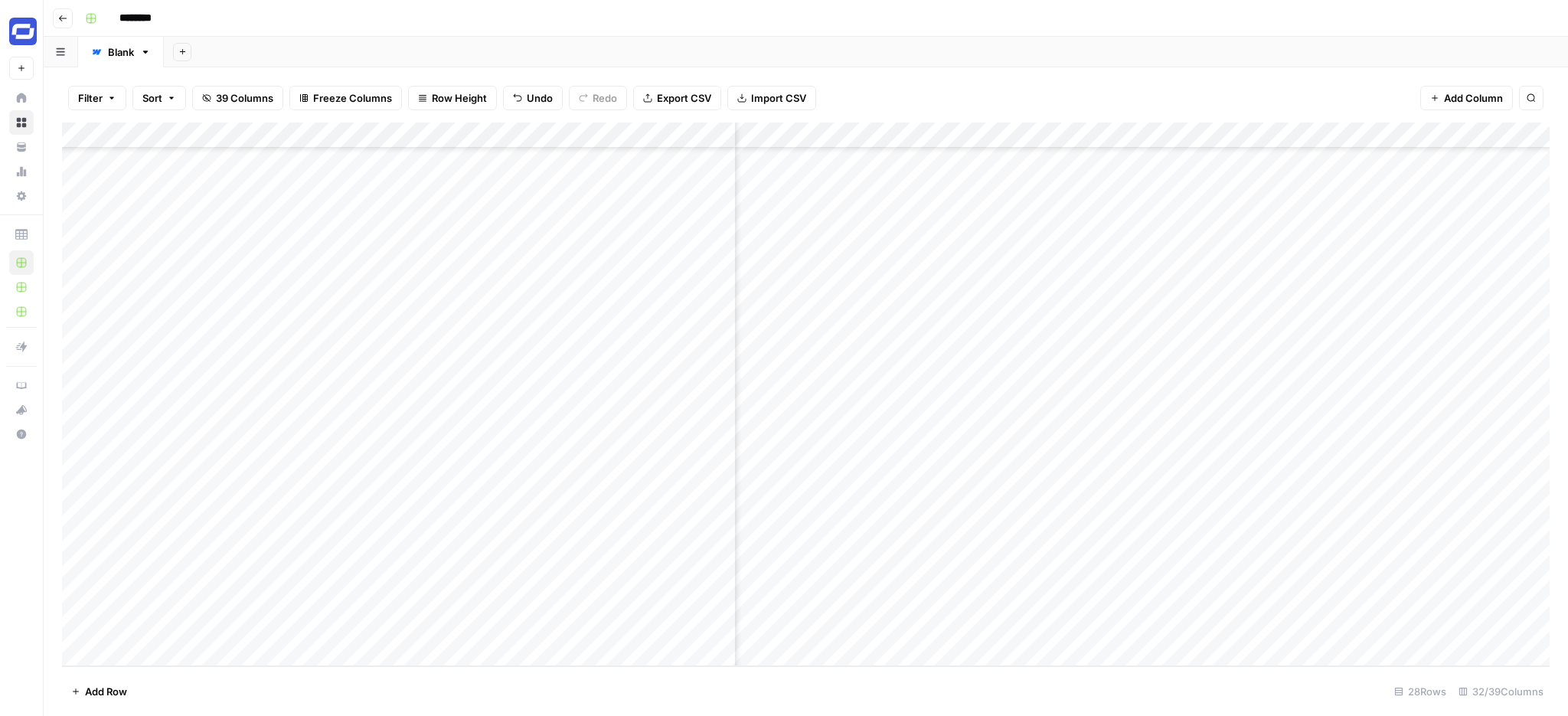 click on "Add Column" at bounding box center (805, 394) 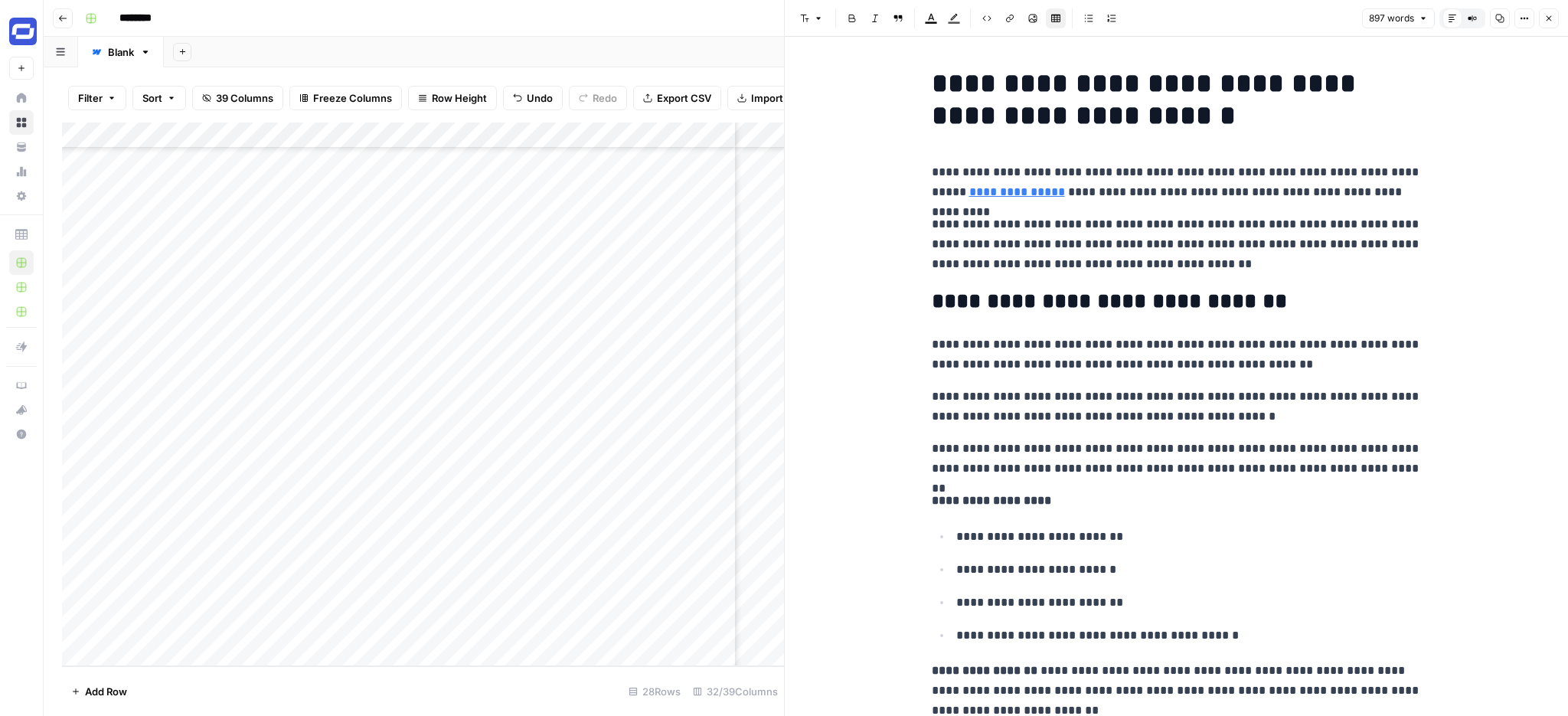 click 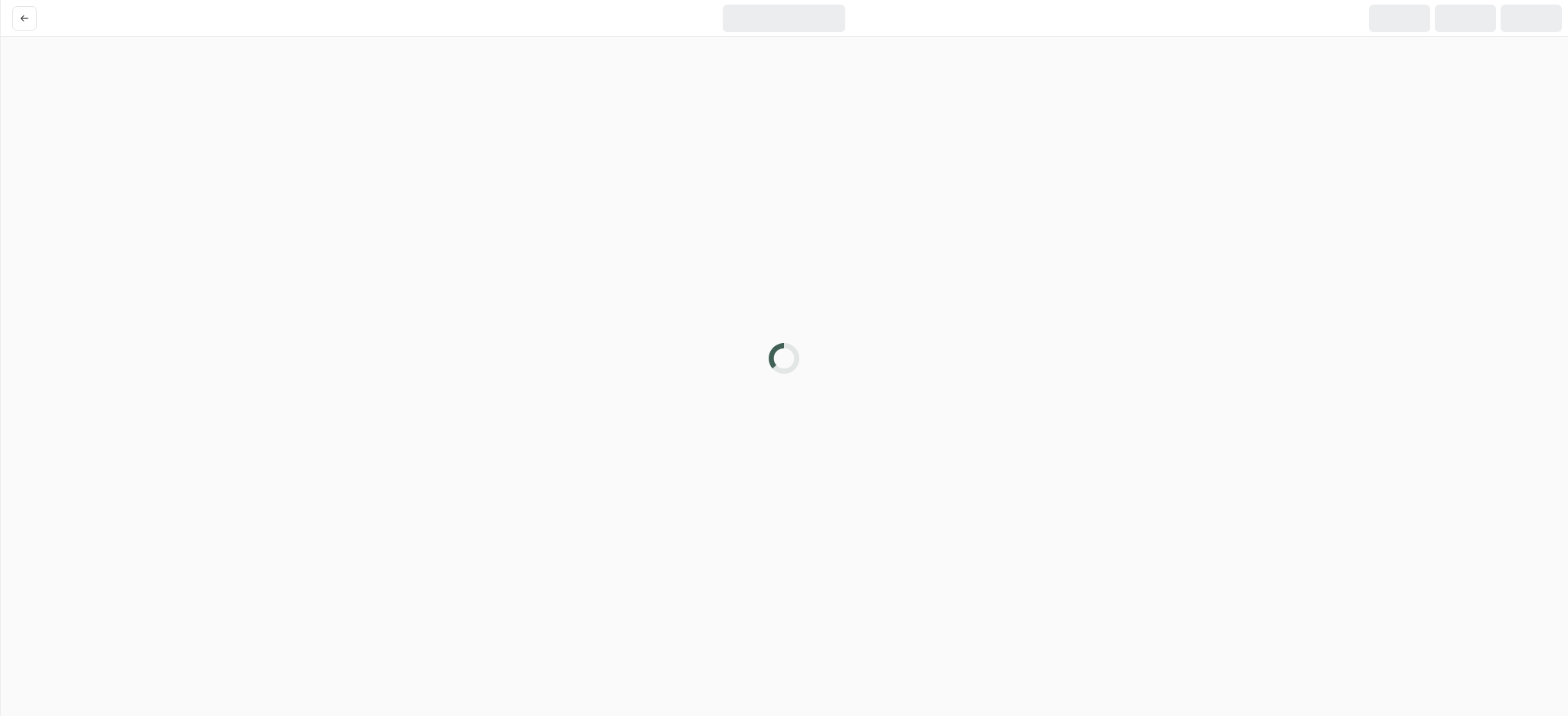 scroll, scrollTop: 0, scrollLeft: 0, axis: both 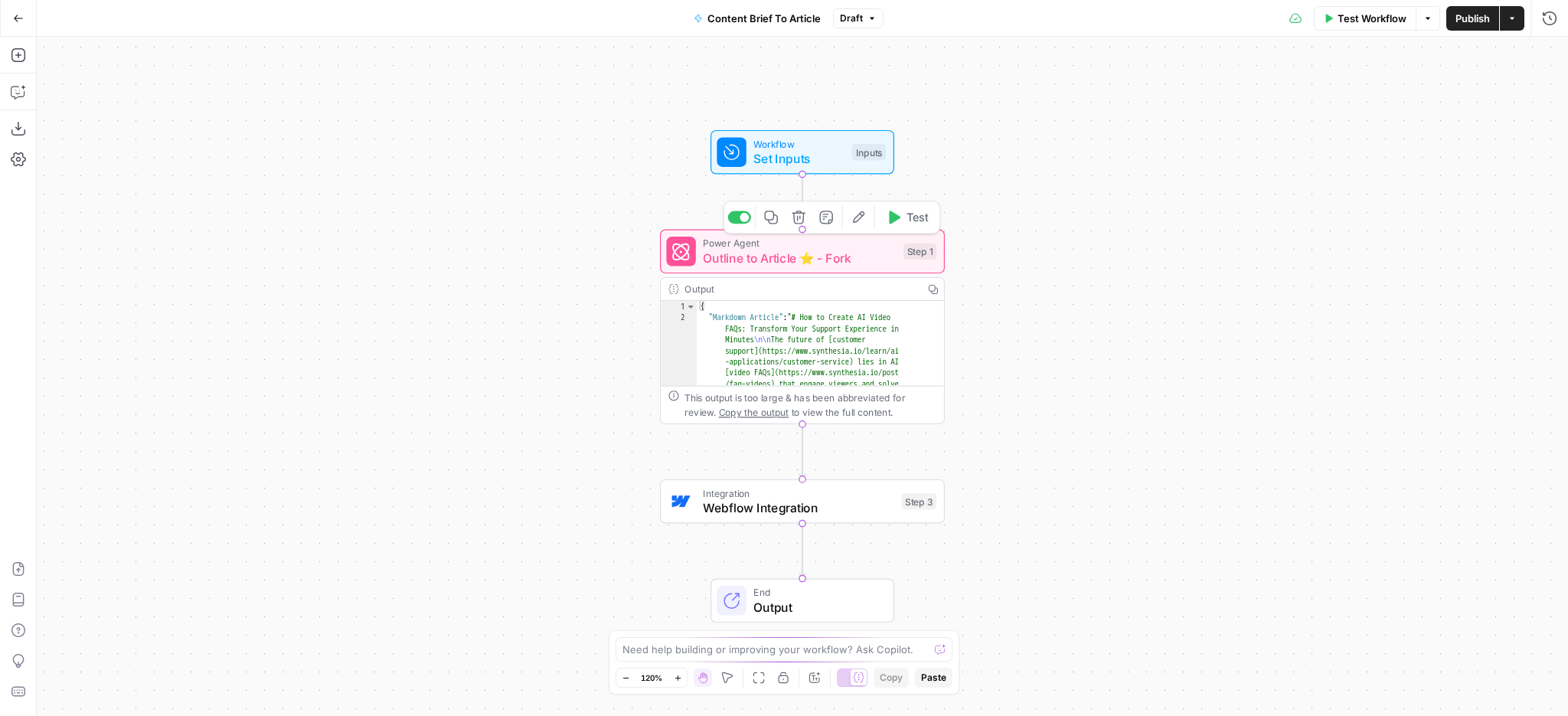 click on "Power Agent" at bounding box center [799, 243] 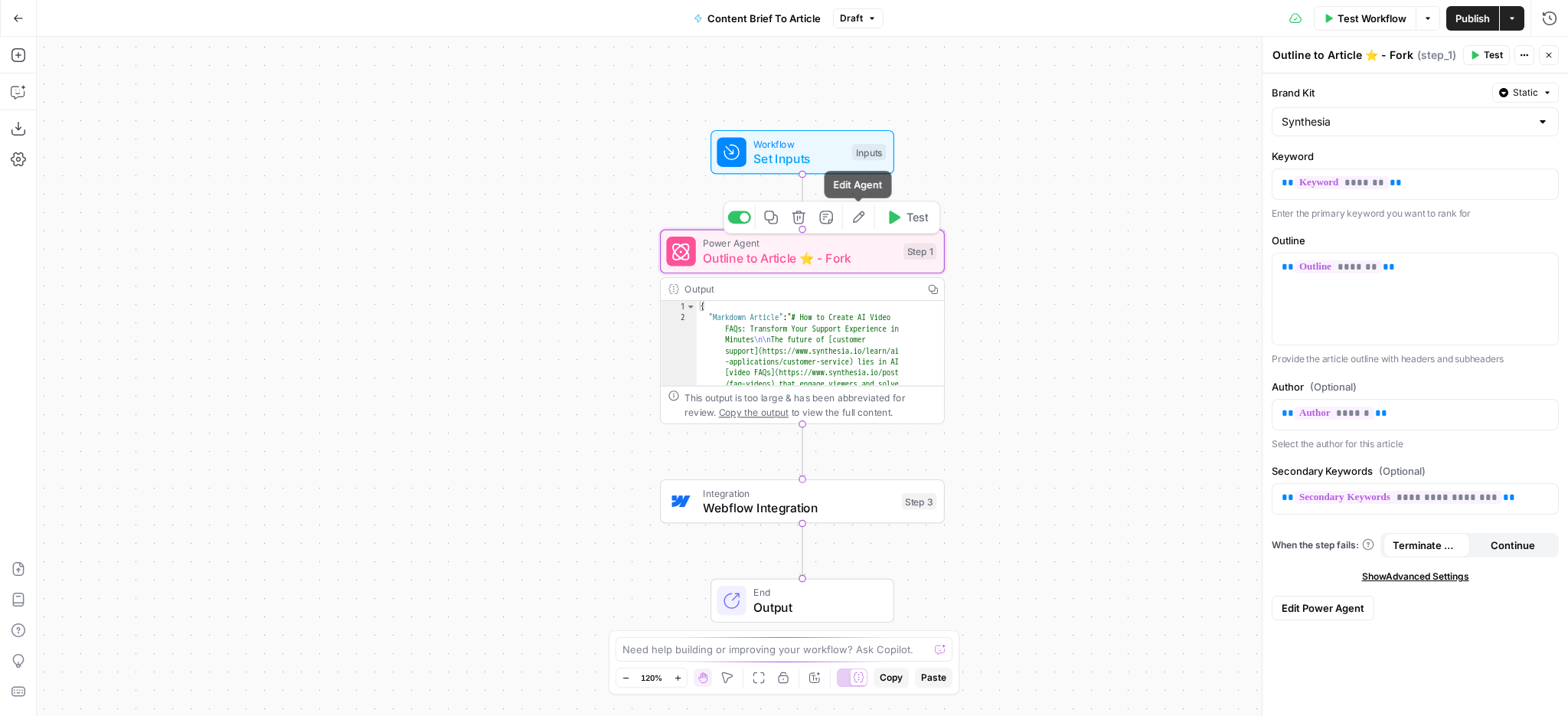 click 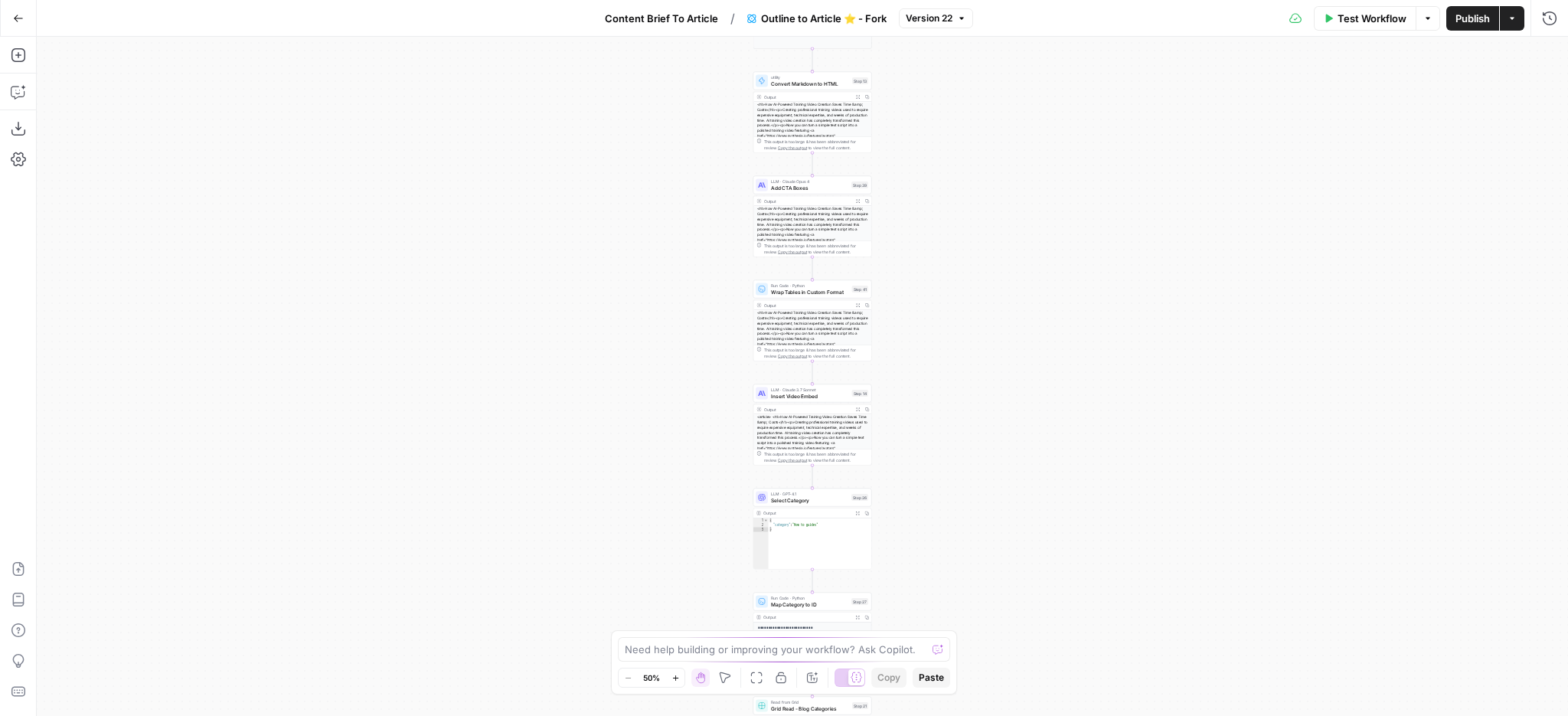 drag, startPoint x: 936, startPoint y: 372, endPoint x: 942, endPoint y: 481, distance: 109.16501 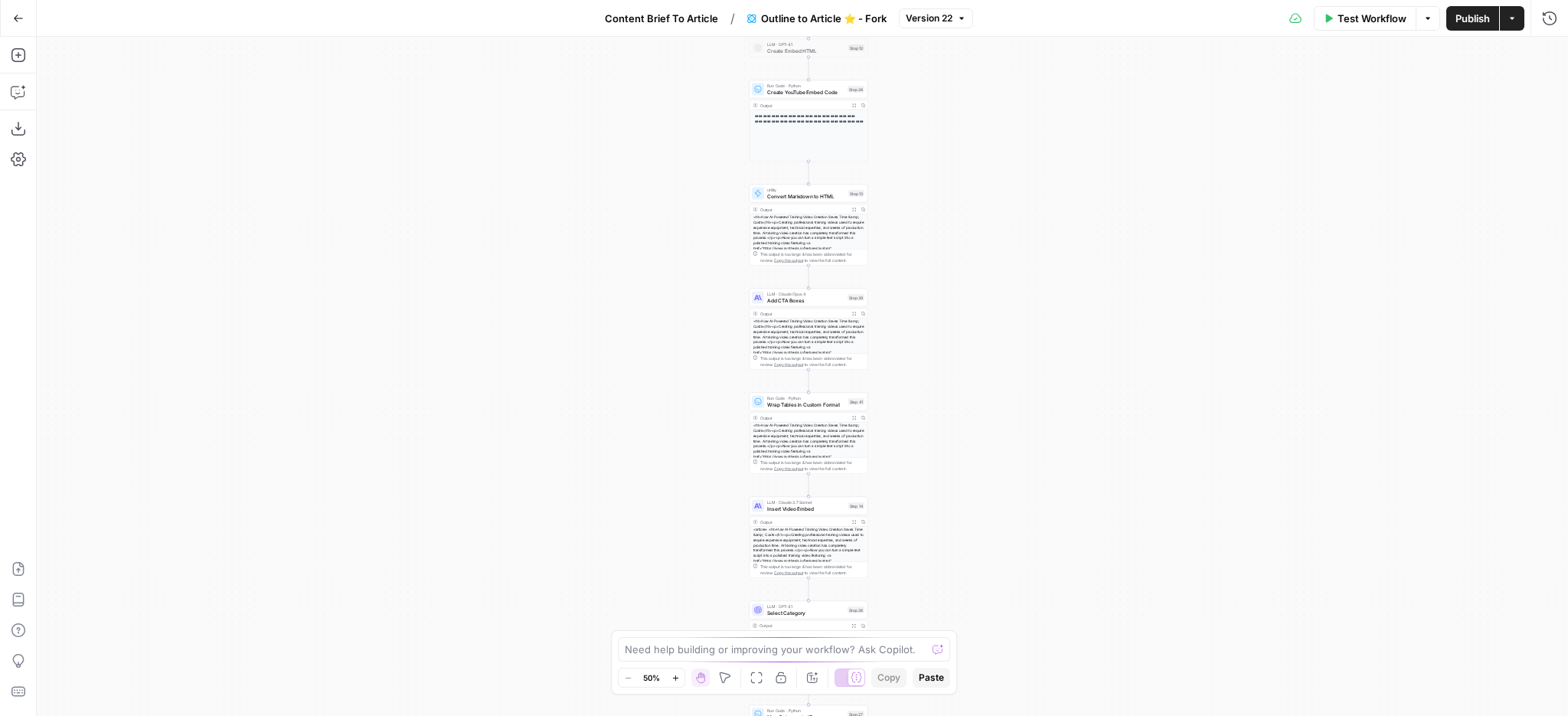 drag, startPoint x: 936, startPoint y: 245, endPoint x: 936, endPoint y: 376, distance: 131 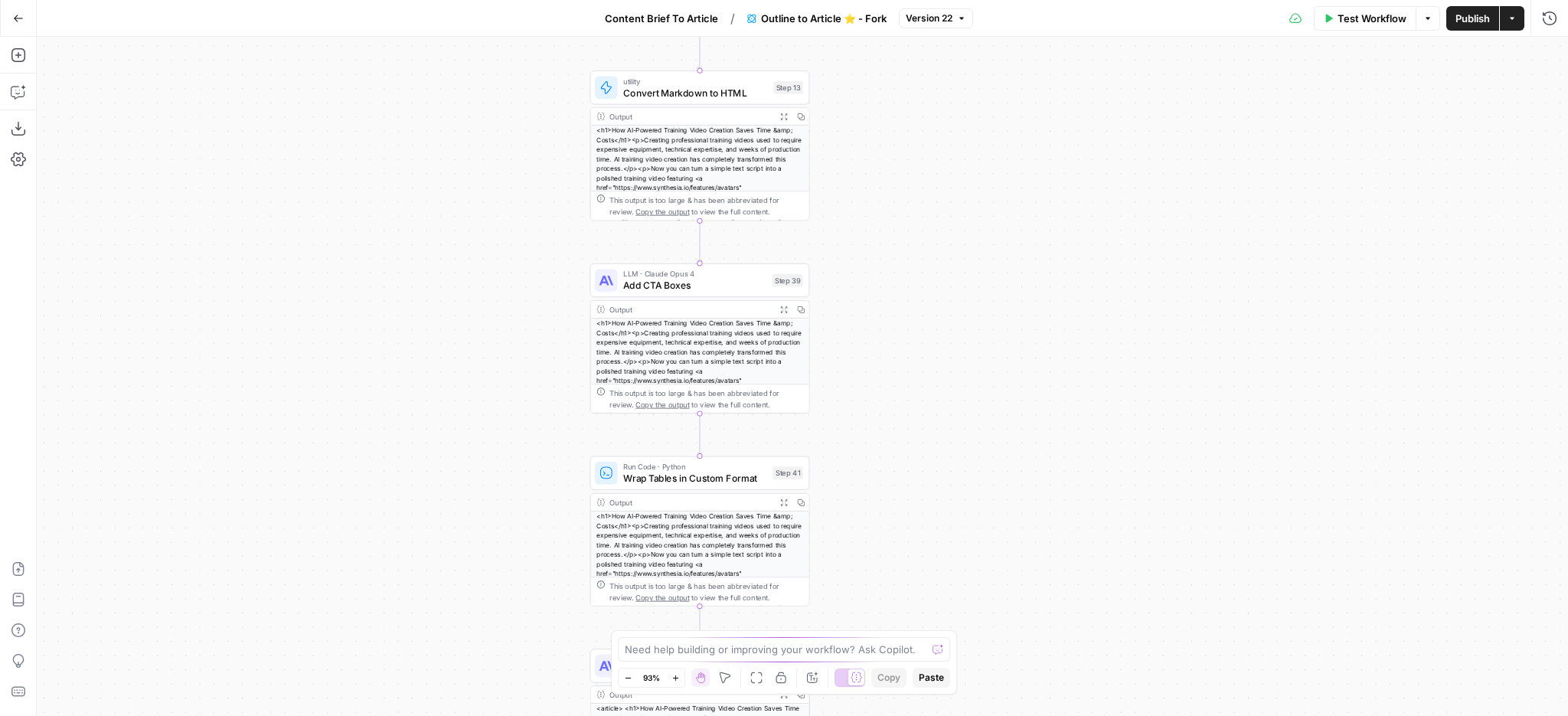 click on "Content Brief To Article / Outline to Article ⭐️ - Fork Version 22" at bounding box center (784, 18) 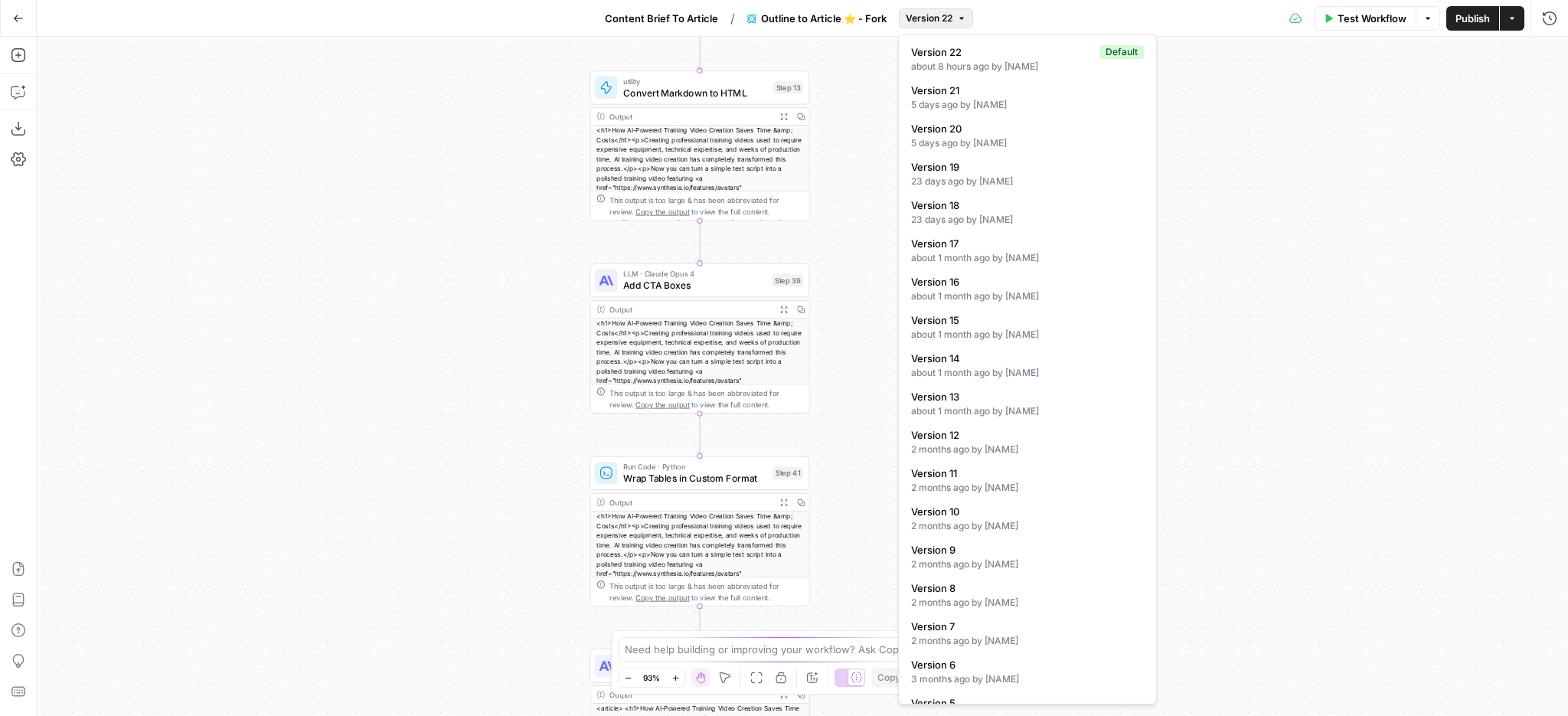 click on "Version 22" at bounding box center [929, 18] 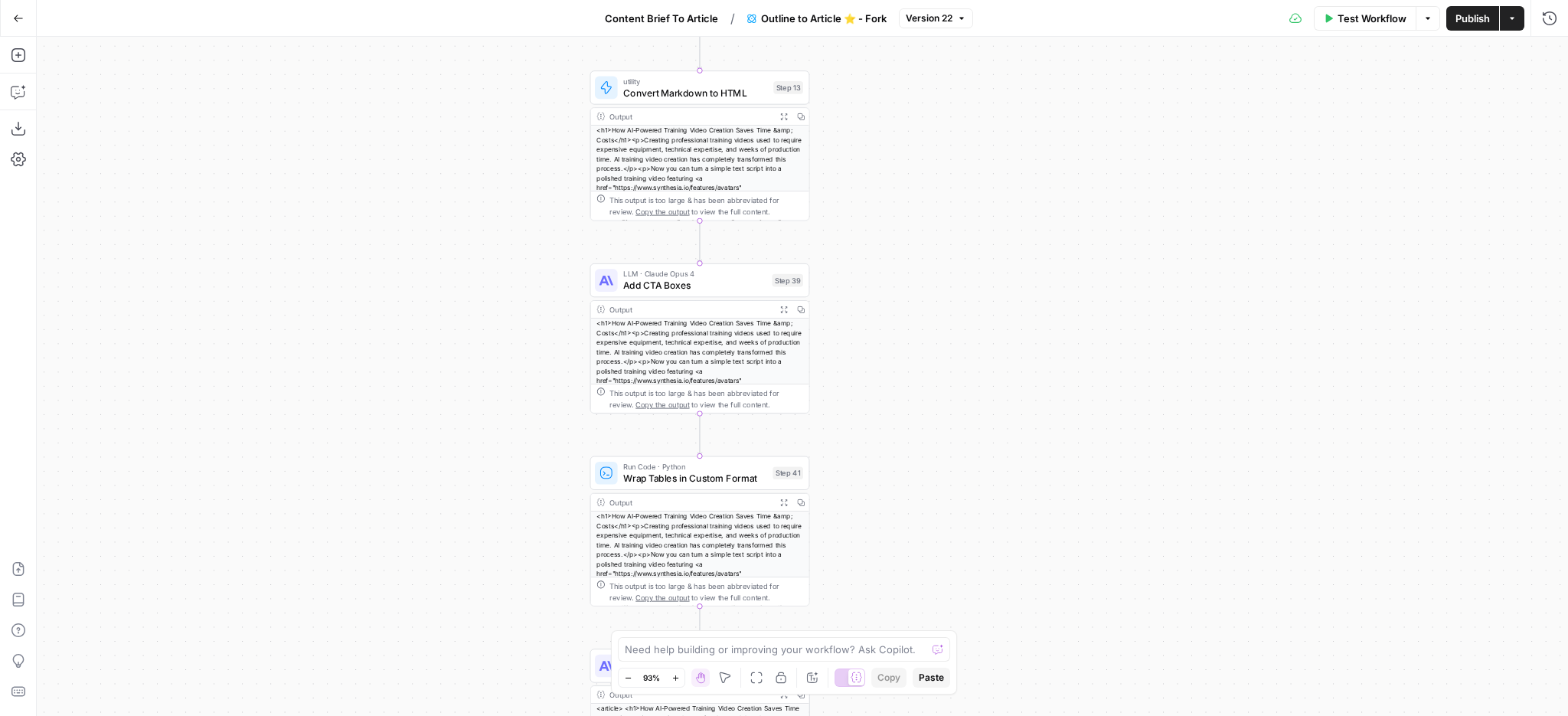 click on "Power Agent Outline to Article ⭐️ - Fork Step 1 Copy step Delete step Add Note Edit Agent Test Output Copy 1 2 {    "Research_summary" :  "Here is a synthesized,         non-redundant overview of key findings and         insights on video translation, combining         unique contributions from the papers         “Rerender A Video: Zero-Shot Text-Guided         Video-to-Video Translation” (SIGGRAPH Asia         2023) and “I2V-GAN: Unpaired Infrared-to        -Visible Video Translation,” with clear         attribution to each source: \n\n 🔹  1. Zero        -Shot Text-Guided Video Translation         (Rerender A Video) \n Source: https://dl.acm        .org/doi/10.1145/3610548.3618160 \n\n - The         paper introduces a zero-shot framework         that translates videos based on text         prompts without requiring retraining,         leveraging pre-trained image diffusion         models (e.g., Stable Diffusion) for video  )" at bounding box center (802, 376) 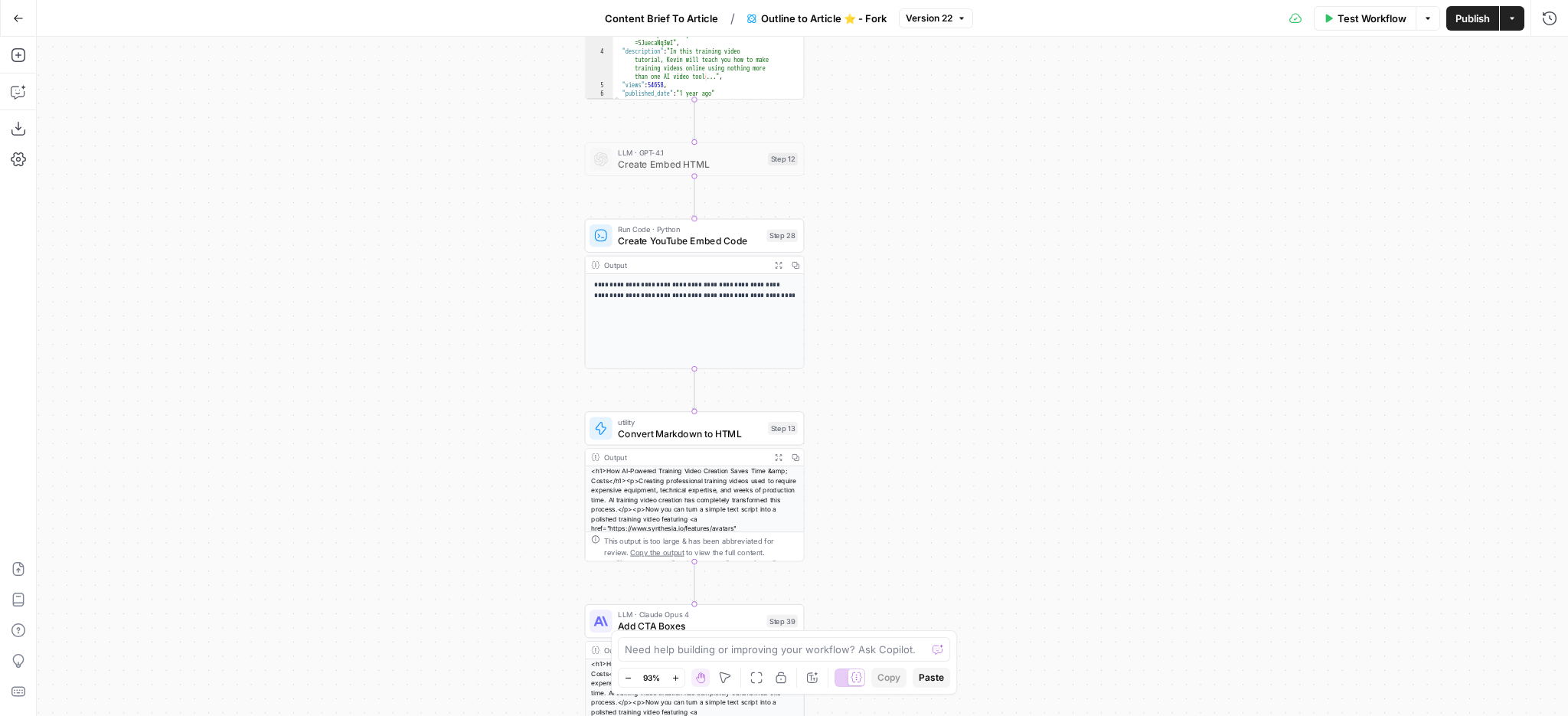 drag, startPoint x: 469, startPoint y: 257, endPoint x: 463, endPoint y: 597, distance: 340.05294 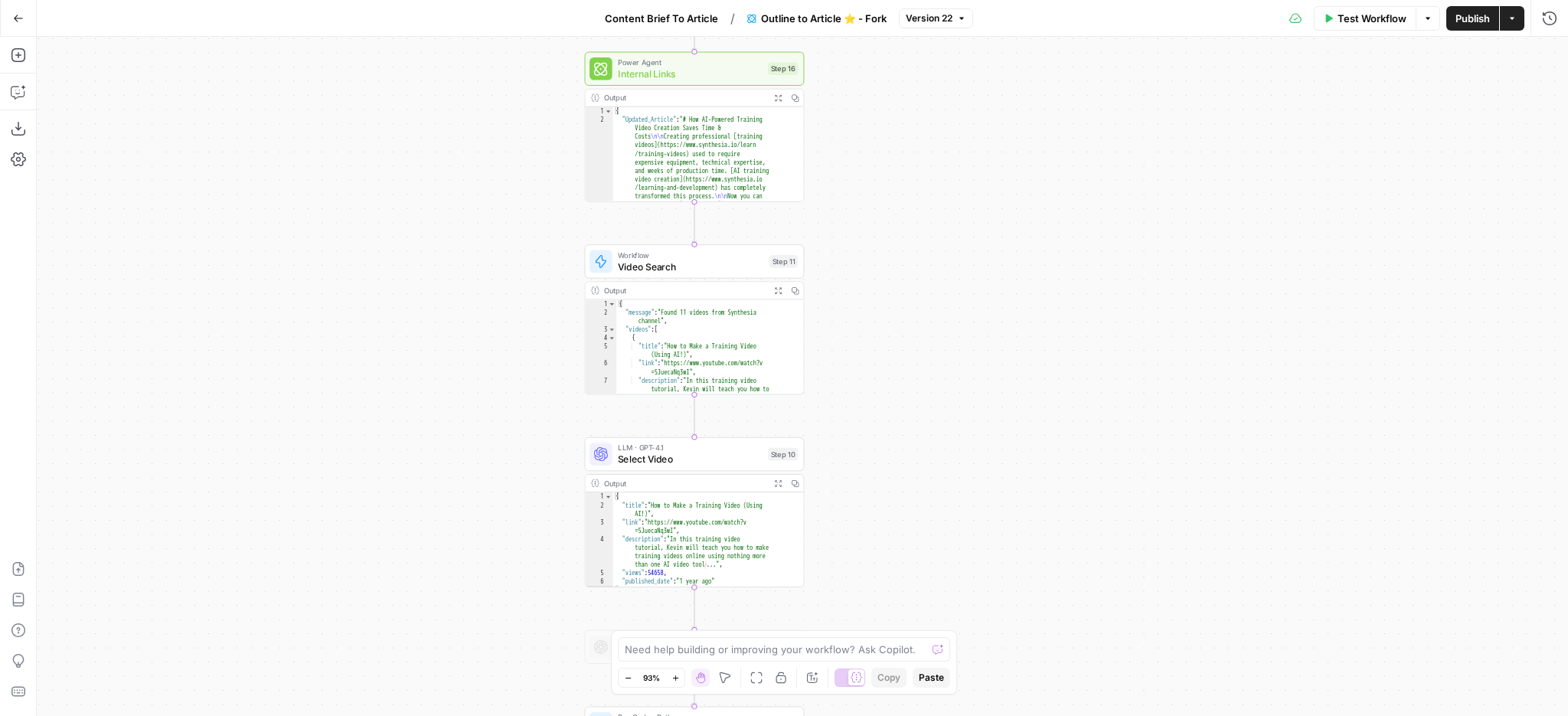 drag, startPoint x: 458, startPoint y: 247, endPoint x: 458, endPoint y: 774, distance: 527 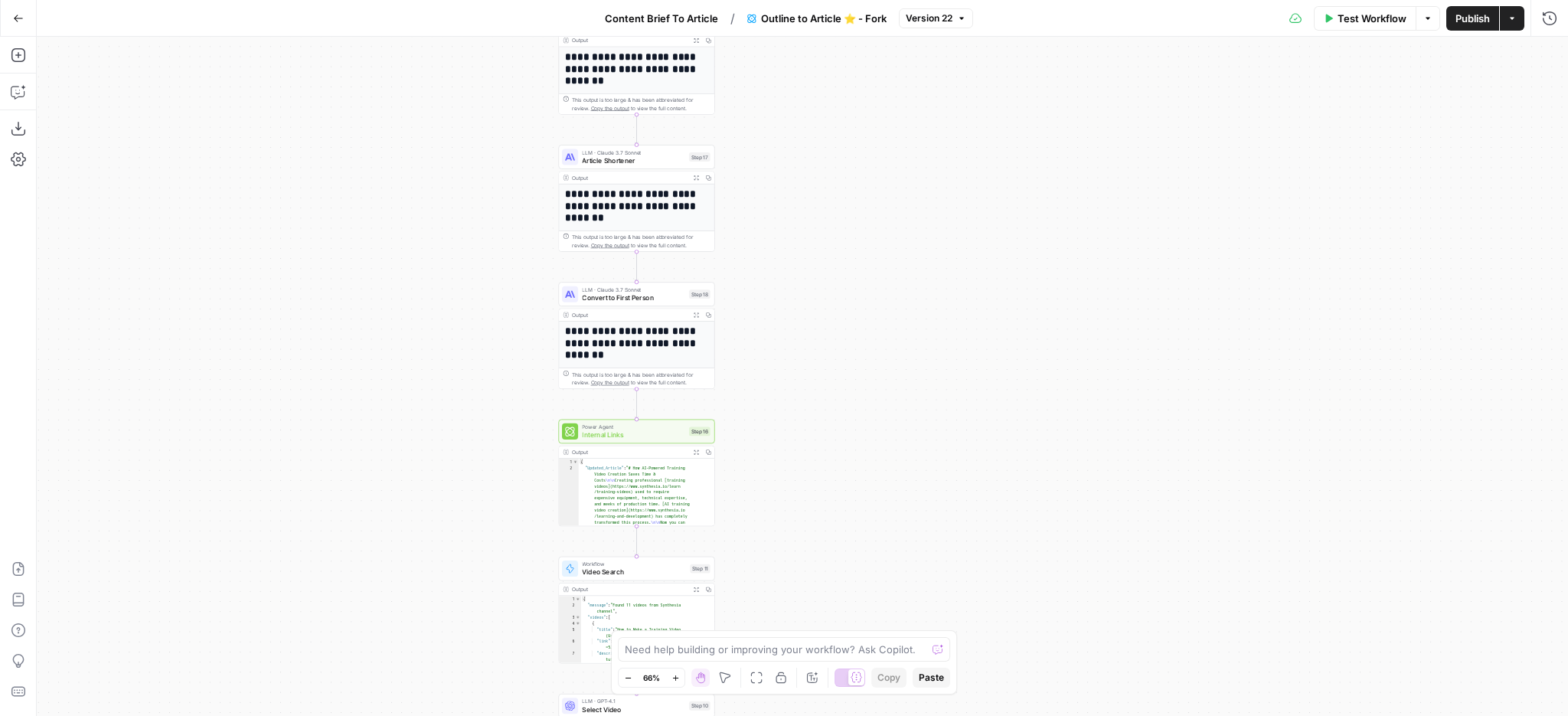 drag, startPoint x: 461, startPoint y: 289, endPoint x: 461, endPoint y: 517, distance: 228 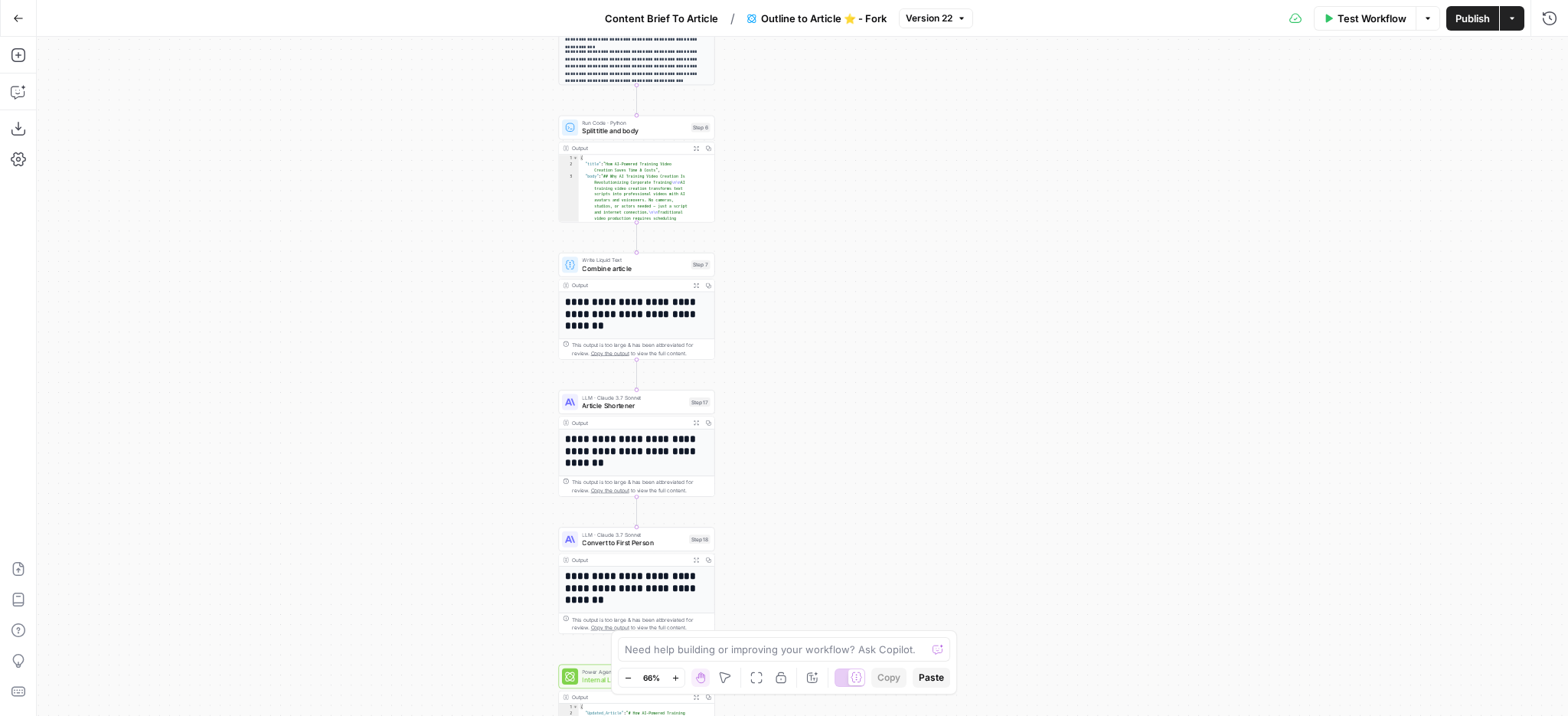 drag, startPoint x: 482, startPoint y: 284, endPoint x: 482, endPoint y: 530, distance: 246 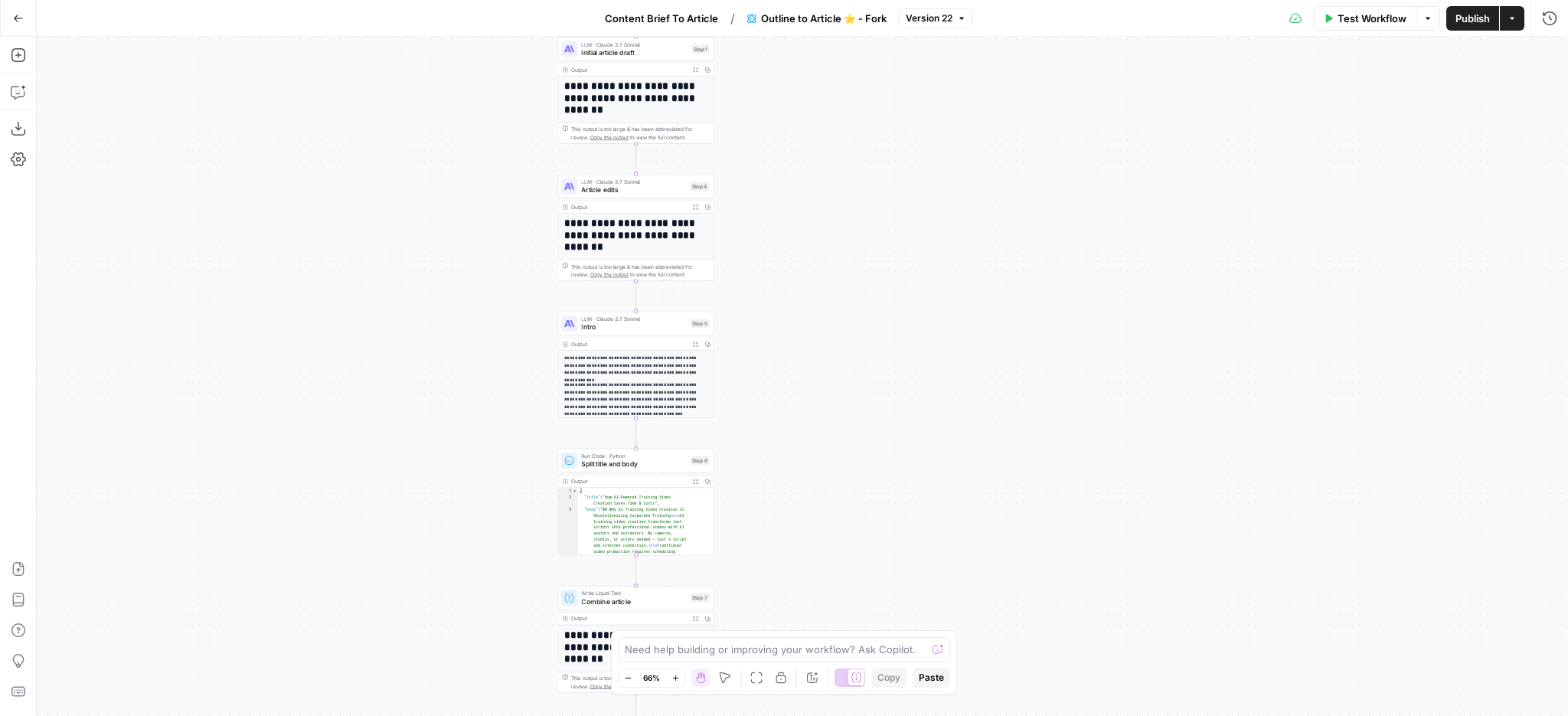 drag, startPoint x: 480, startPoint y: 208, endPoint x: 479, endPoint y: 541, distance: 333.0015 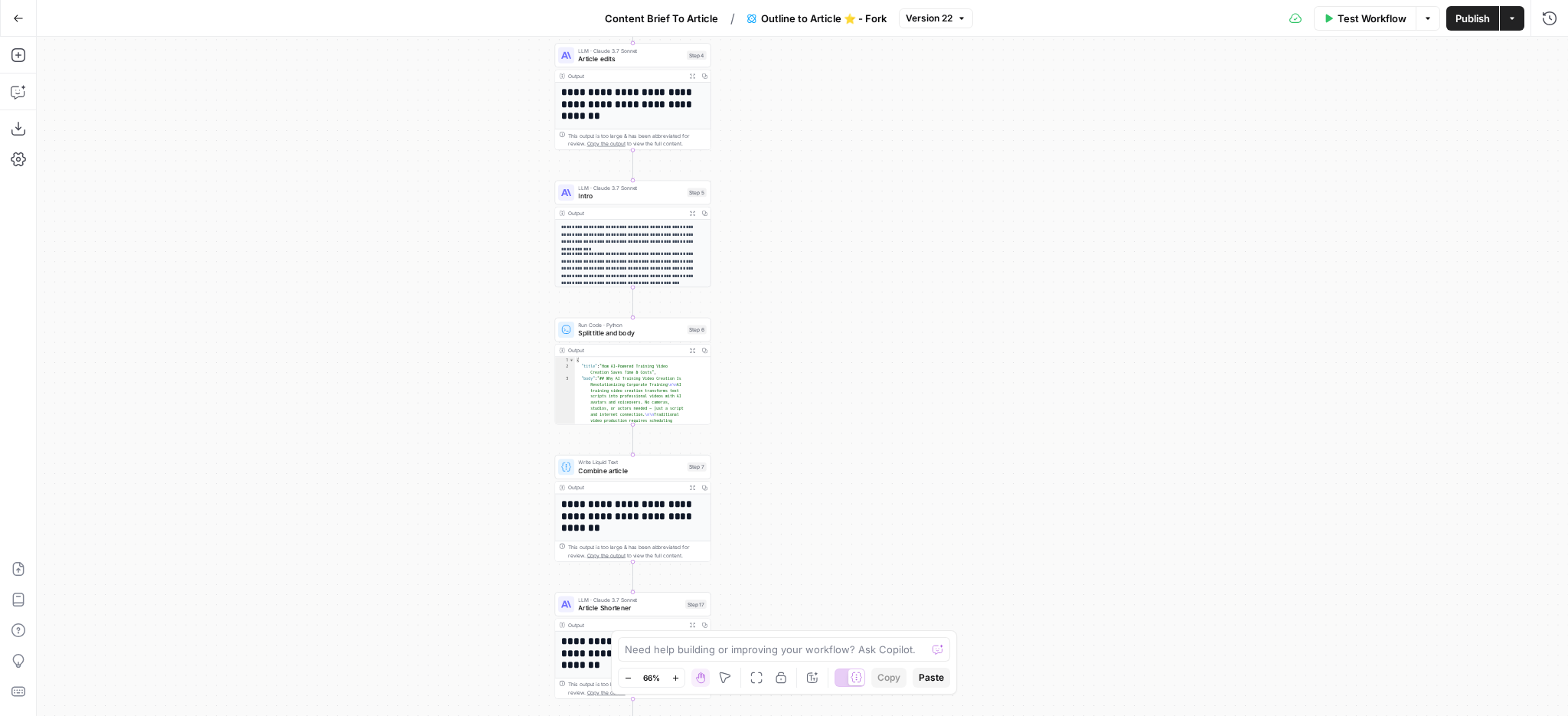 drag, startPoint x: 455, startPoint y: 169, endPoint x: 452, endPoint y: 38, distance: 131.03435 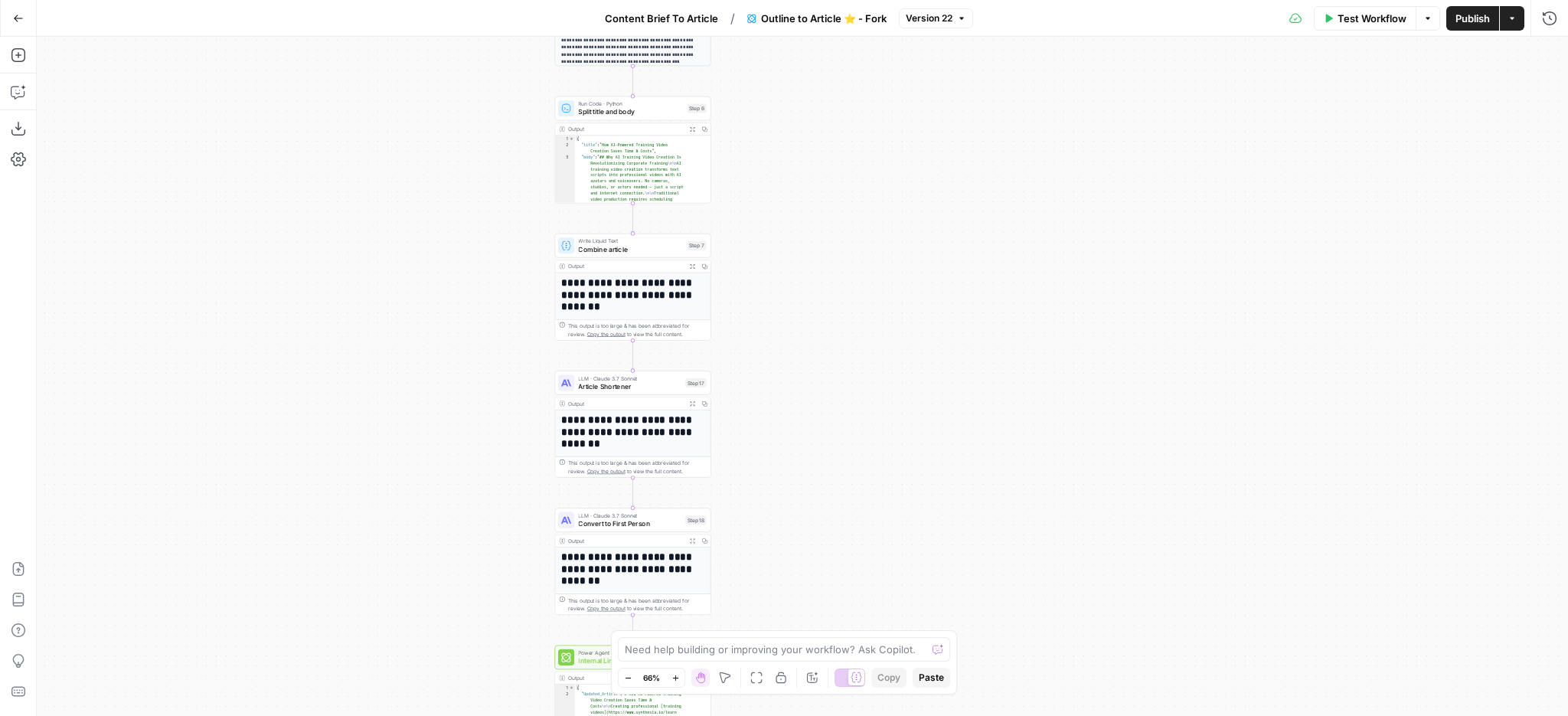 drag, startPoint x: 452, startPoint y: 360, endPoint x: 452, endPoint y: 57, distance: 303 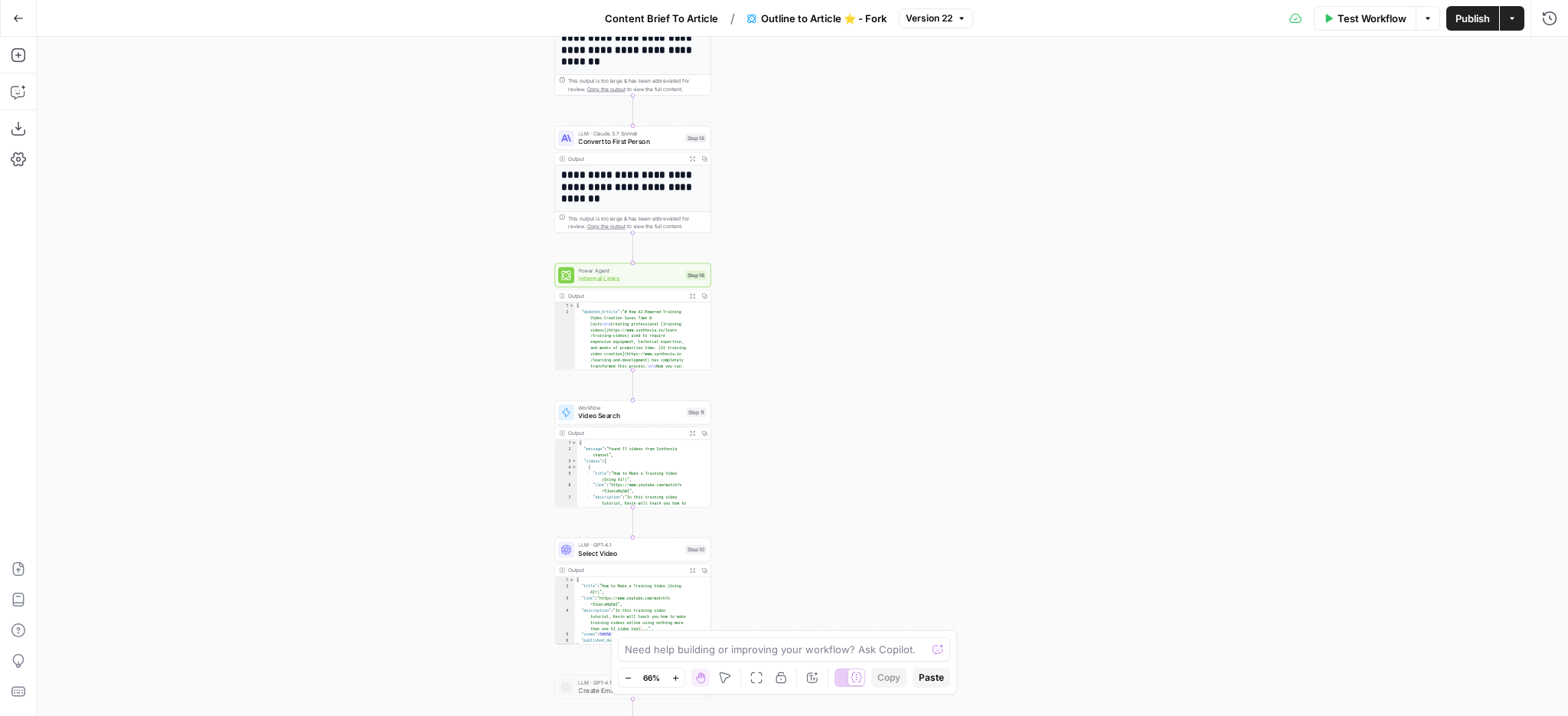 drag, startPoint x: 462, startPoint y: 392, endPoint x: 462, endPoint y: 93, distance: 299 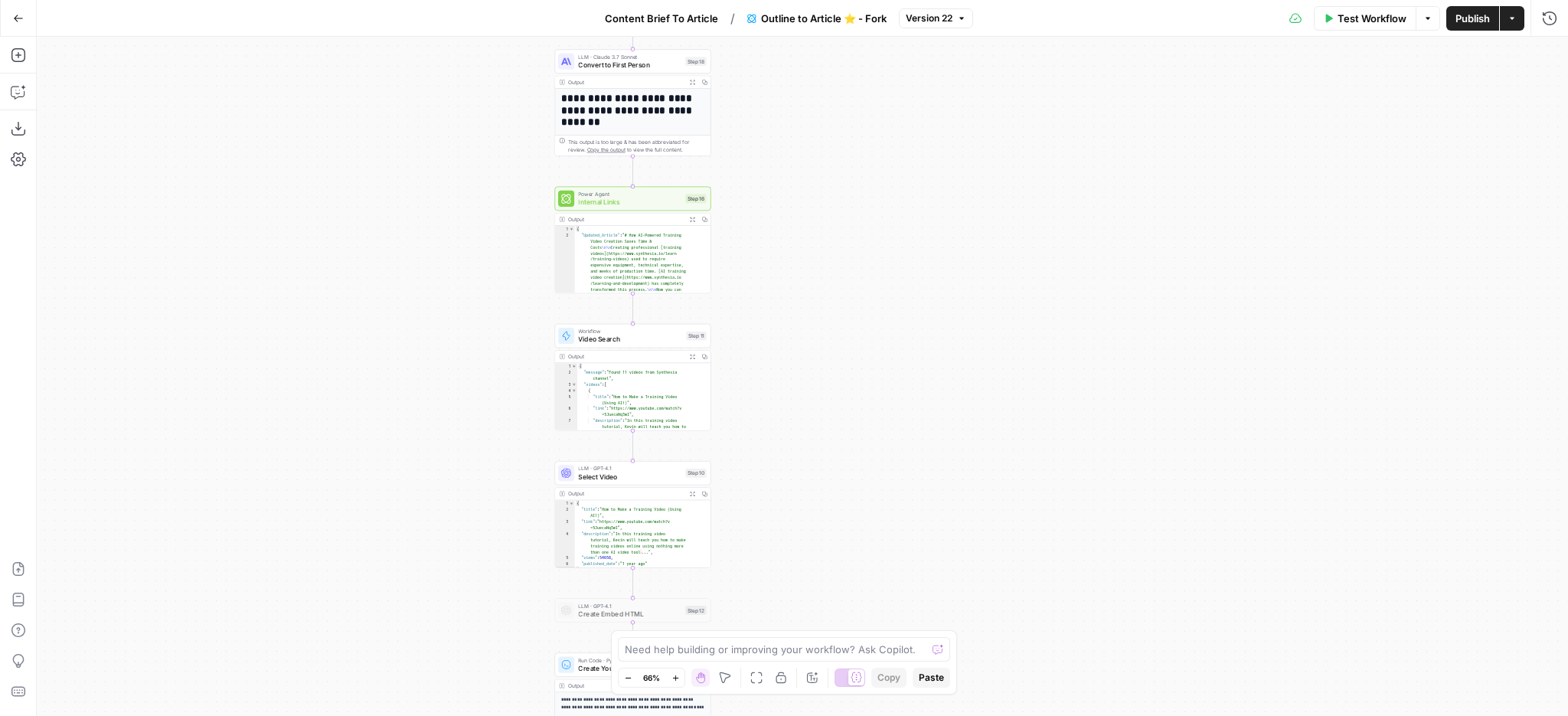 drag, startPoint x: 481, startPoint y: 371, endPoint x: 481, endPoint y: 262, distance: 109 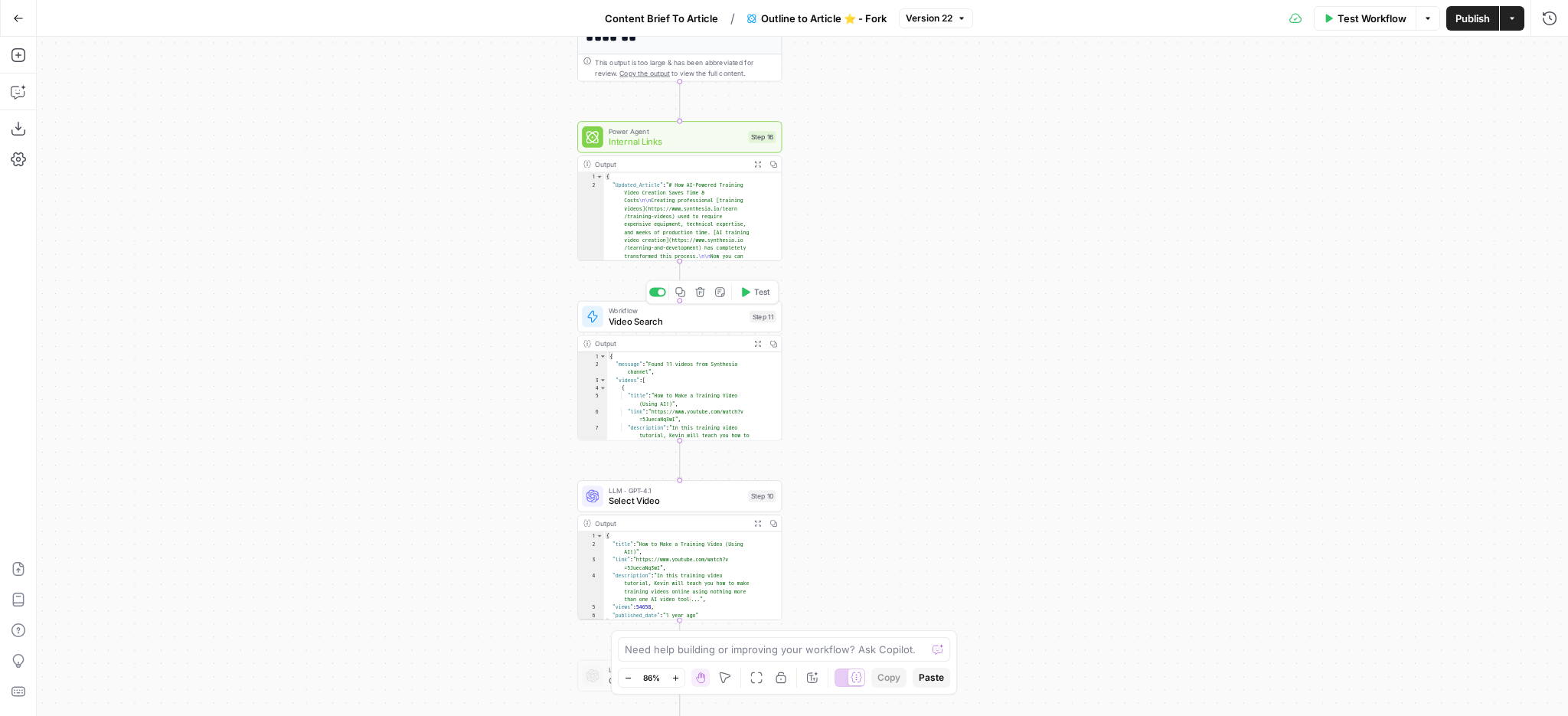 click on "Video Search" at bounding box center (677, 321) 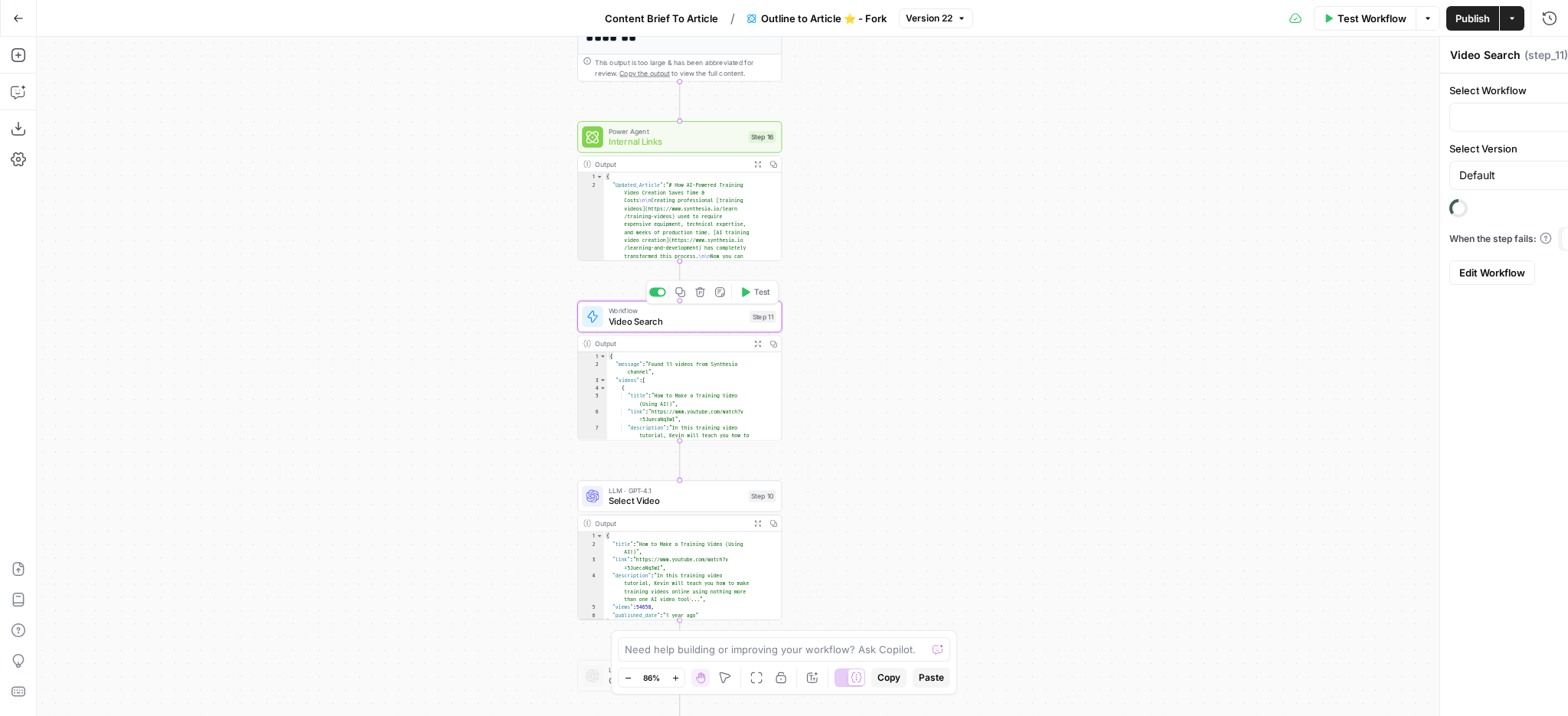 type on "Video Search" 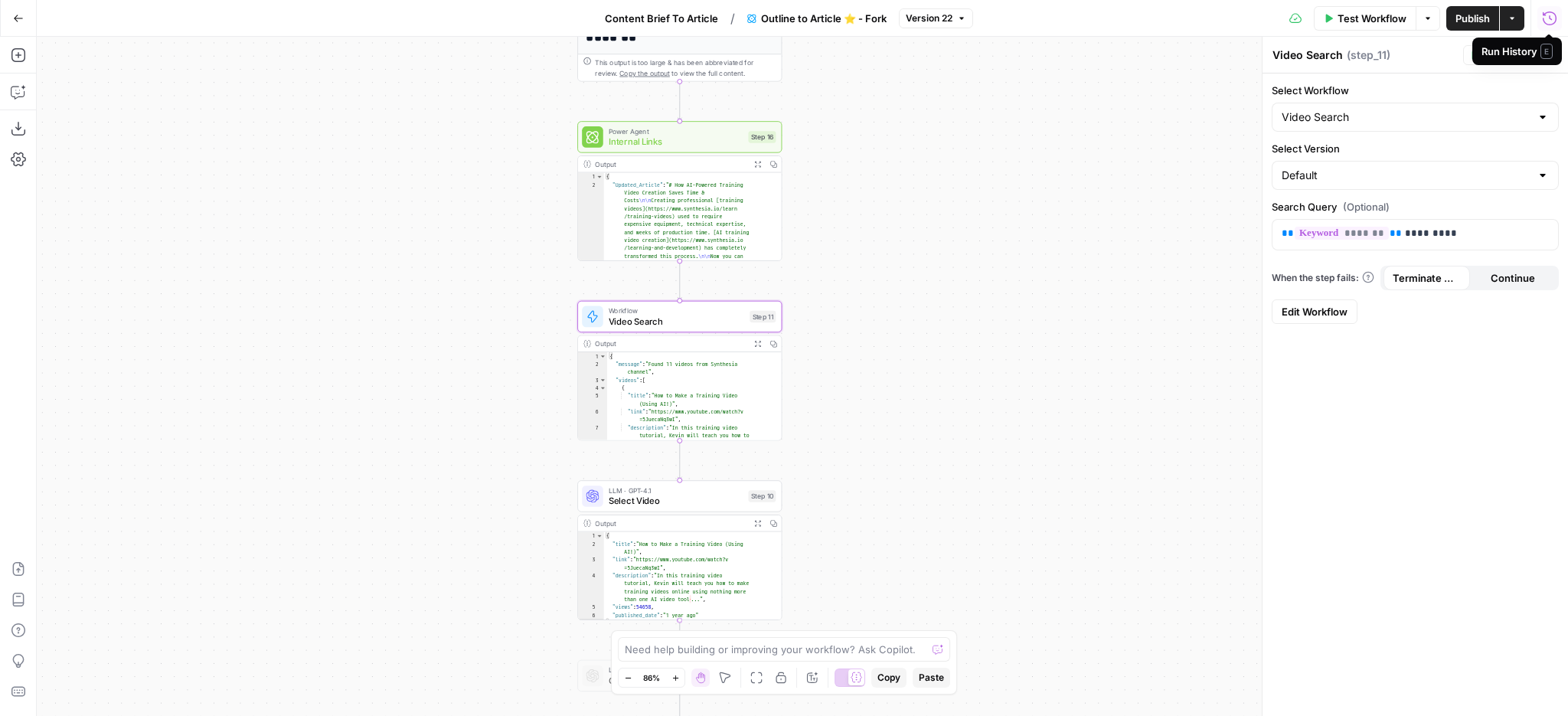 click on "E" at bounding box center [1547, 51] 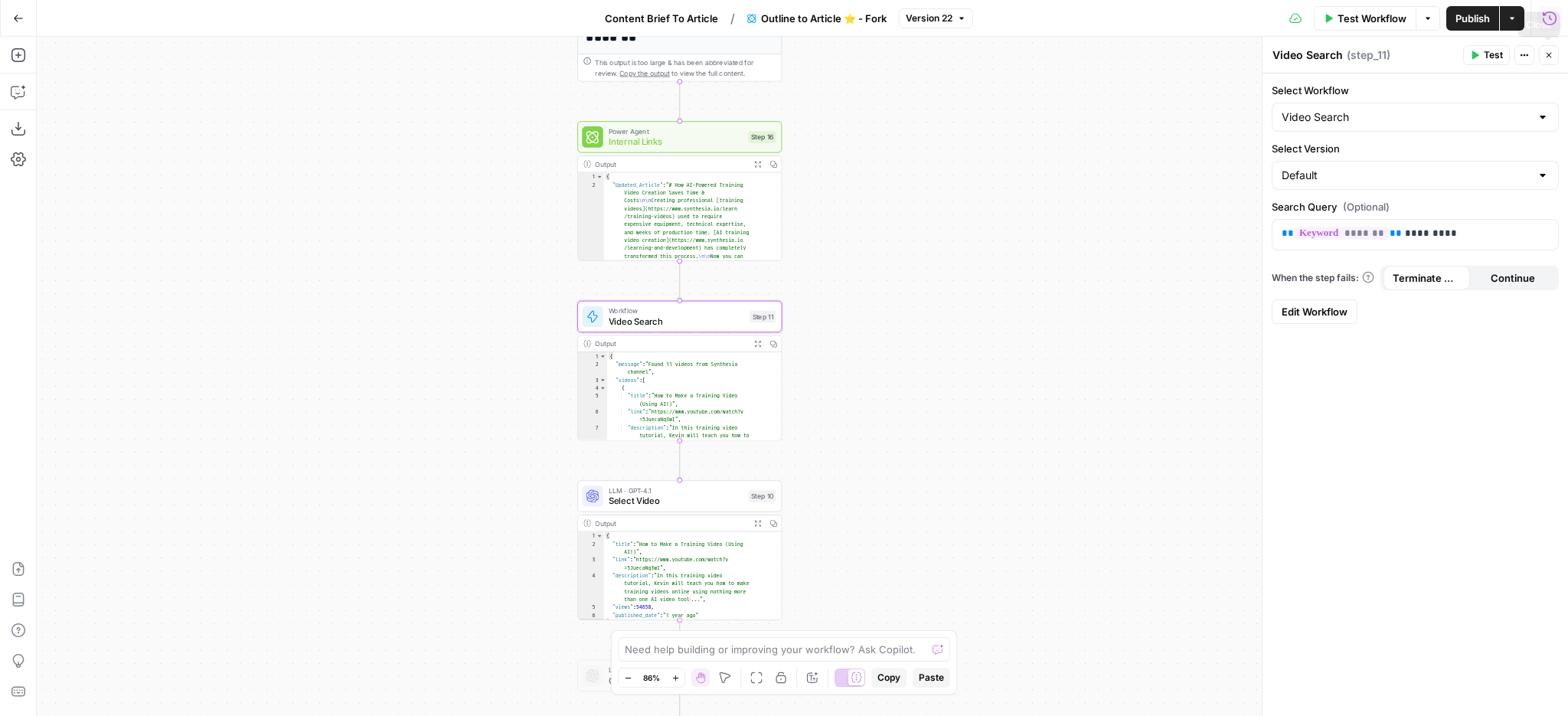 click on "Close" at bounding box center (1549, 55) 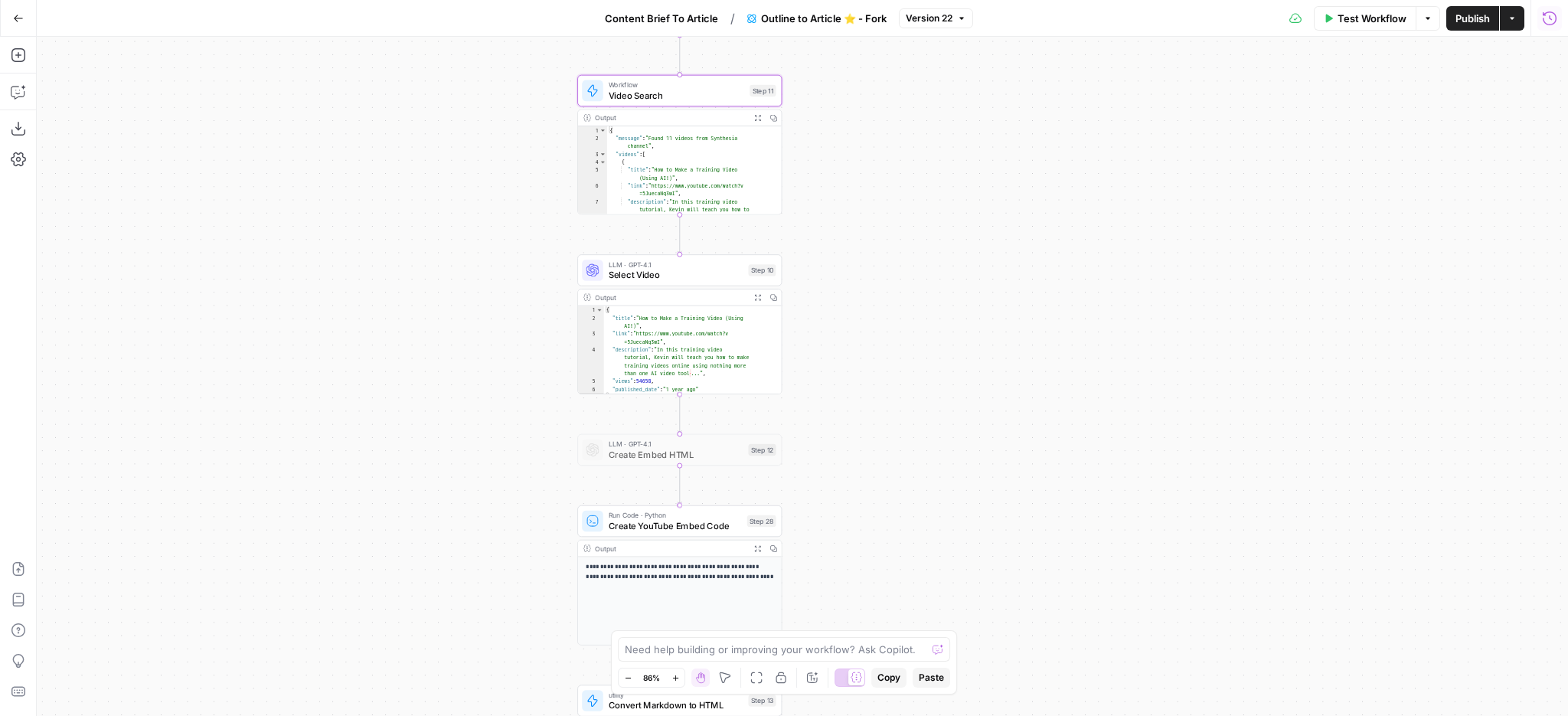 drag, startPoint x: 1076, startPoint y: 437, endPoint x: 1076, endPoint y: 211, distance: 226 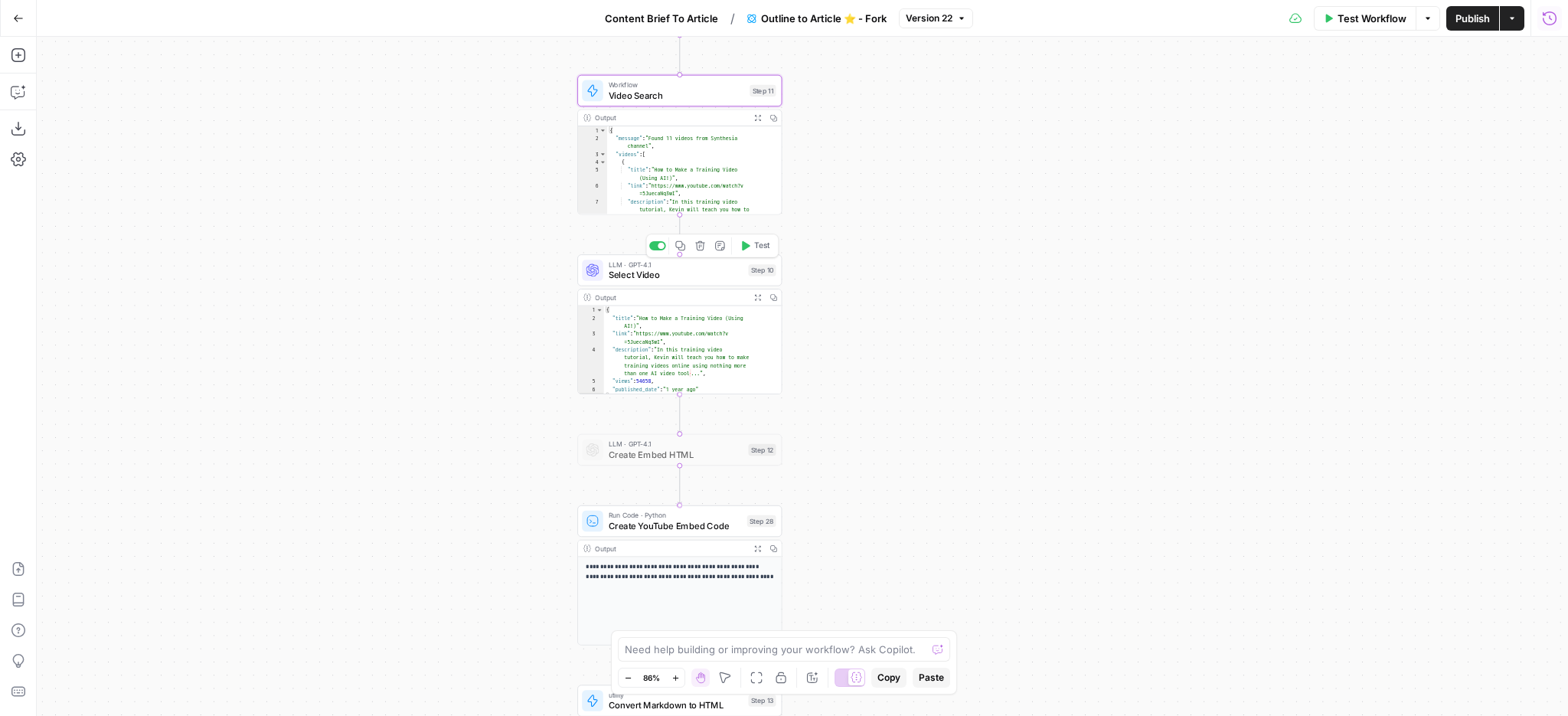 click on "Select Video" at bounding box center (676, 274) 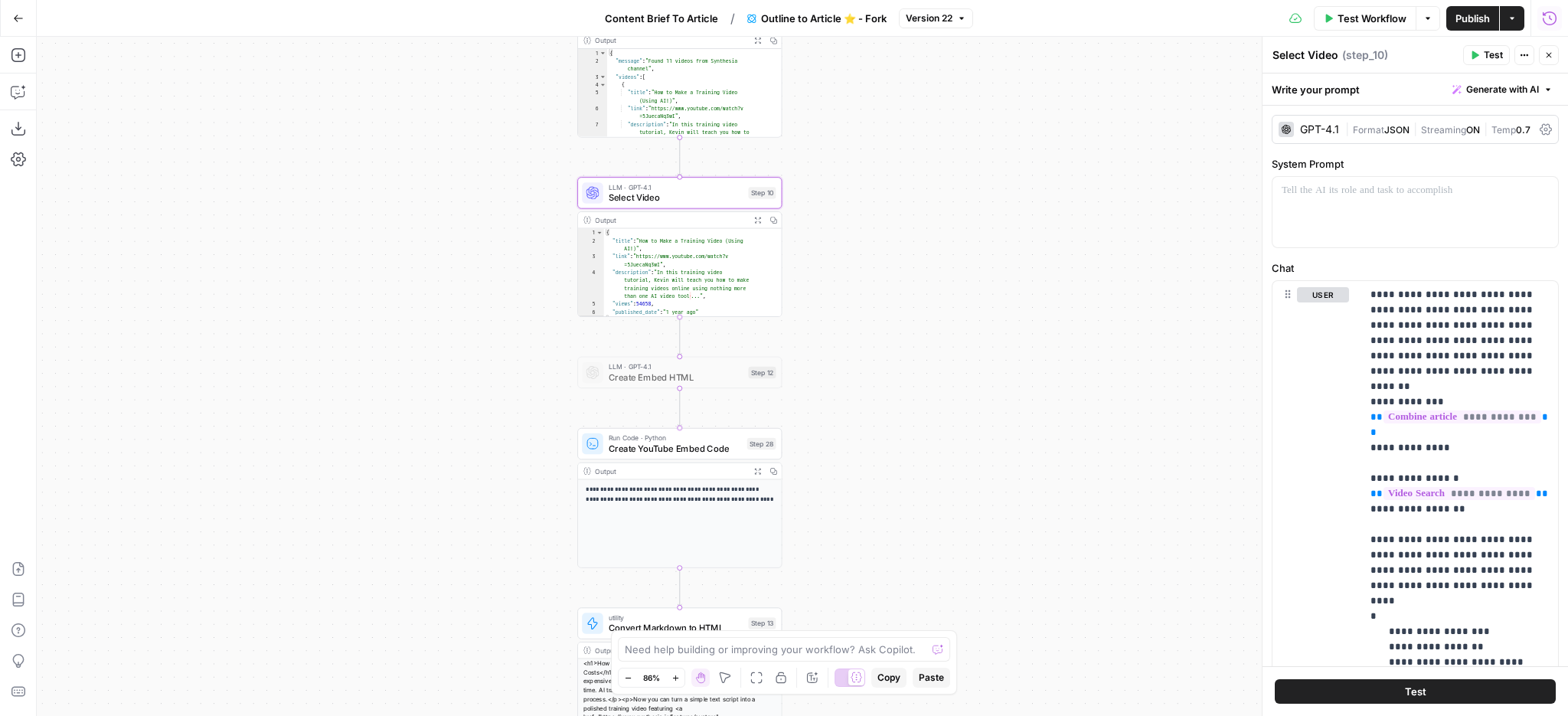 drag, startPoint x: 931, startPoint y: 391, endPoint x: 931, endPoint y: 314, distance: 77 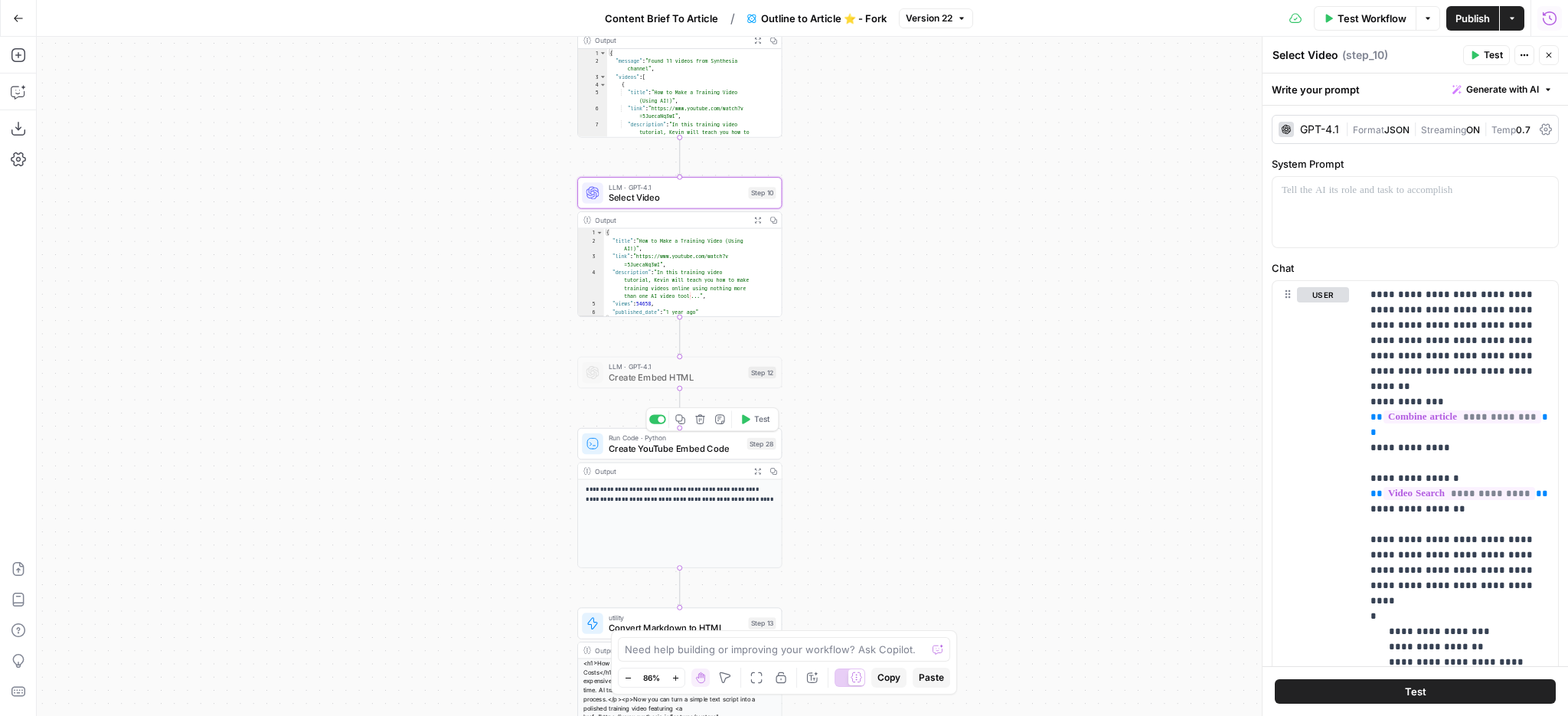 click on "Create YouTube Embed Code" at bounding box center [675, 448] 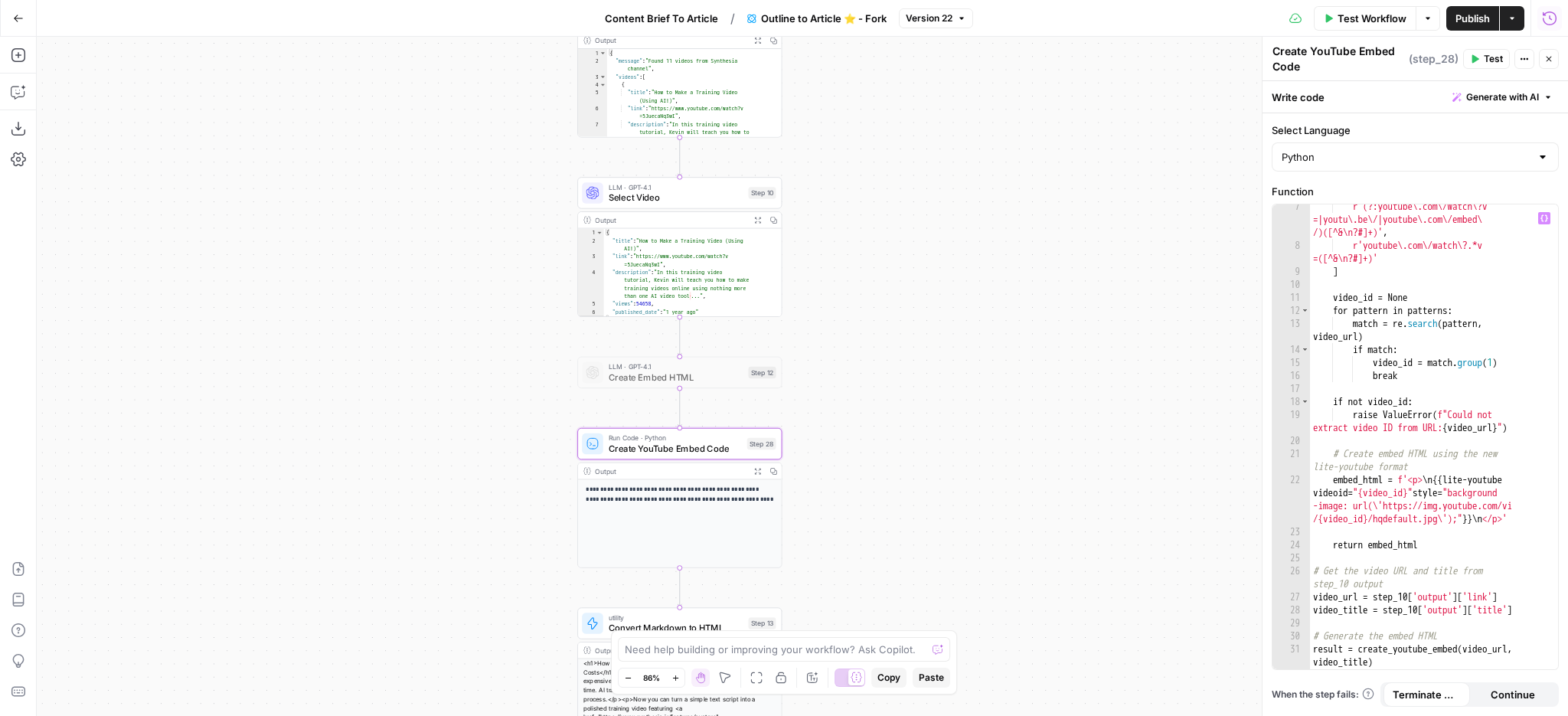 scroll, scrollTop: 134, scrollLeft: 0, axis: vertical 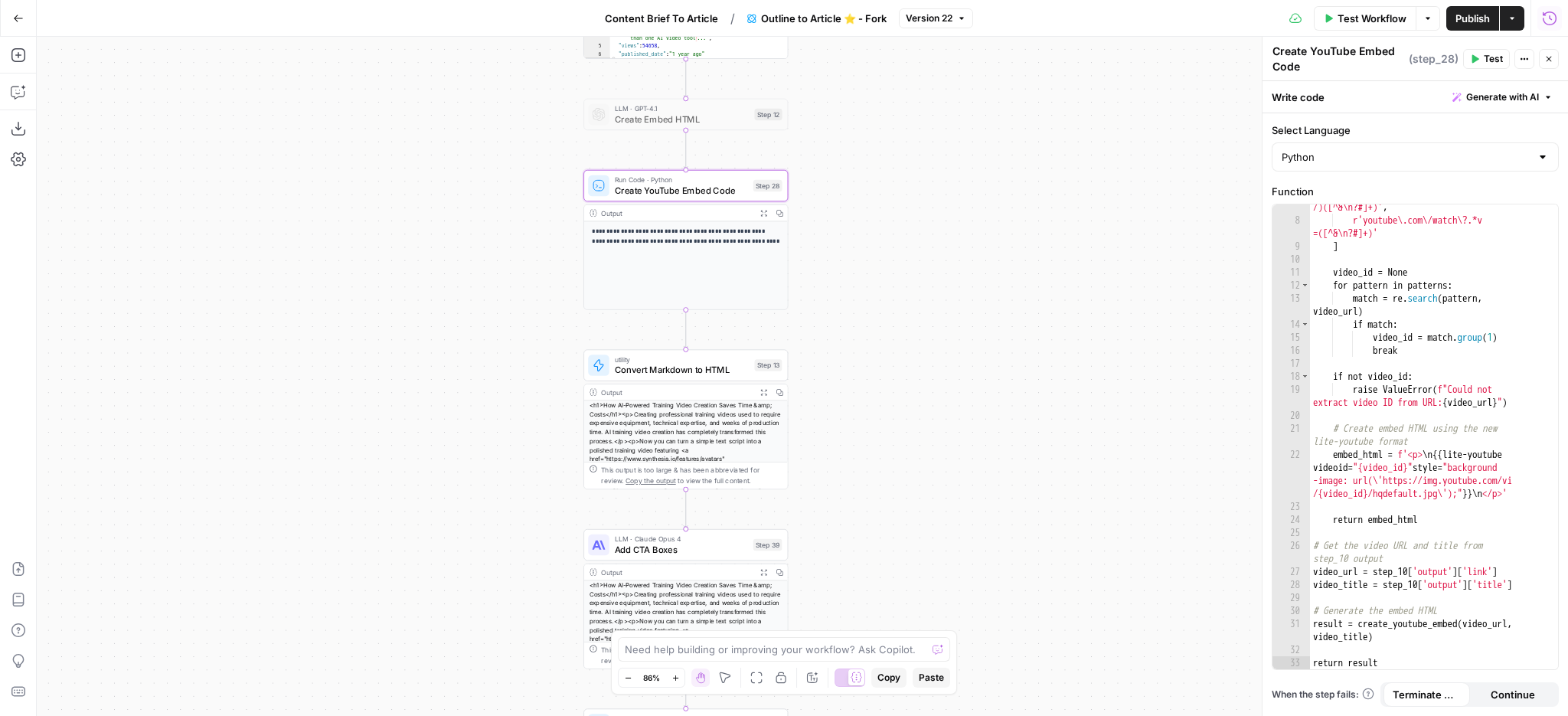 drag, startPoint x: 1098, startPoint y: 481, endPoint x: 1104, endPoint y: 219, distance: 262.06869 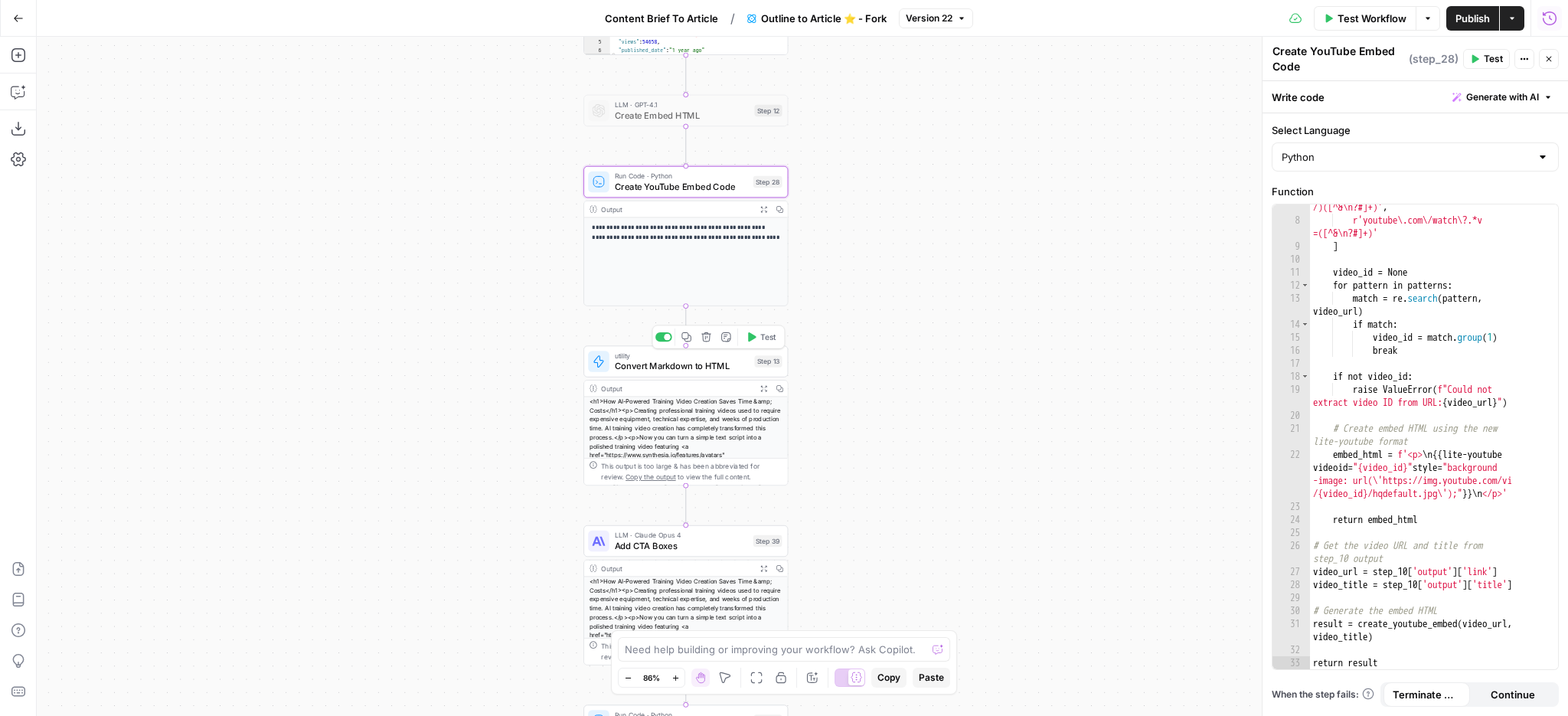 click on "Convert Markdown to HTML" at bounding box center (682, 365) 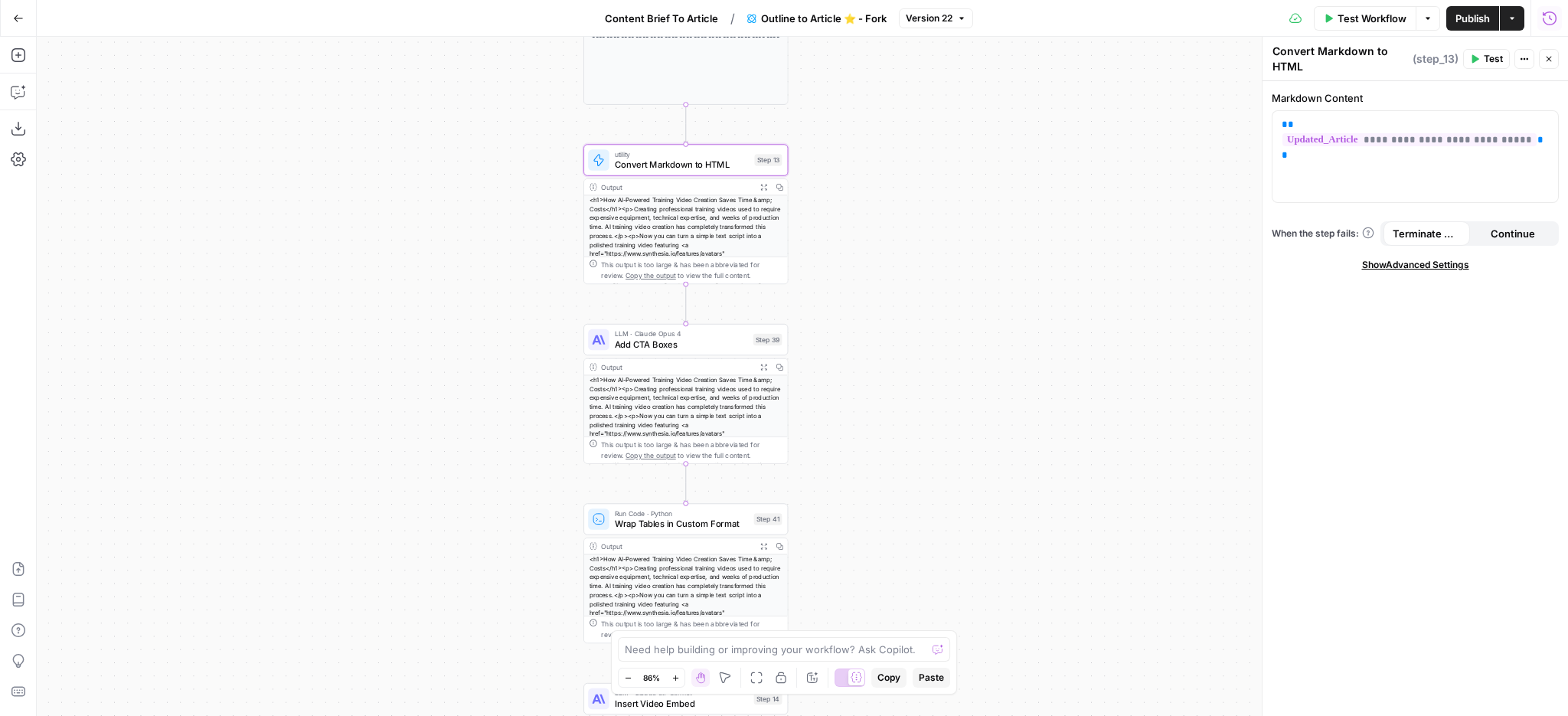 drag, startPoint x: 900, startPoint y: 444, endPoint x: 900, endPoint y: 240, distance: 204 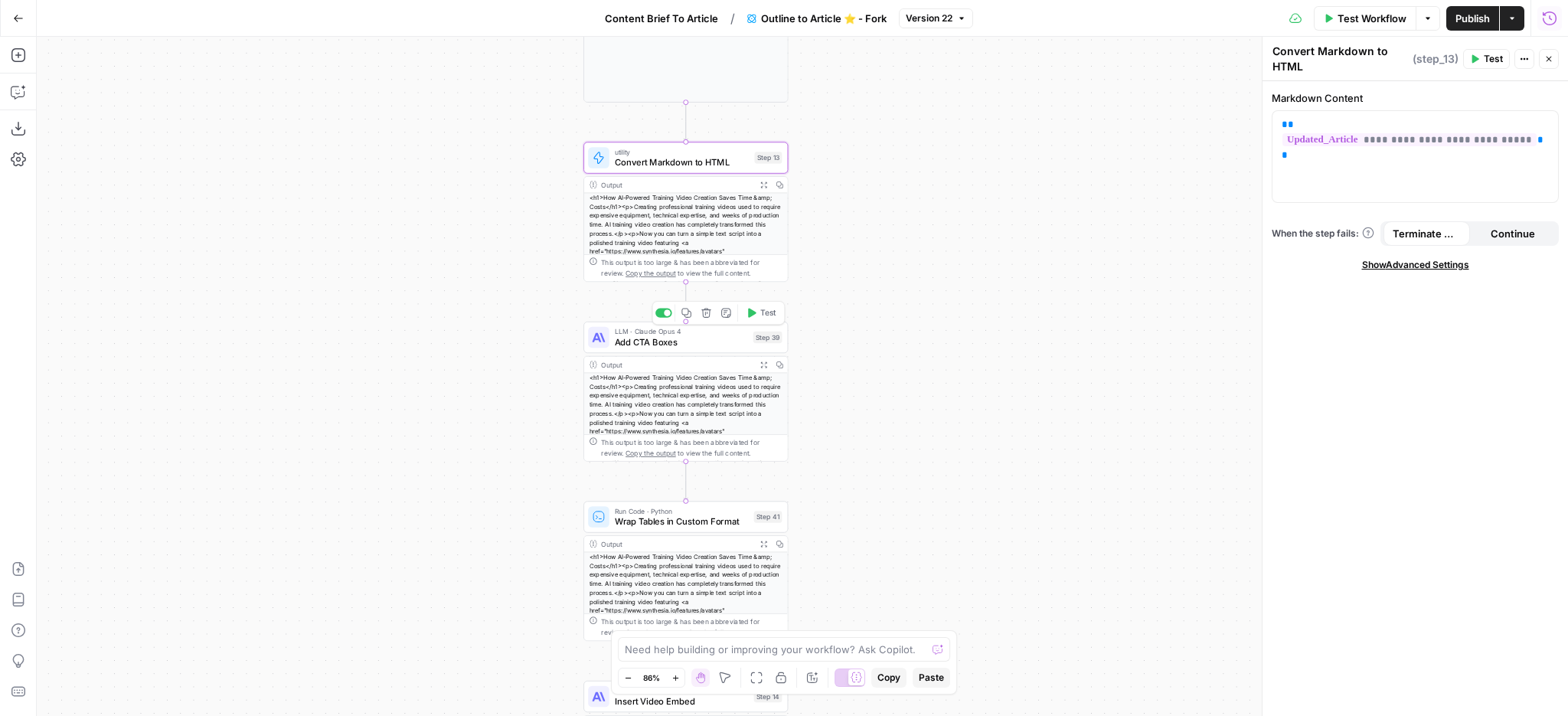 click on "Add CTA Boxes" at bounding box center [681, 342] 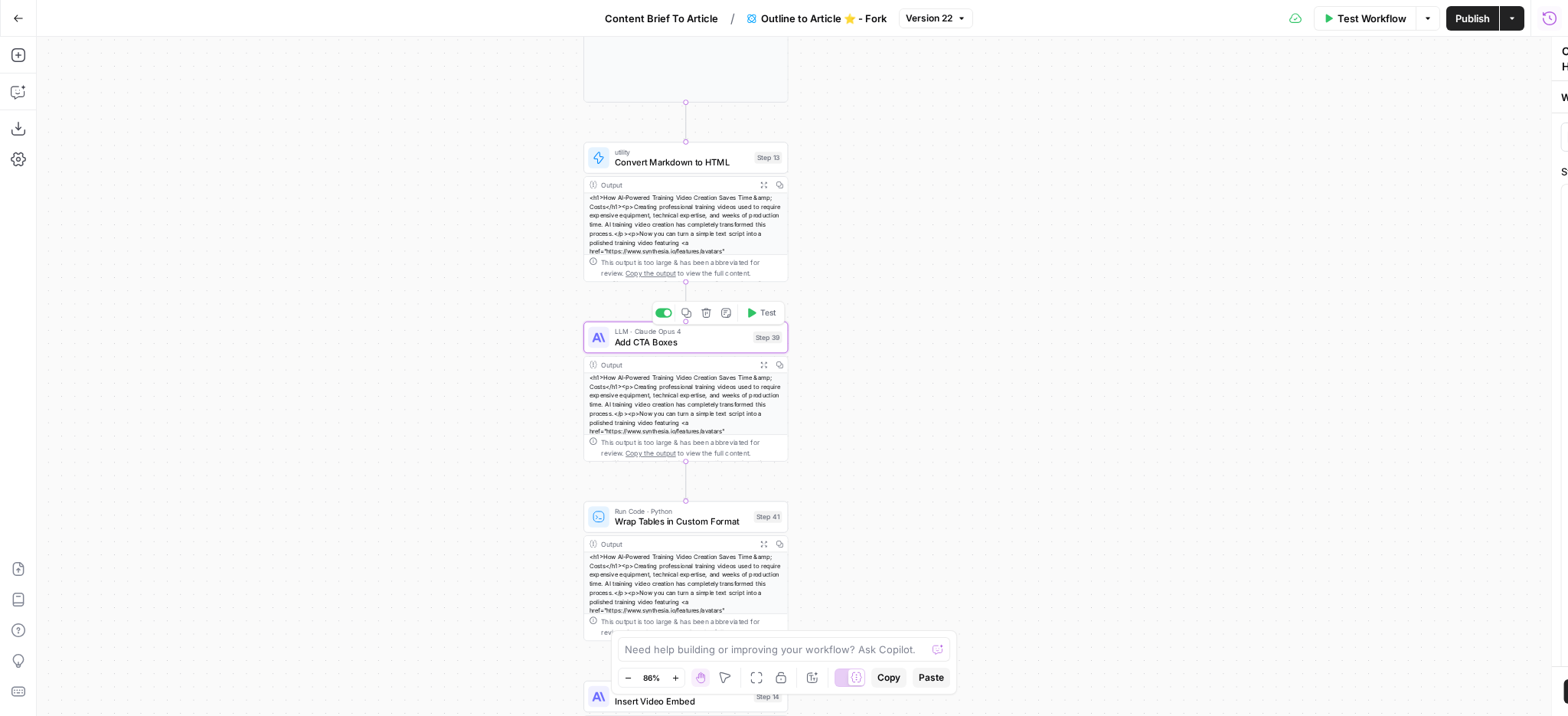 type on "Add CTA Boxes" 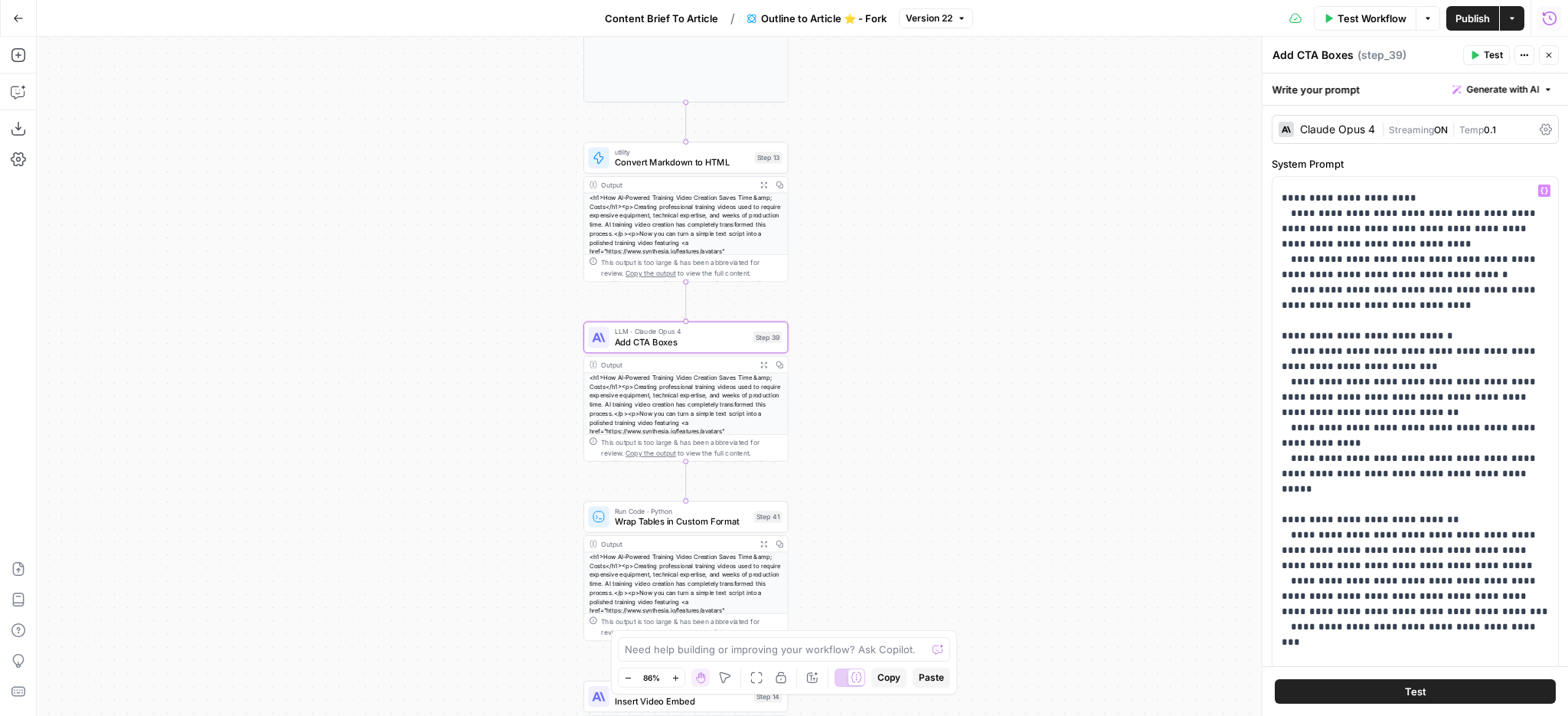 scroll, scrollTop: 200, scrollLeft: 0, axis: vertical 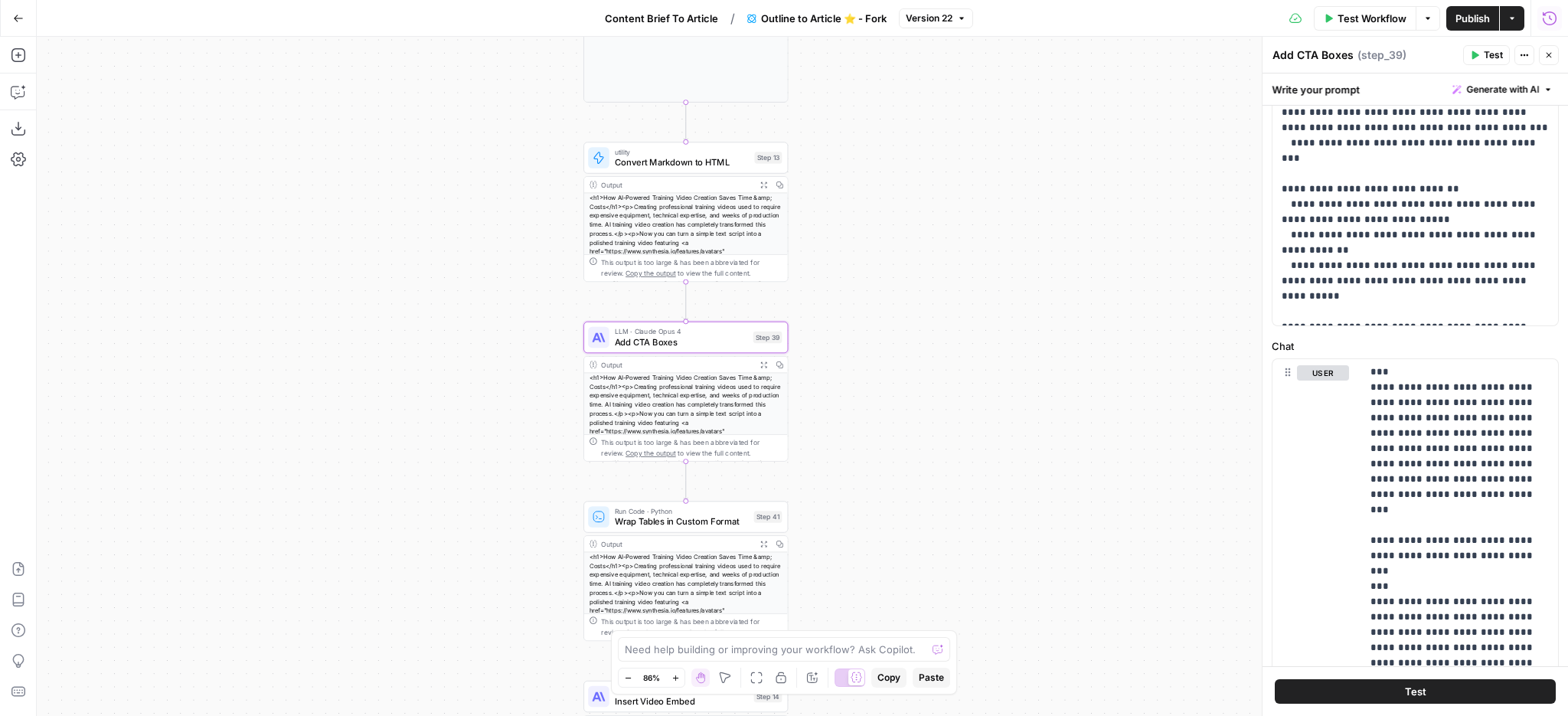click on "Power Agent Outline to Article ⭐️ - Fork Step 1 Copy step Delete step Add Note Edit Agent Test Output Copy 1 2 {    "Research_summary" :  "Here is a synthesized,         non-redundant overview of key findings and         insights on video translation, combining         unique contributions from the papers         “Rerender A Video: Zero-Shot Text-Guided         Video-to-Video Translation” (SIGGRAPH Asia         2023) and “I2V-GAN: Unpaired Infrared-to        -Visible Video Translation,” with clear         attribution to each source: \n\n 🔹  1. Zero        -Shot Text-Guided Video Translation         (Rerender A Video) \n Source: https://dl.acm        .org/doi/10.1145/3610548.3618160 \n\n - The         paper introduces a zero-shot framework         that translates videos based on text         prompts without requiring retraining,         leveraging pre-trained image diffusion         models (e.g., Stable Diffusion) for video  )" at bounding box center [802, 376] 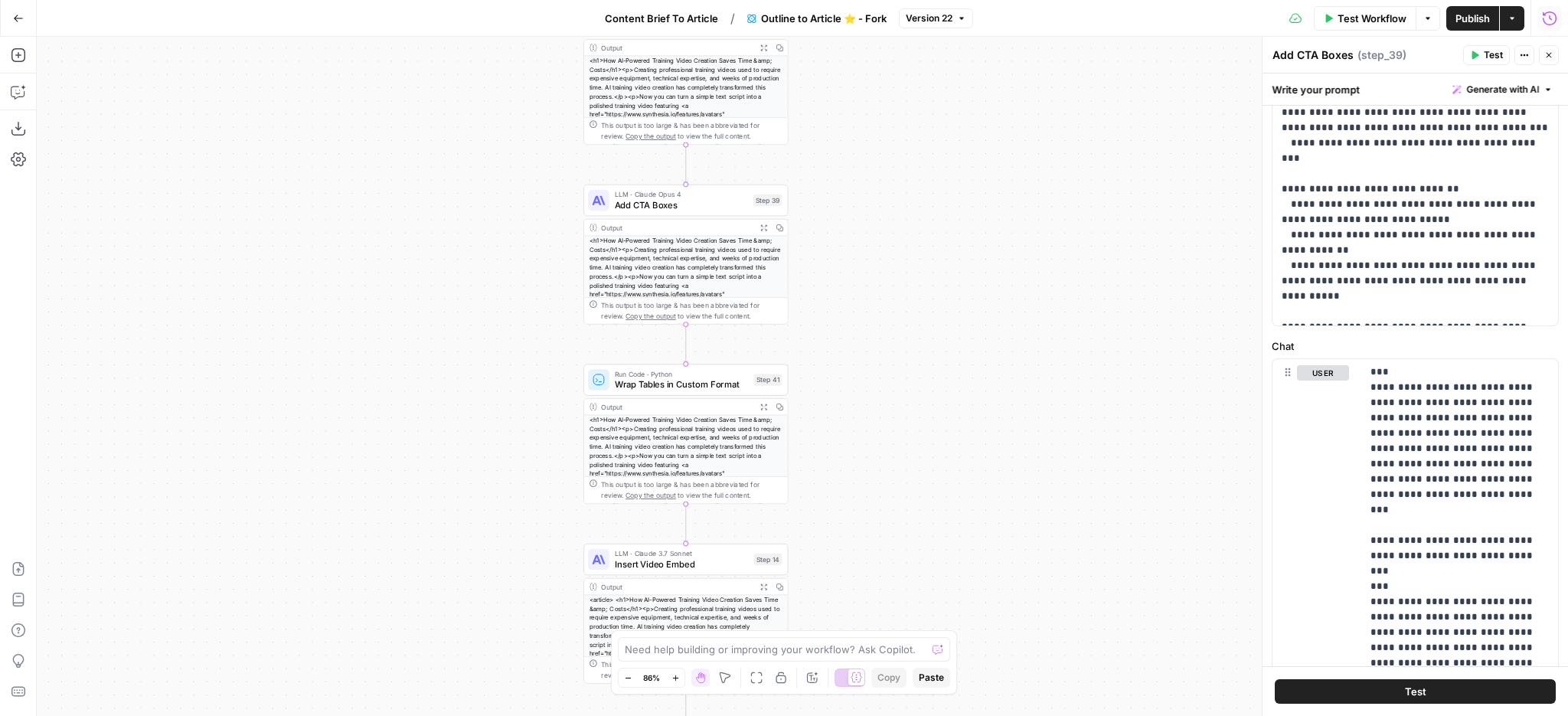 drag, startPoint x: 929, startPoint y: 485, endPoint x: 929, endPoint y: 332, distance: 153 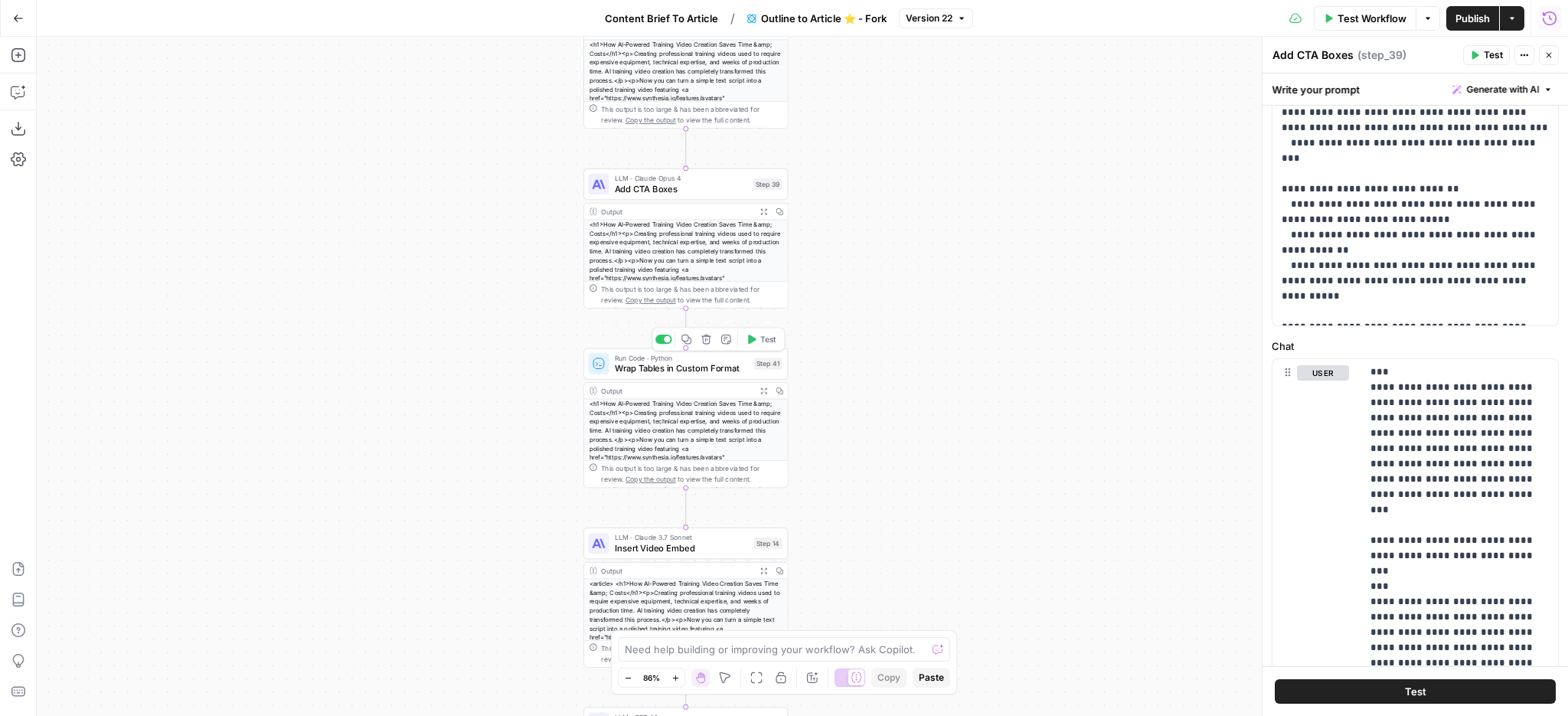 click on "Wrap Tables in Custom Format" at bounding box center (681, 368) 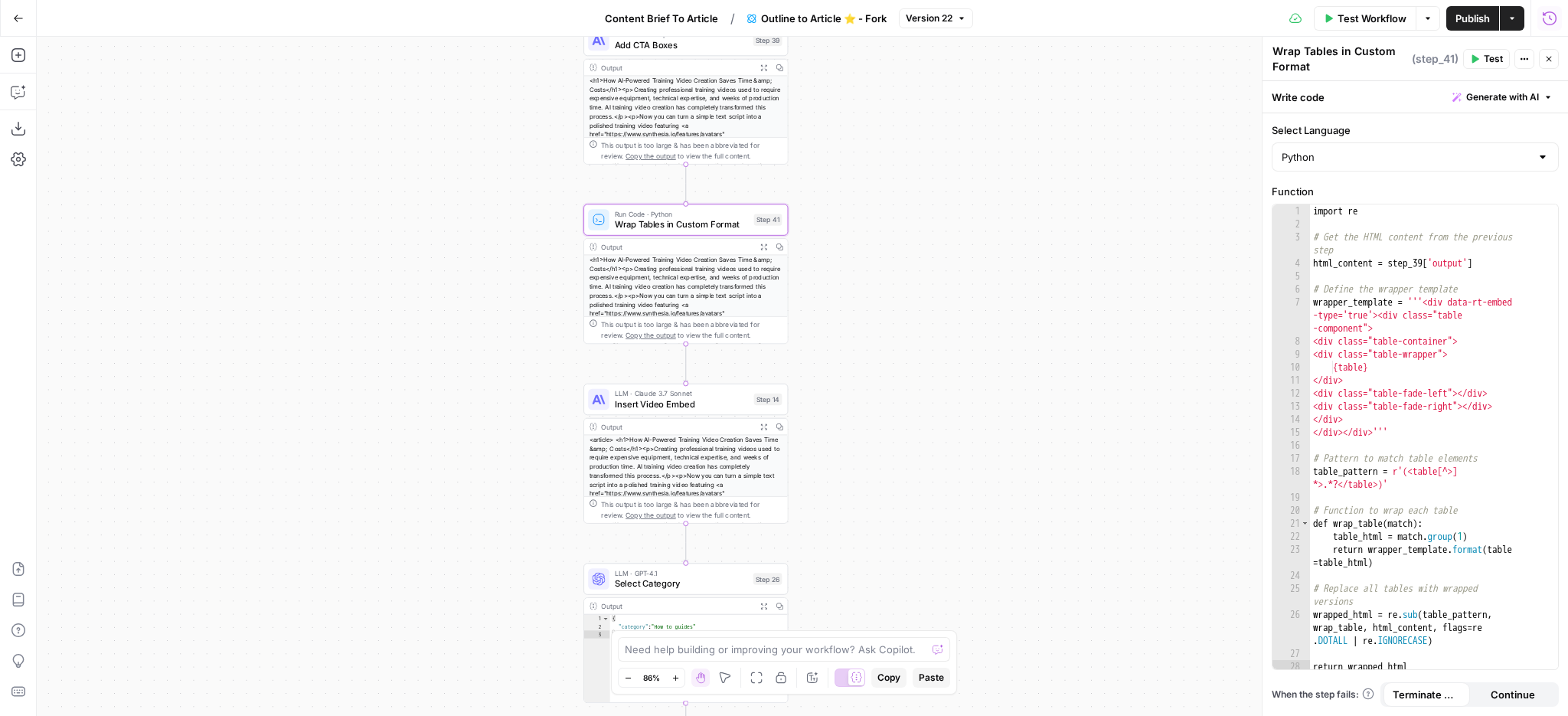 drag, startPoint x: 947, startPoint y: 461, endPoint x: 947, endPoint y: 317, distance: 144 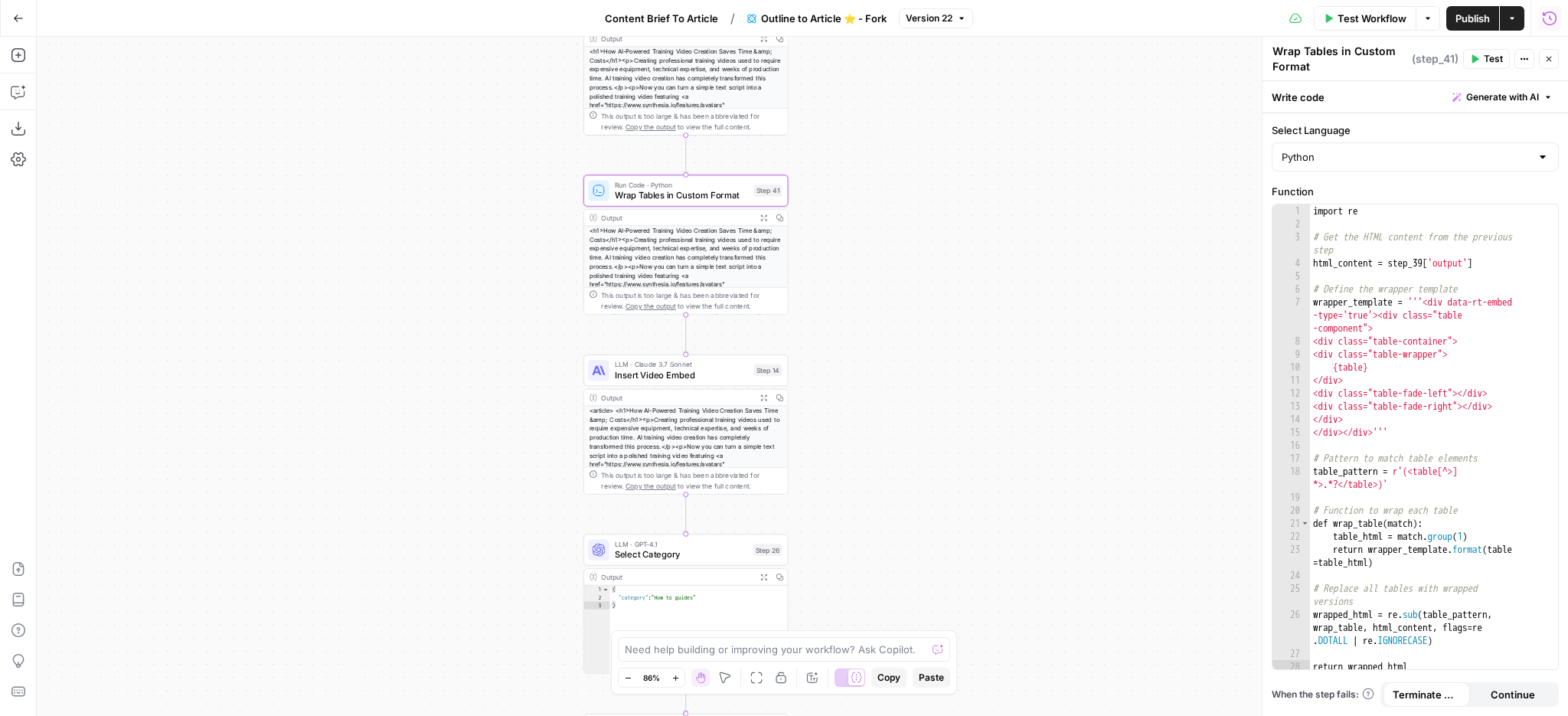 drag, startPoint x: 947, startPoint y: 391, endPoint x: 947, endPoint y: 295, distance: 96 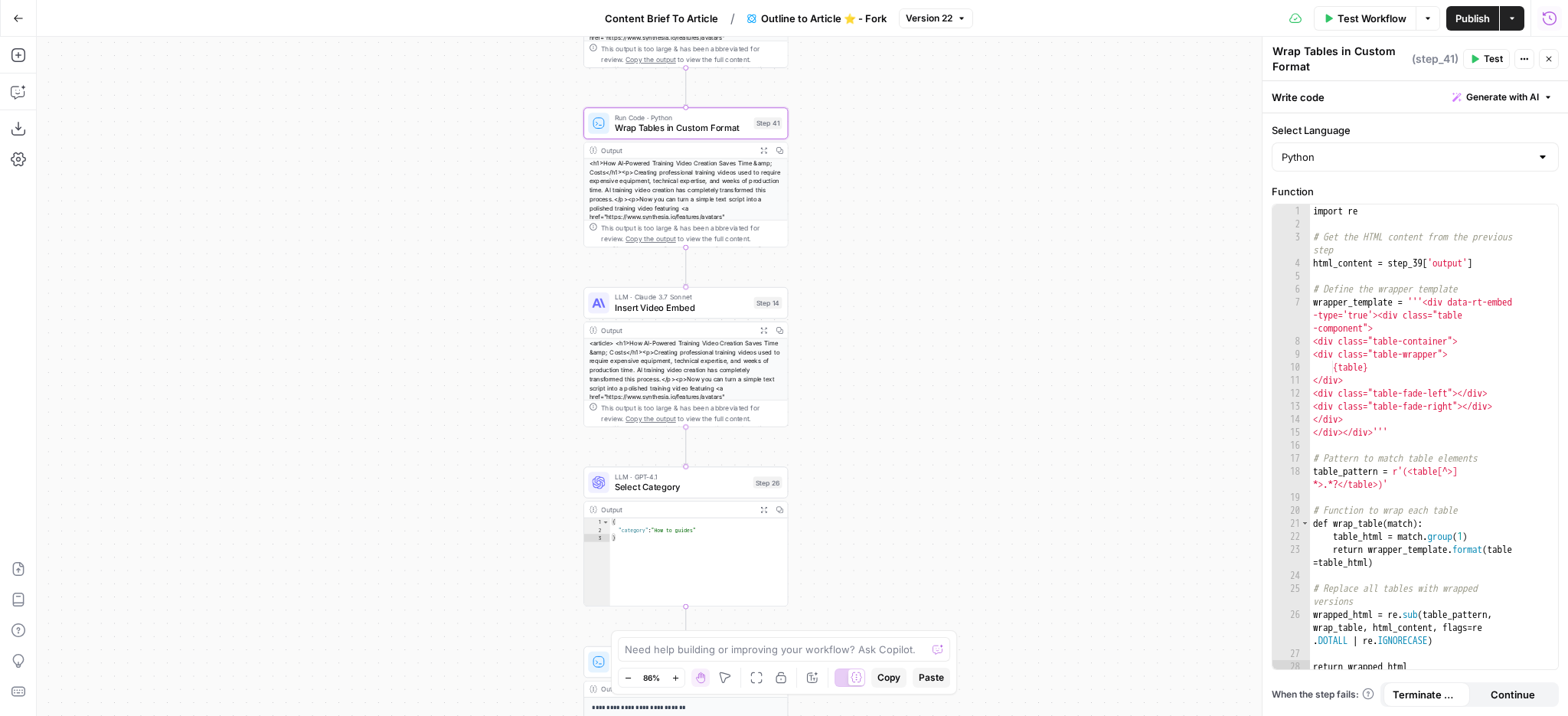 click on "Insert Video Embed" at bounding box center (681, 307) 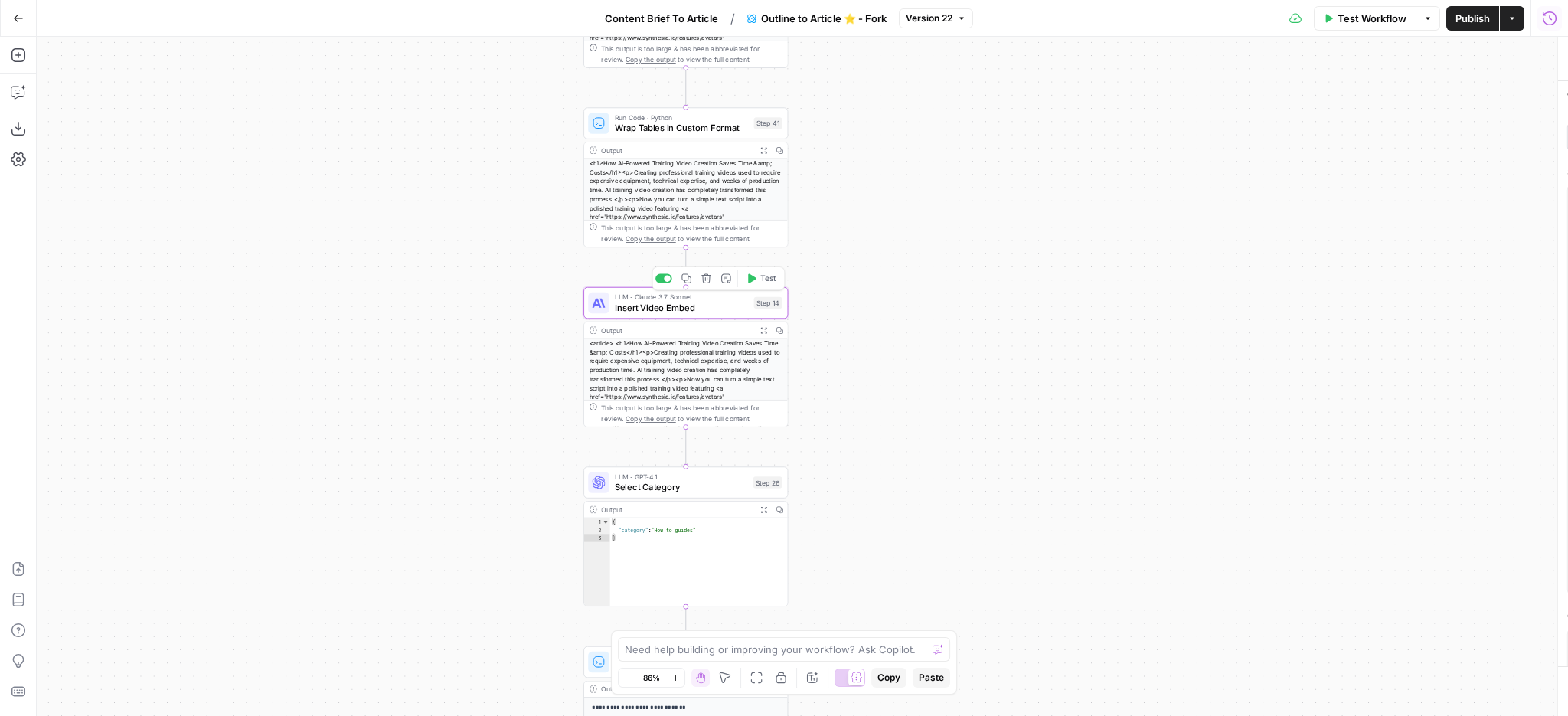 type on "Insert Video Embed" 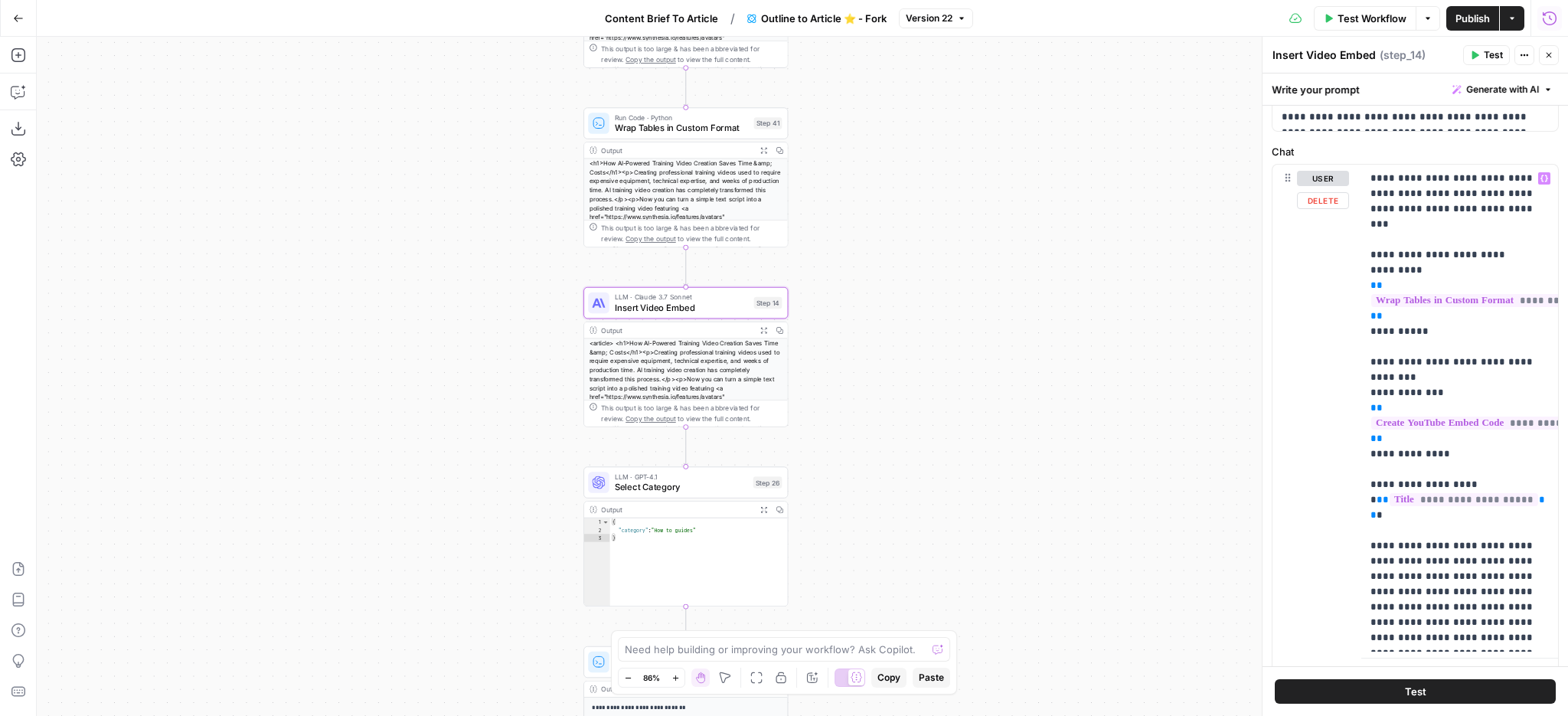 scroll, scrollTop: 512, scrollLeft: 0, axis: vertical 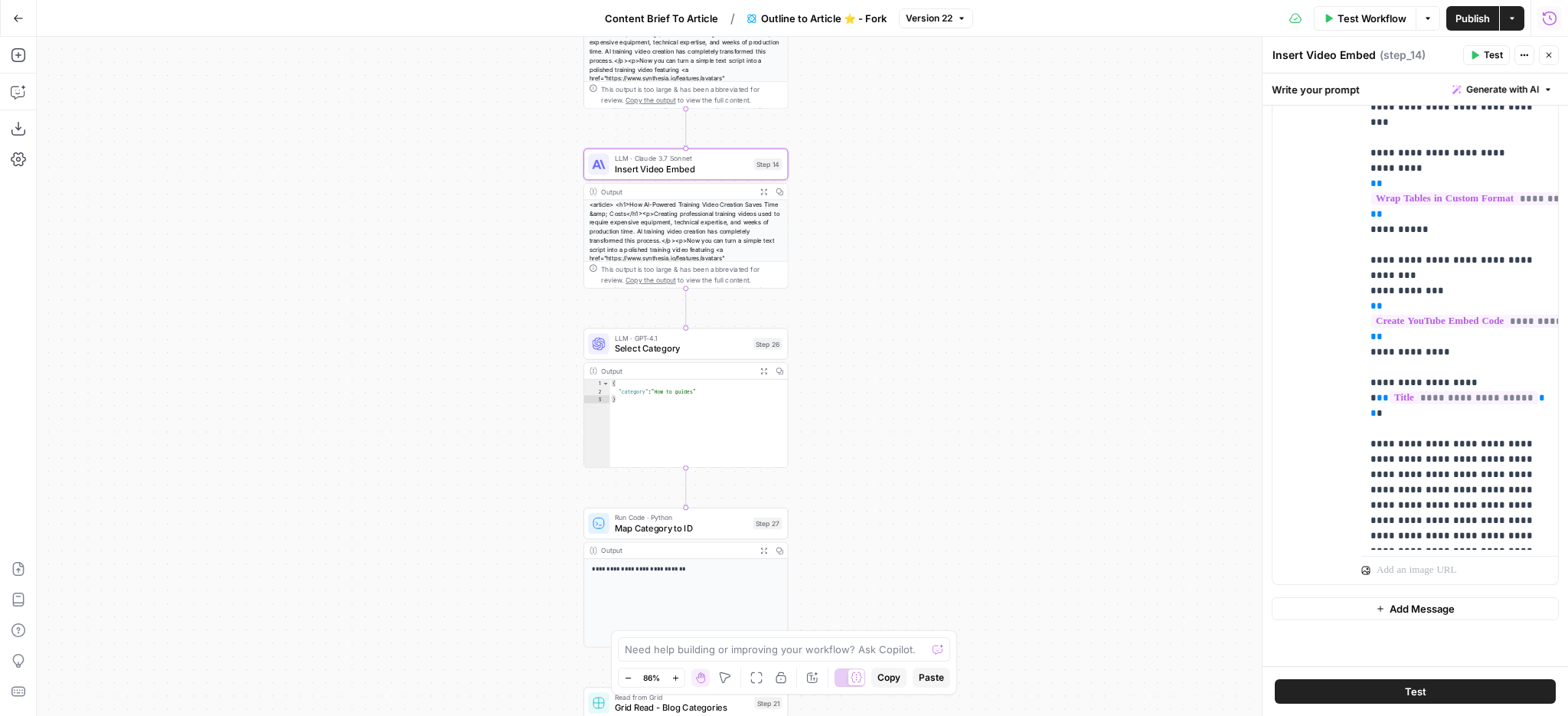 drag, startPoint x: 1182, startPoint y: 389, endPoint x: 1182, endPoint y: 250, distance: 139 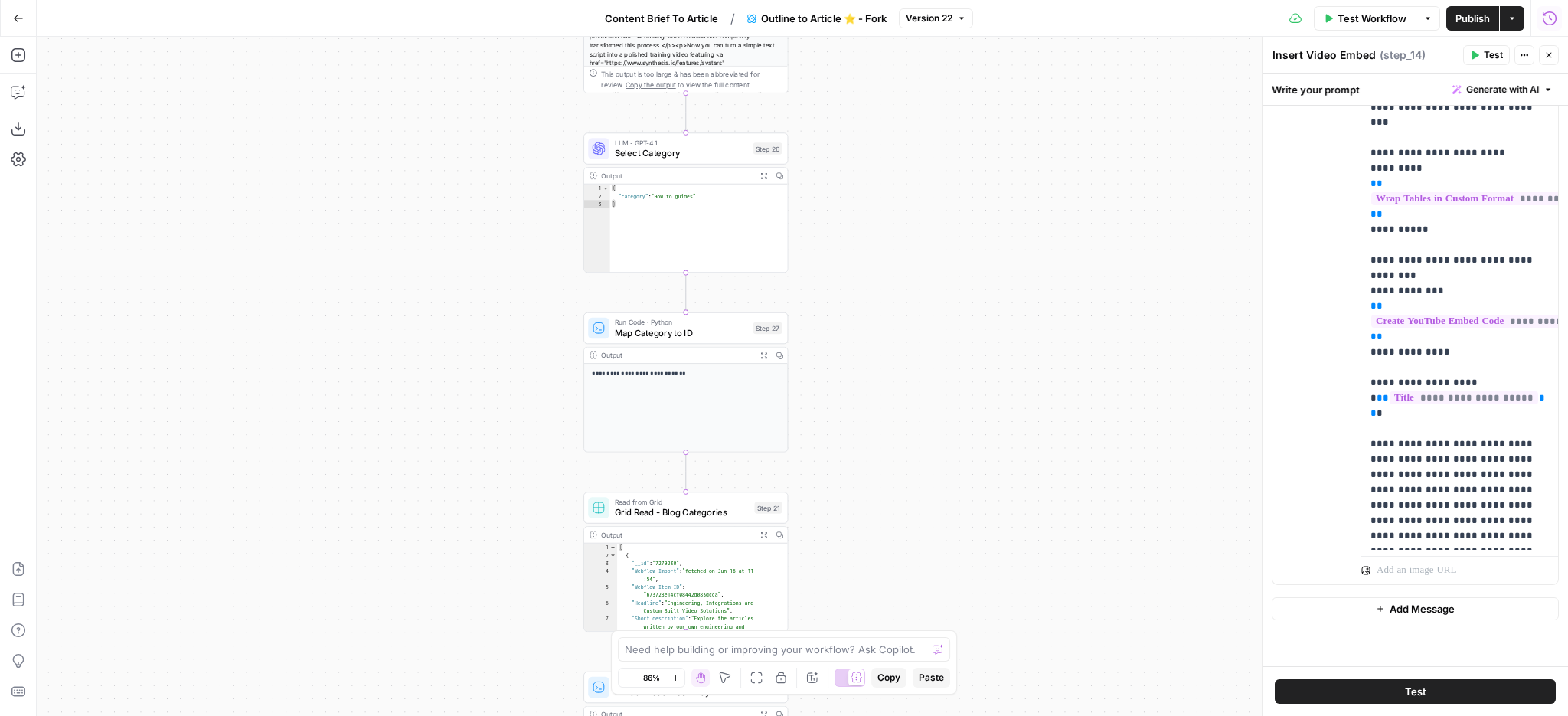 drag, startPoint x: 1013, startPoint y: 427, endPoint x: 1013, endPoint y: 232, distance: 195 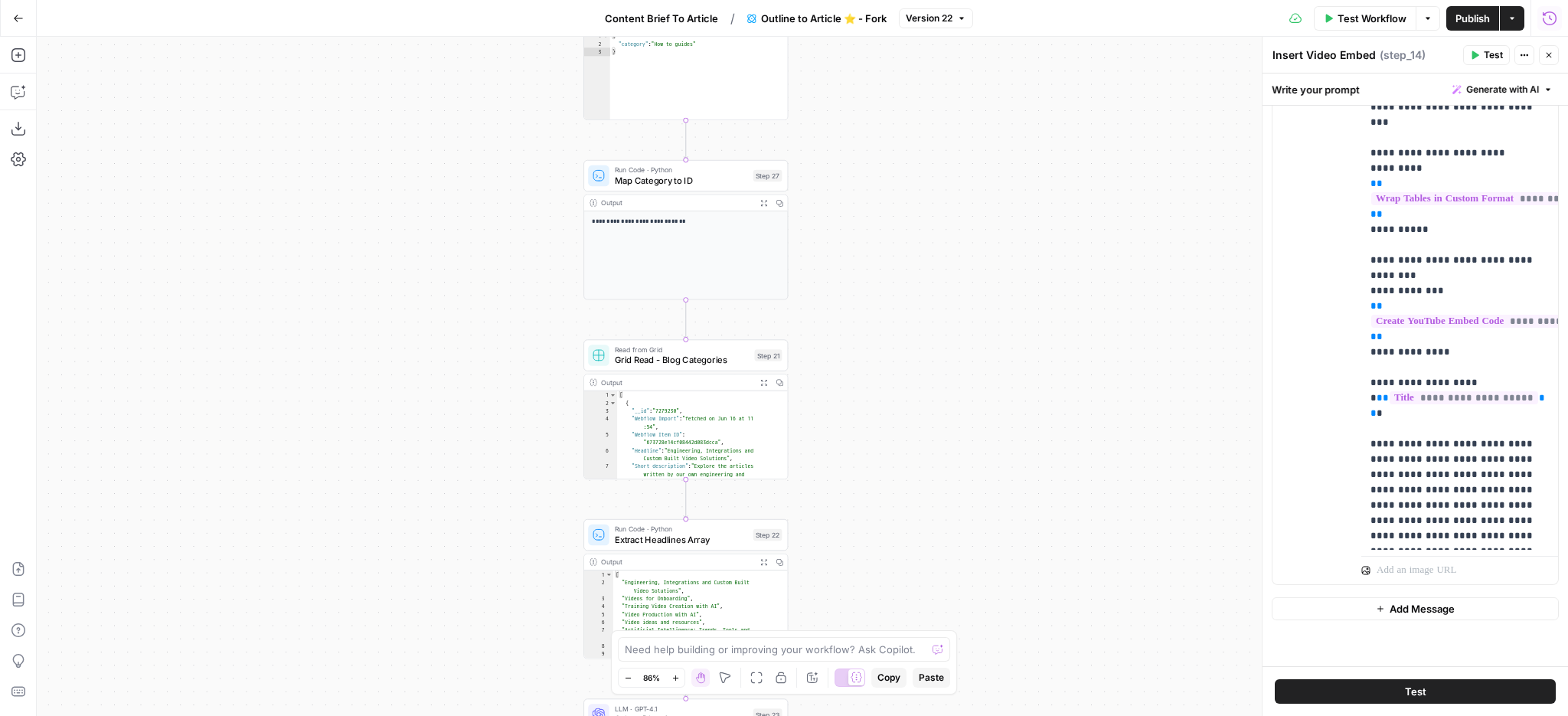 drag, startPoint x: 977, startPoint y: 478, endPoint x: 977, endPoint y: 325, distance: 153 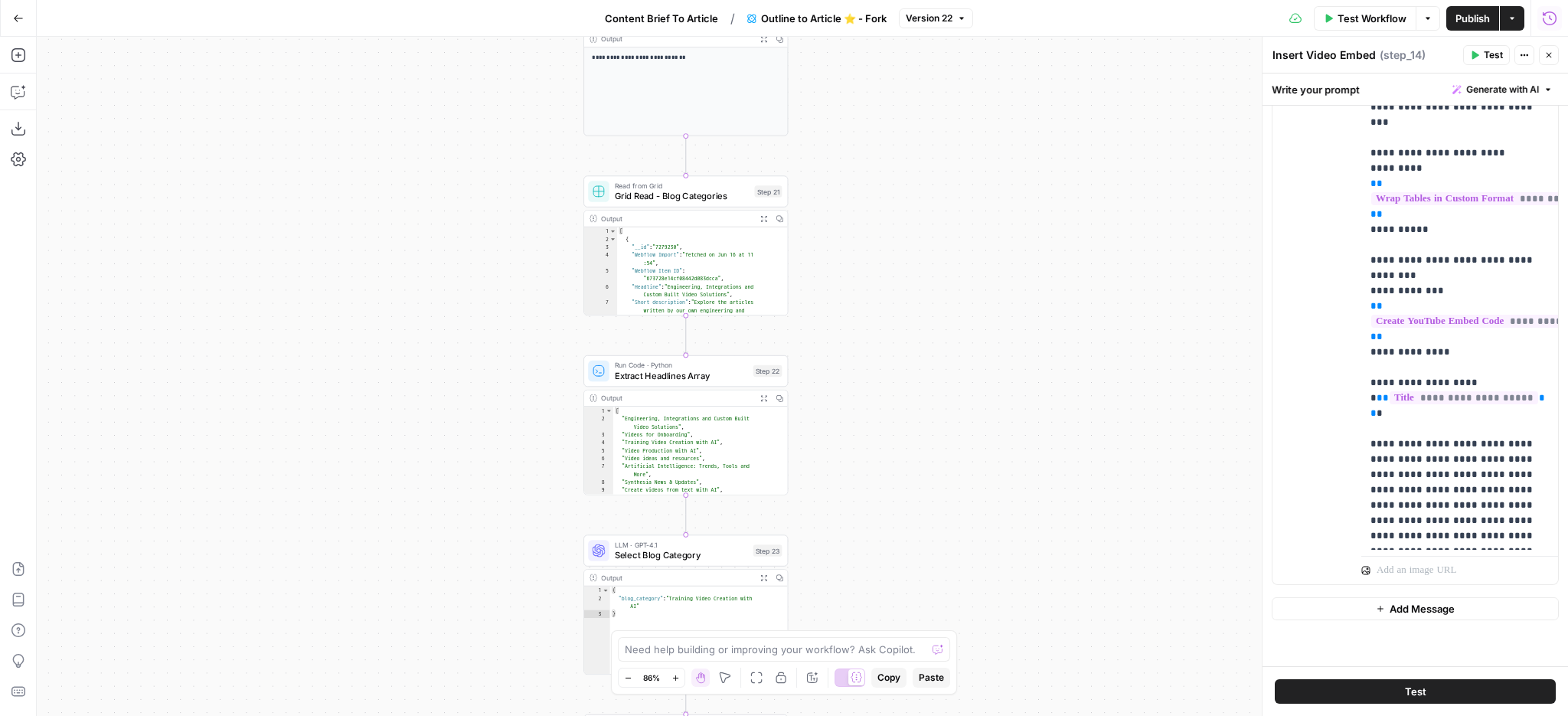 drag, startPoint x: 936, startPoint y: 492, endPoint x: 936, endPoint y: 319, distance: 173 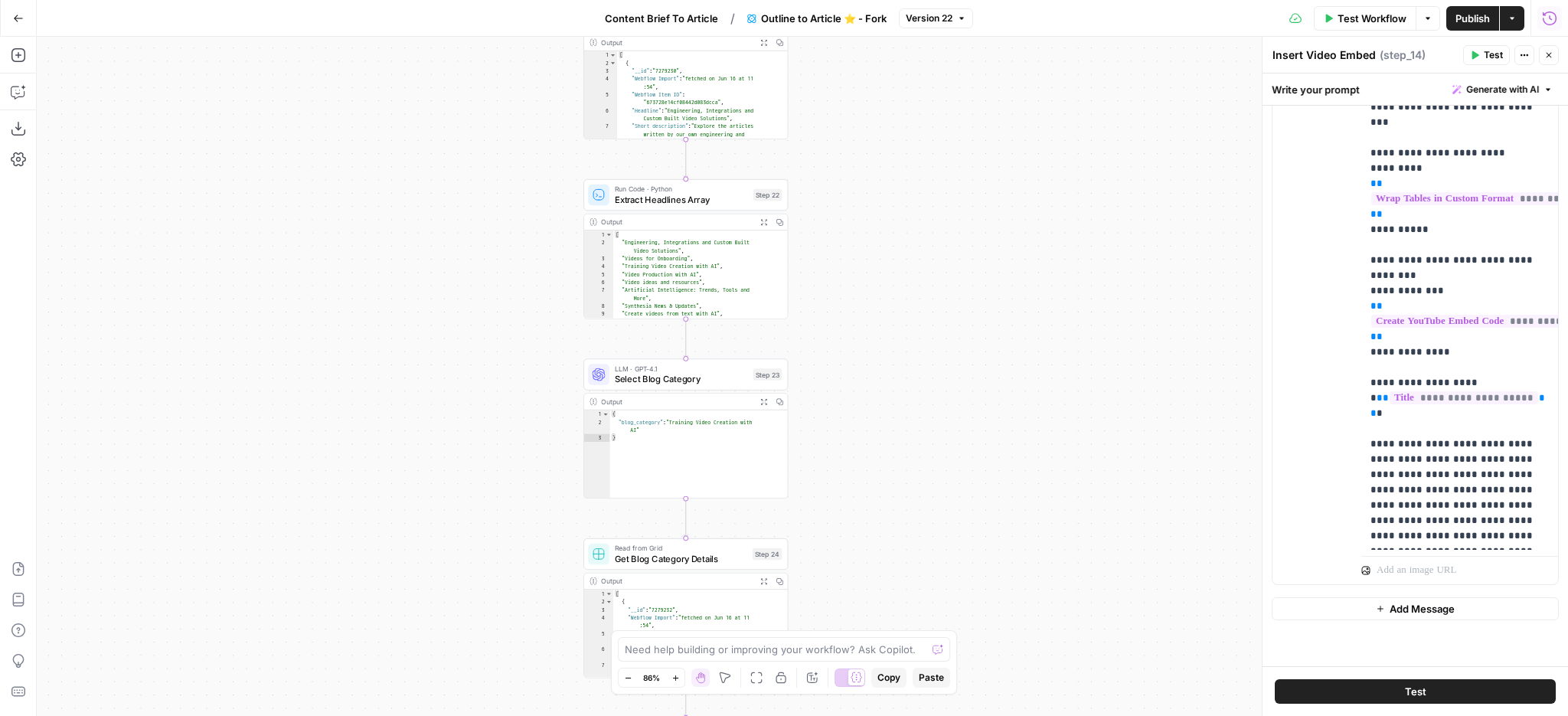 drag, startPoint x: 906, startPoint y: 525, endPoint x: 906, endPoint y: 359, distance: 166 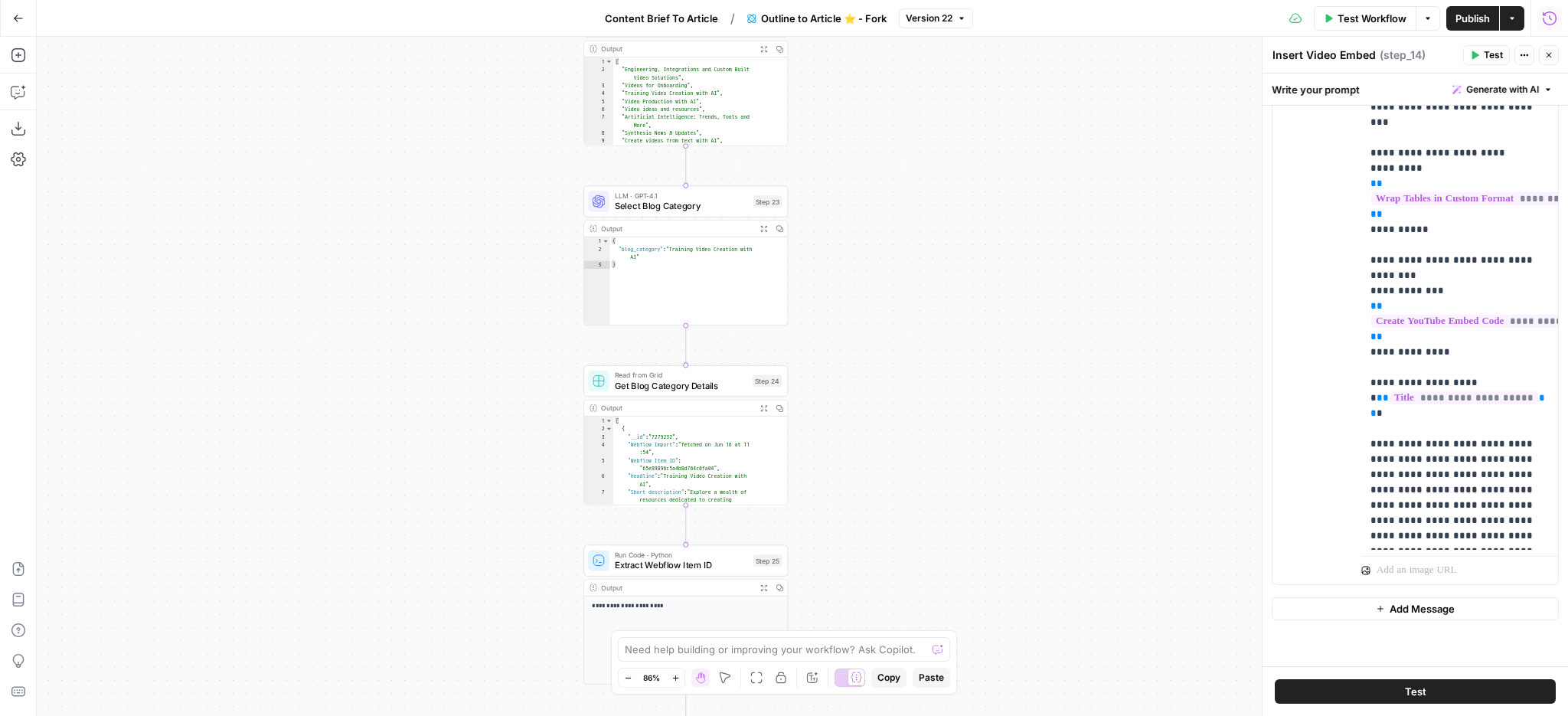drag, startPoint x: 885, startPoint y: 521, endPoint x: 885, endPoint y: 326, distance: 195 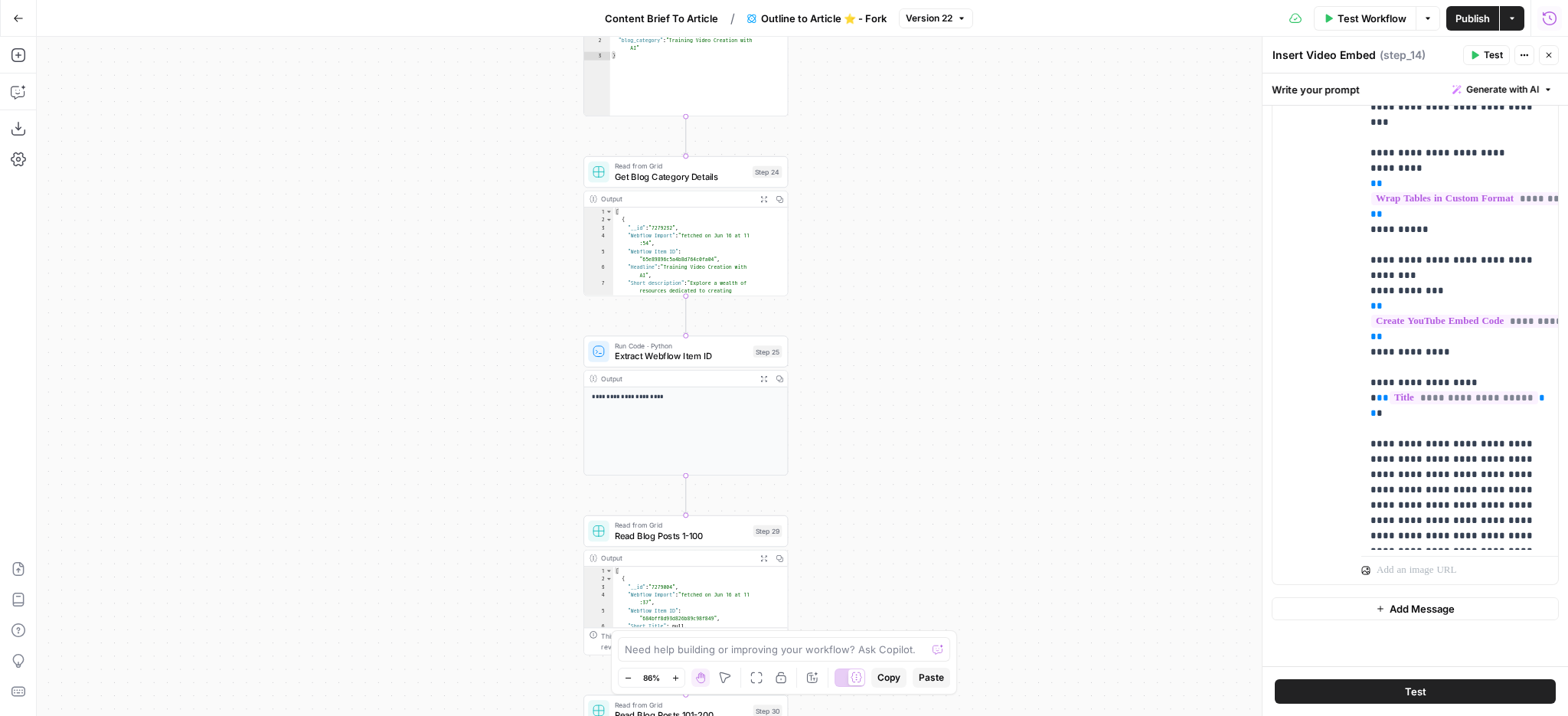 drag, startPoint x: 865, startPoint y: 533, endPoint x: 865, endPoint y: 345, distance: 188 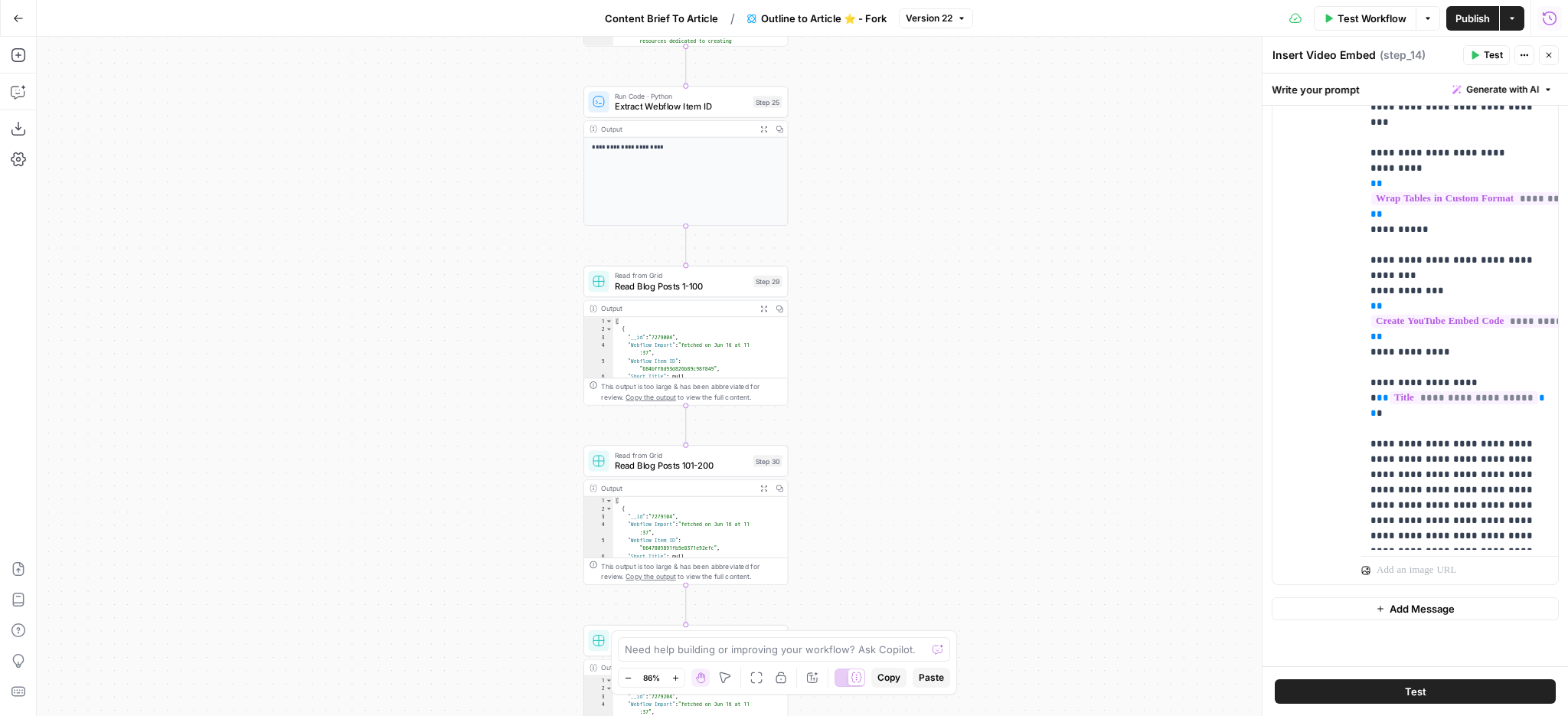 drag, startPoint x: 870, startPoint y: 508, endPoint x: 870, endPoint y: 260, distance: 248 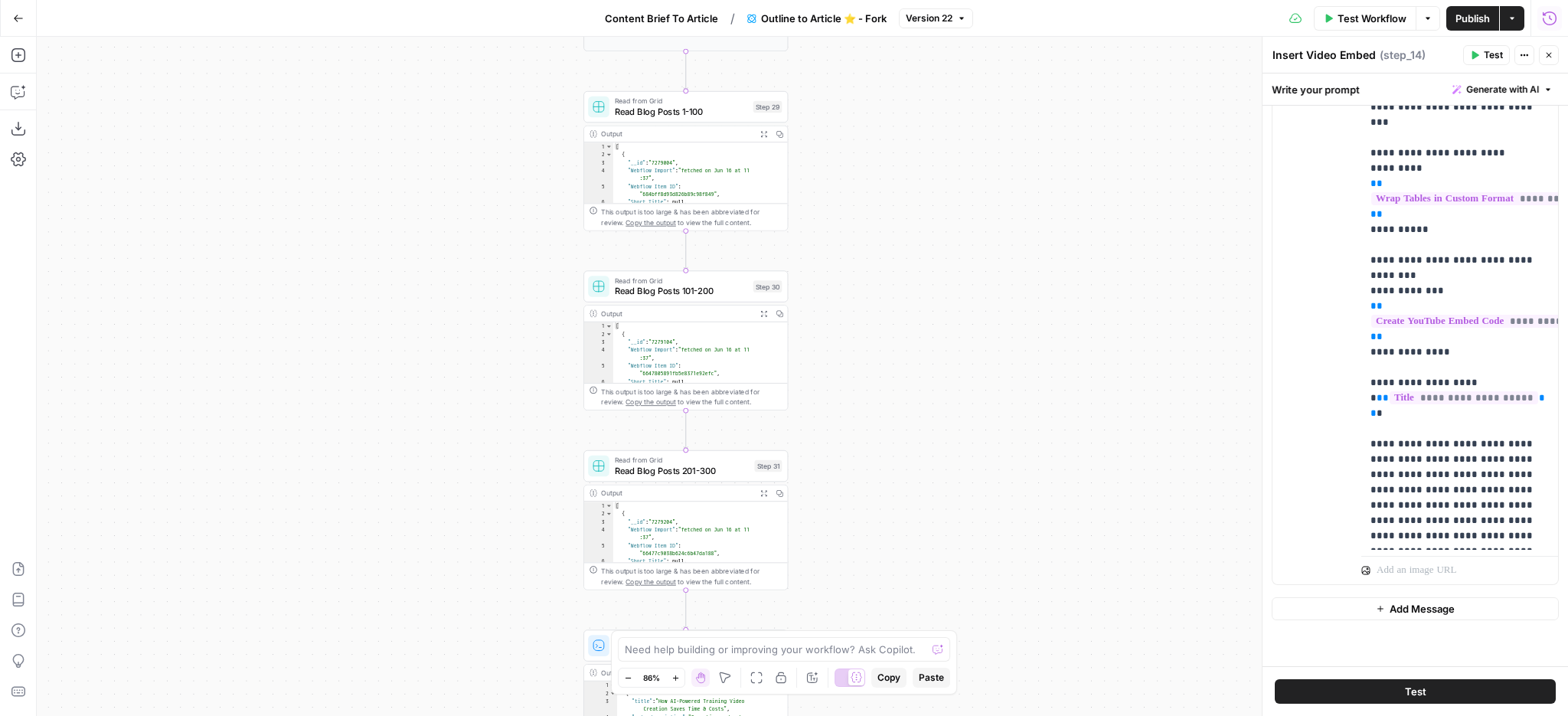 drag, startPoint x: 874, startPoint y: 441, endPoint x: 874, endPoint y: 266, distance: 175 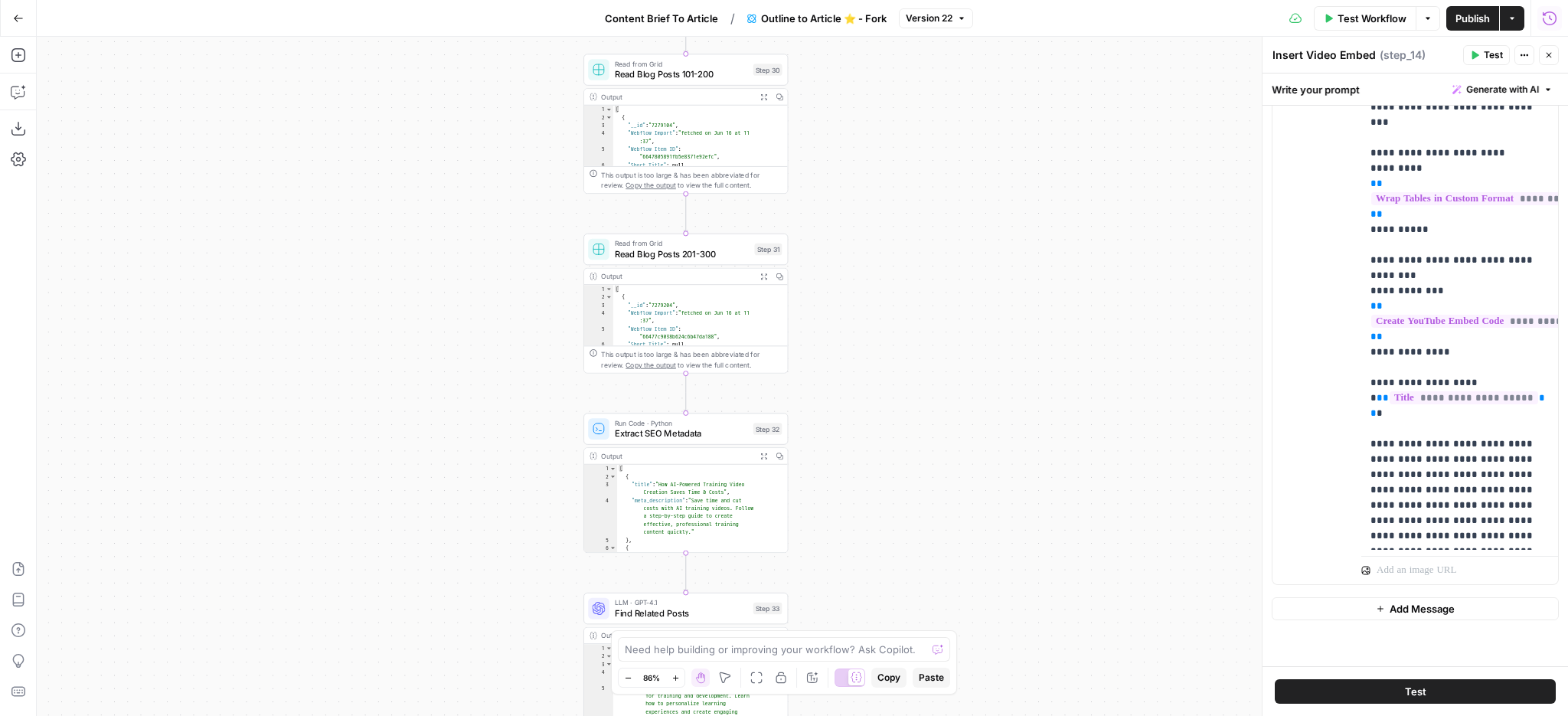 drag, startPoint x: 876, startPoint y: 522, endPoint x: 876, endPoint y: 306, distance: 216 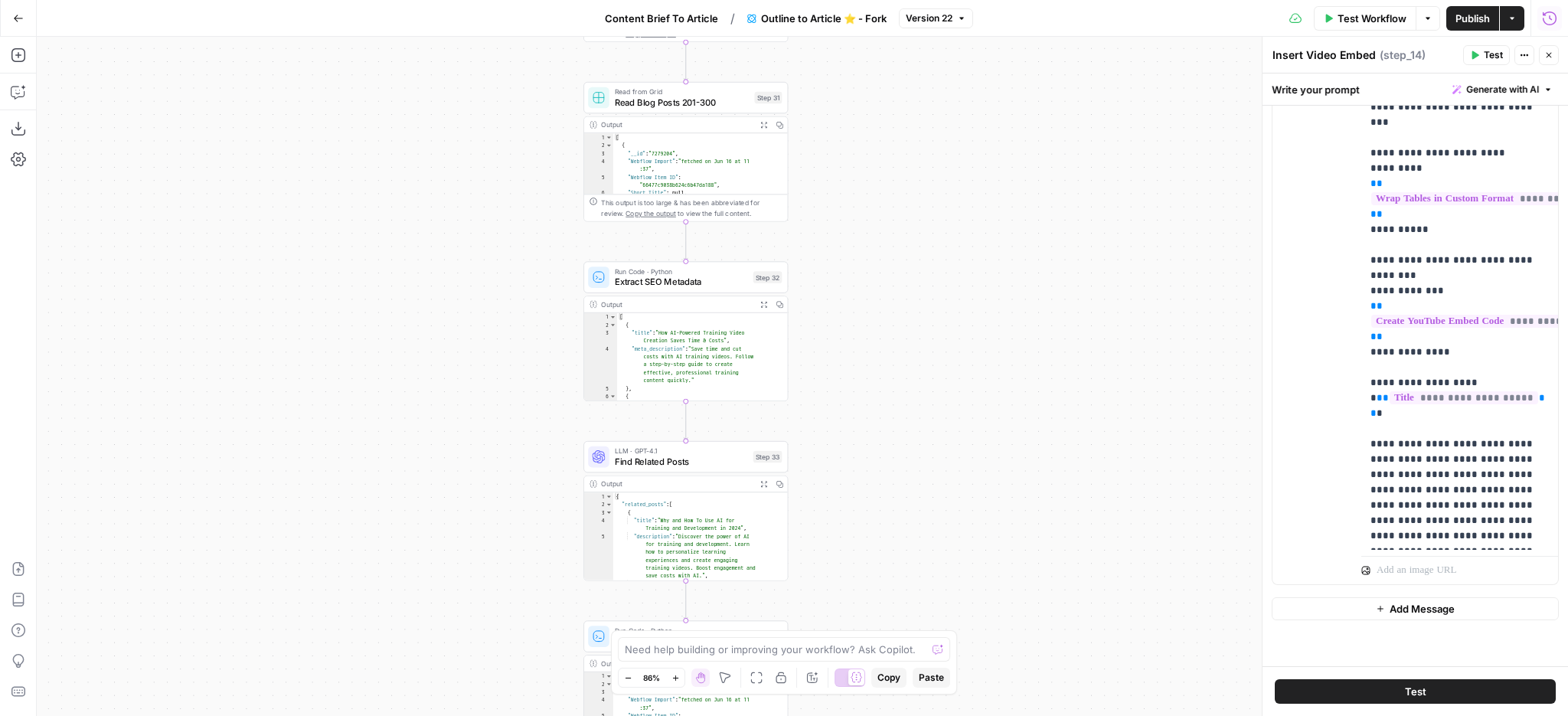 drag, startPoint x: 884, startPoint y: 514, endPoint x: 884, endPoint y: 358, distance: 156 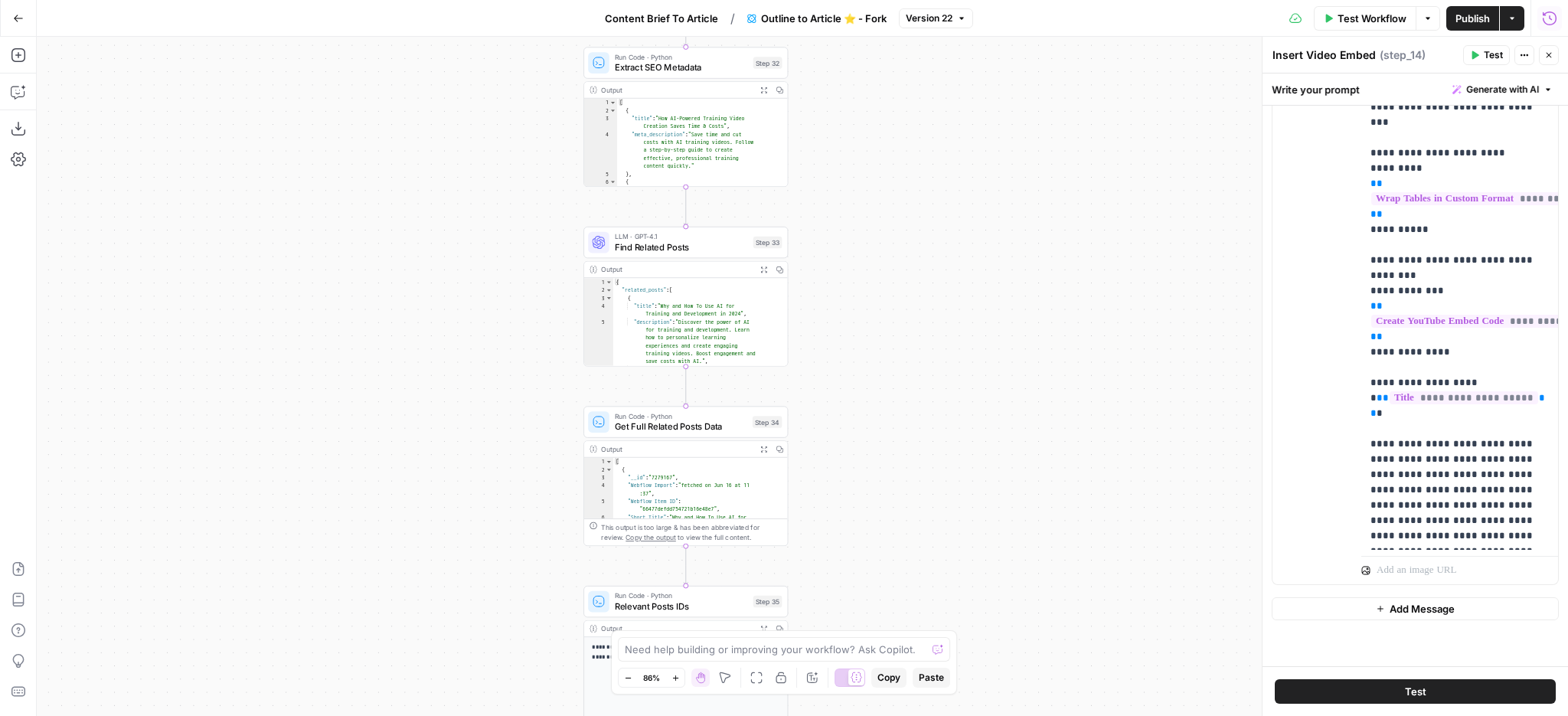 drag, startPoint x: 887, startPoint y: 481, endPoint x: 887, endPoint y: 272, distance: 209 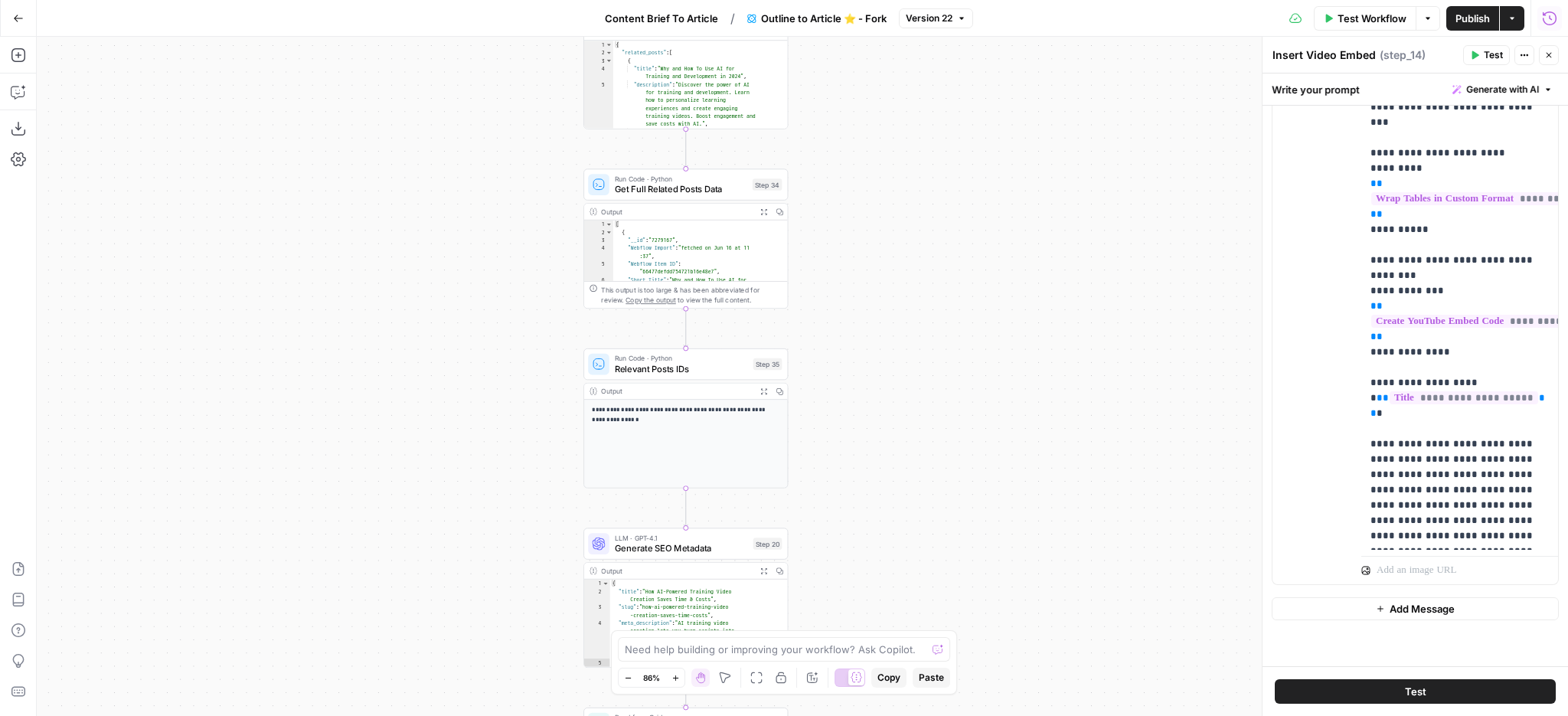 drag, startPoint x: 903, startPoint y: 332, endPoint x: 903, endPoint y: 90, distance: 242 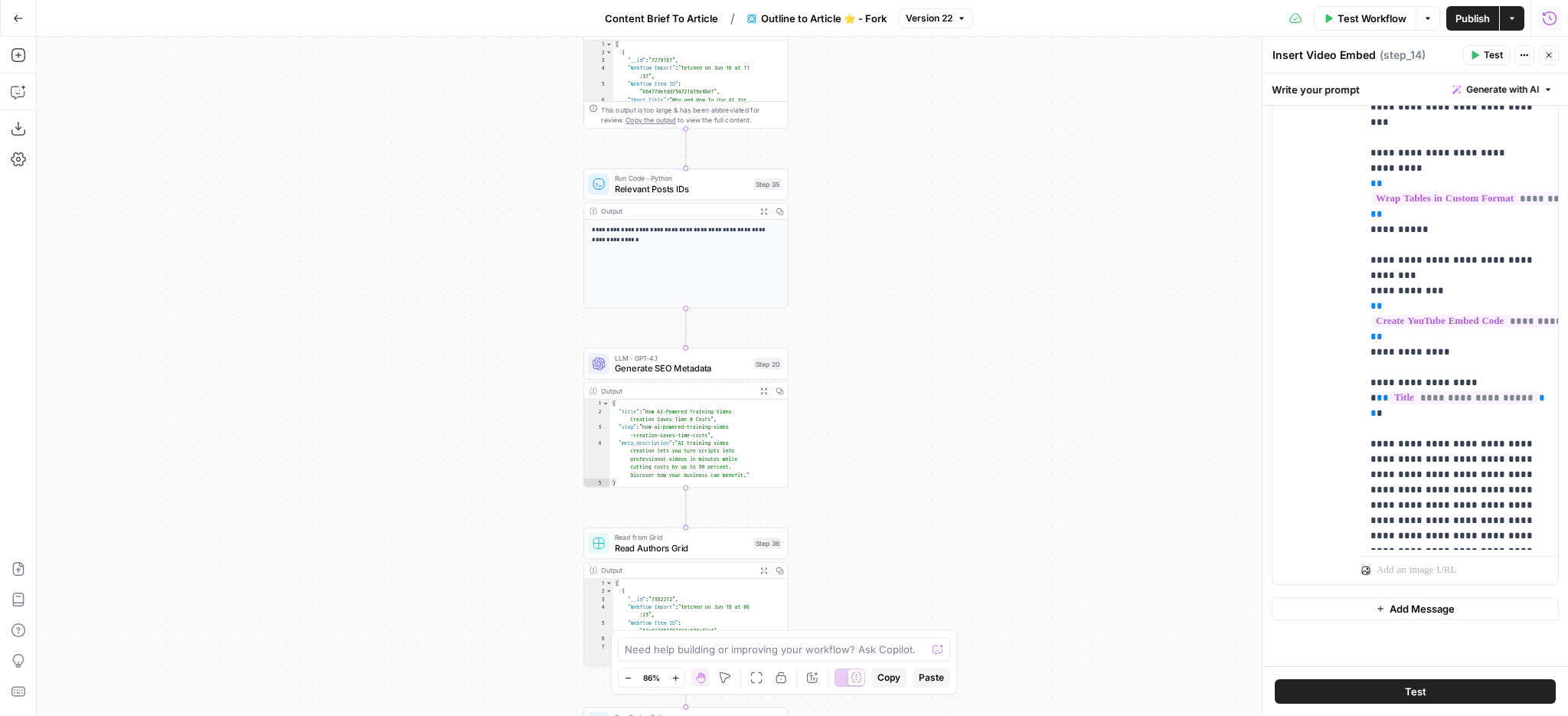 drag, startPoint x: 910, startPoint y: 345, endPoint x: 910, endPoint y: 217, distance: 128 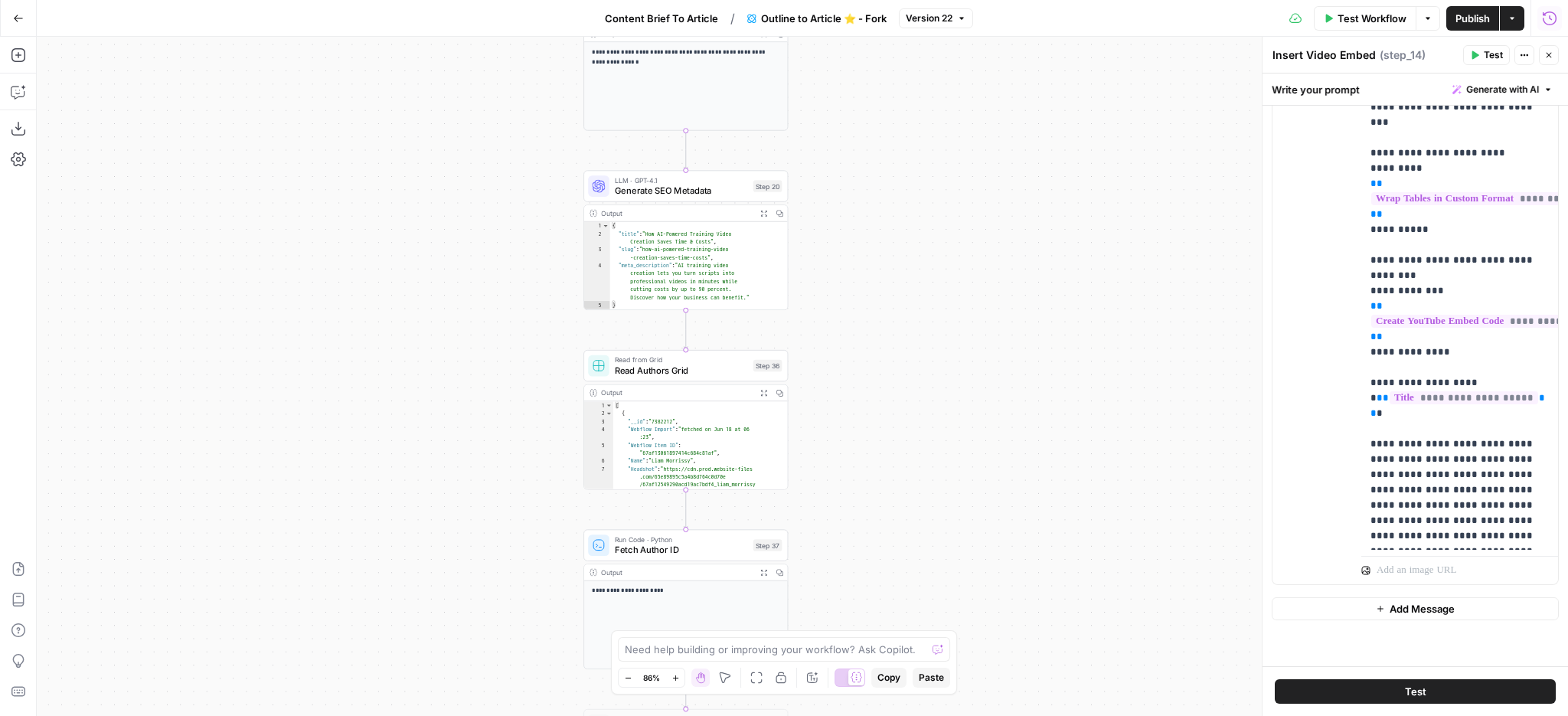 drag, startPoint x: 910, startPoint y: 457, endPoint x: 910, endPoint y: 280, distance: 177 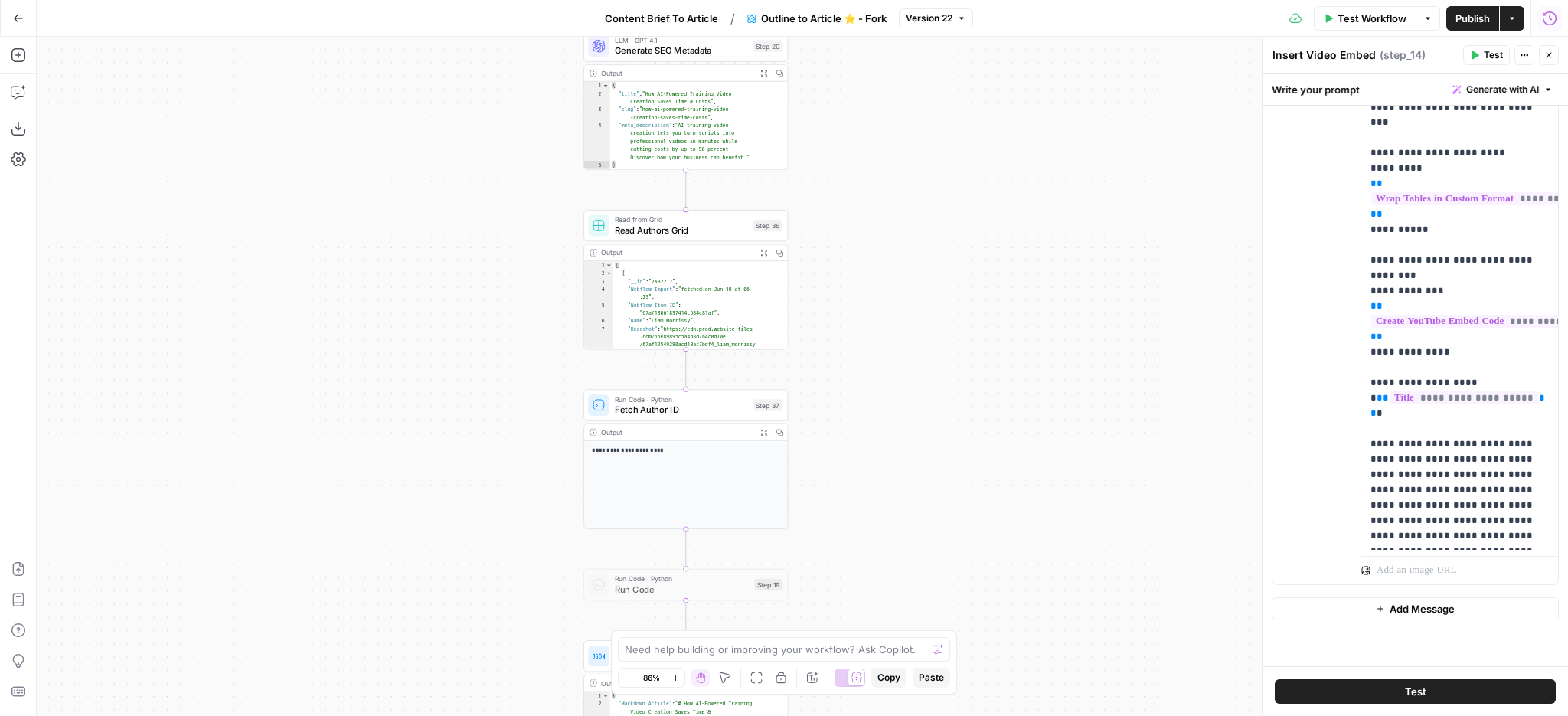 drag, startPoint x: 910, startPoint y: 447, endPoint x: 910, endPoint y: 307, distance: 140 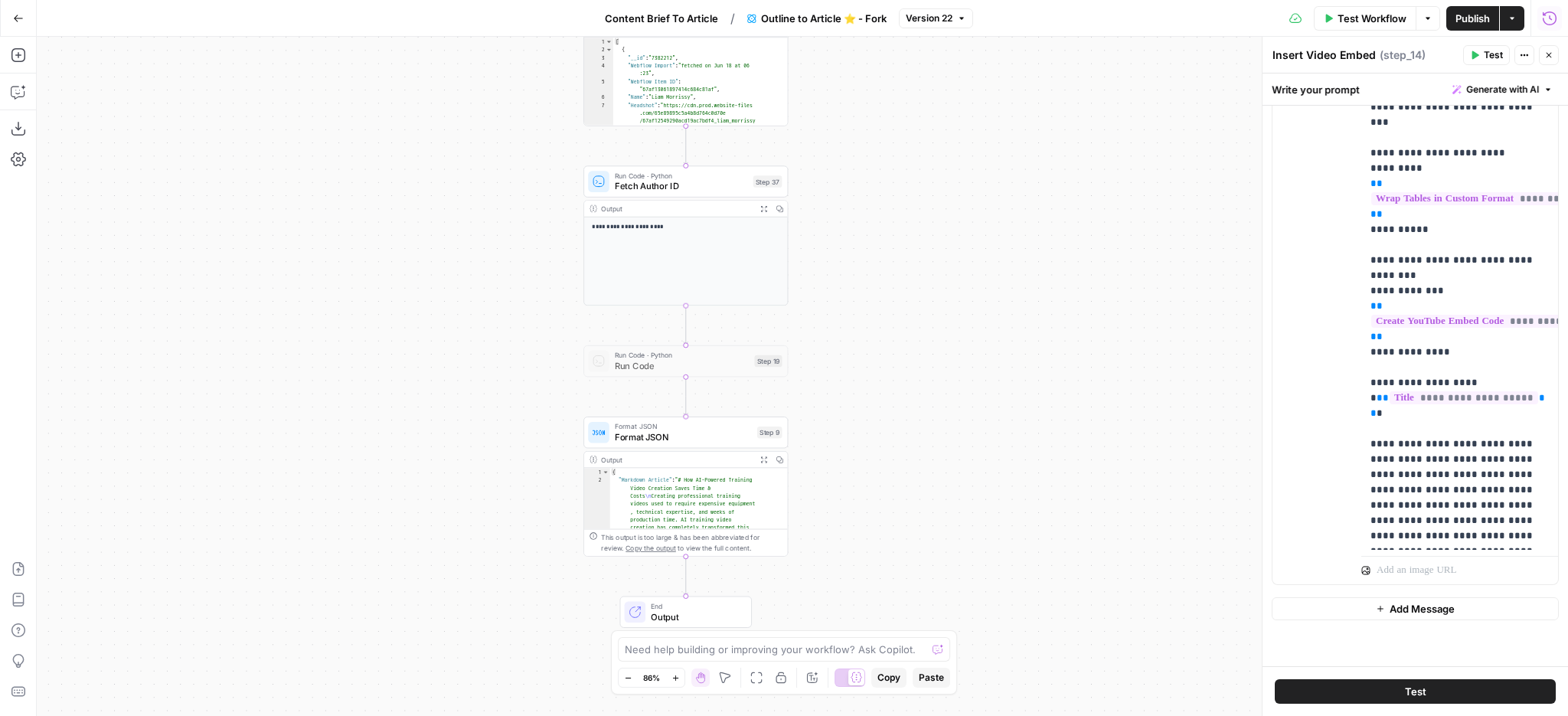 drag, startPoint x: 945, startPoint y: 404, endPoint x: 945, endPoint y: 180, distance: 224 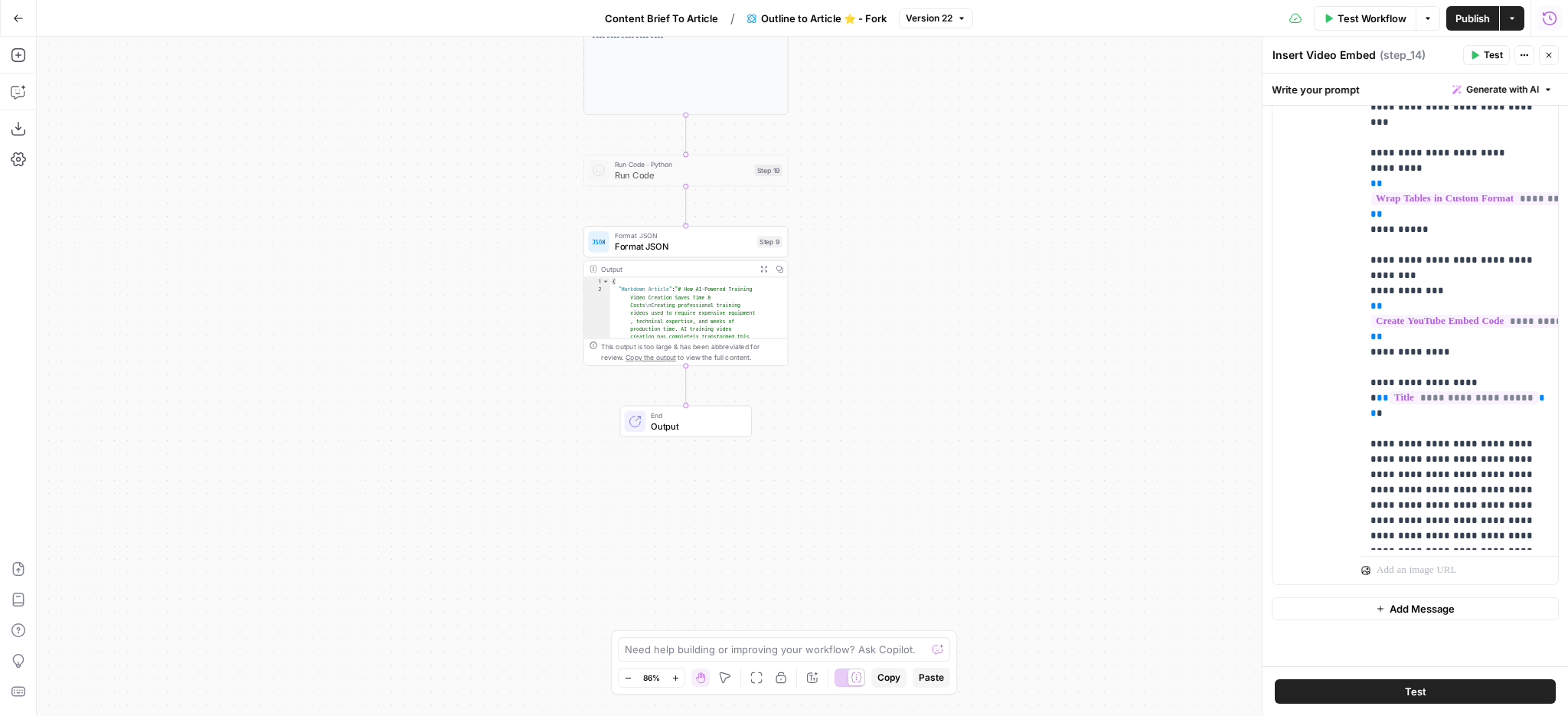 drag, startPoint x: 952, startPoint y: 368, endPoint x: 952, endPoint y: 177, distance: 191 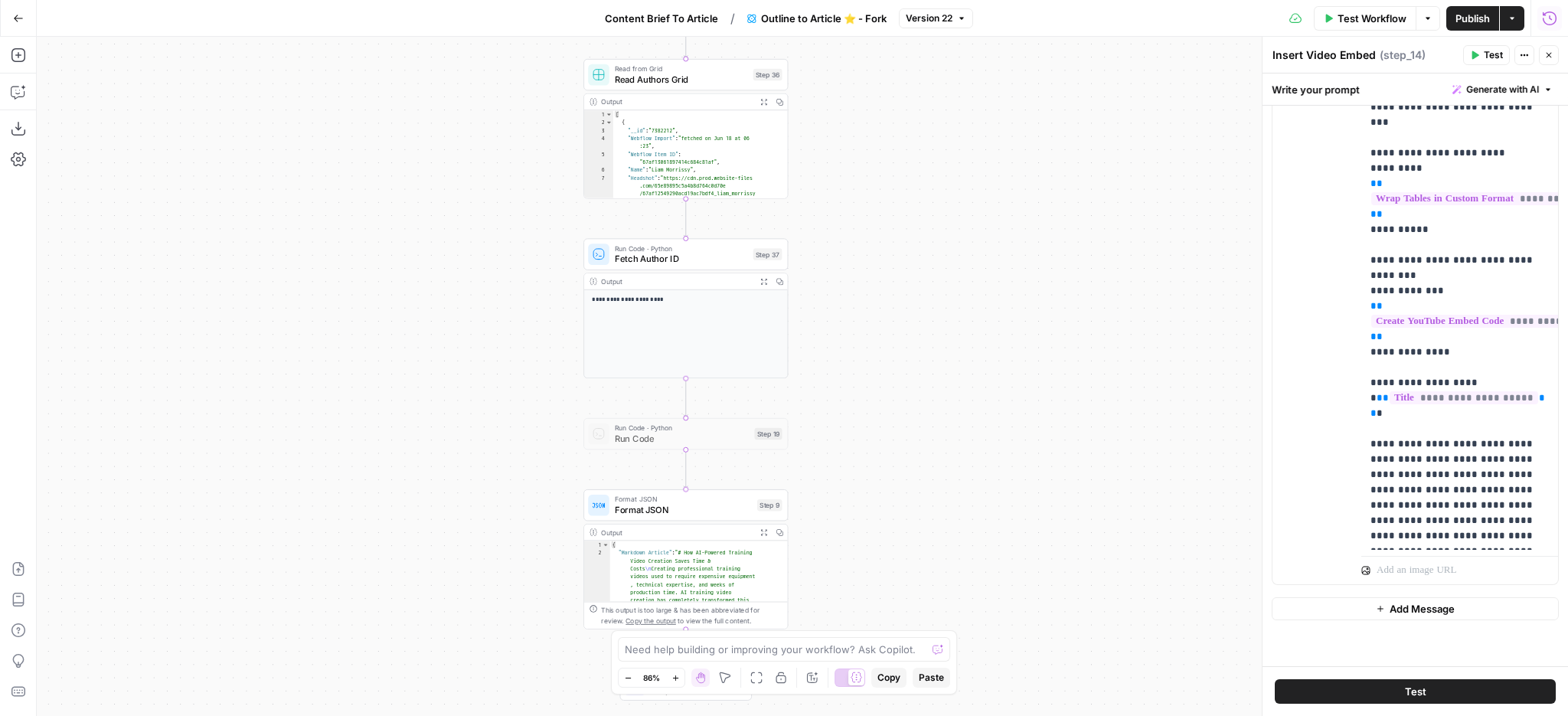 drag, startPoint x: 952, startPoint y: 177, endPoint x: 952, endPoint y: 440, distance: 263 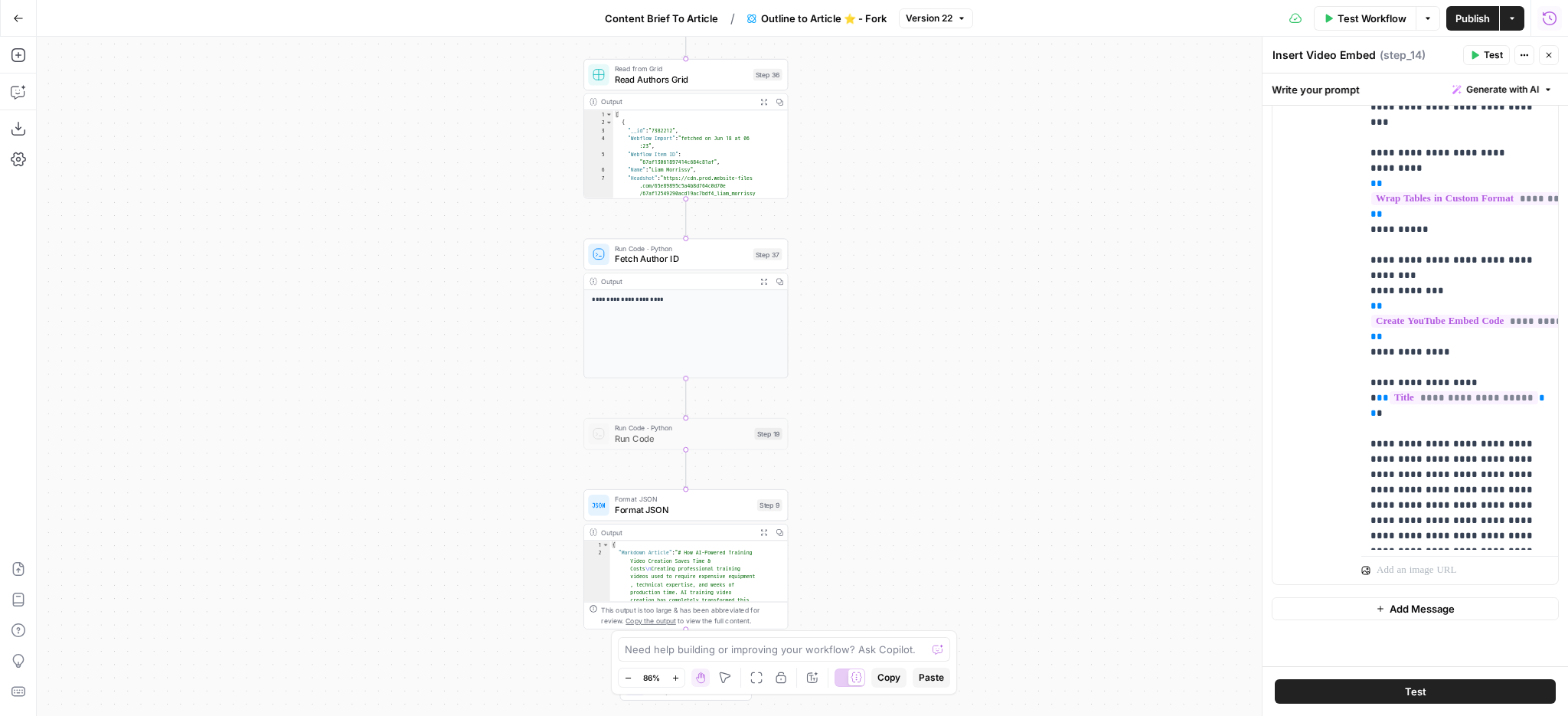 click on "Format JSON" at bounding box center (683, 509) 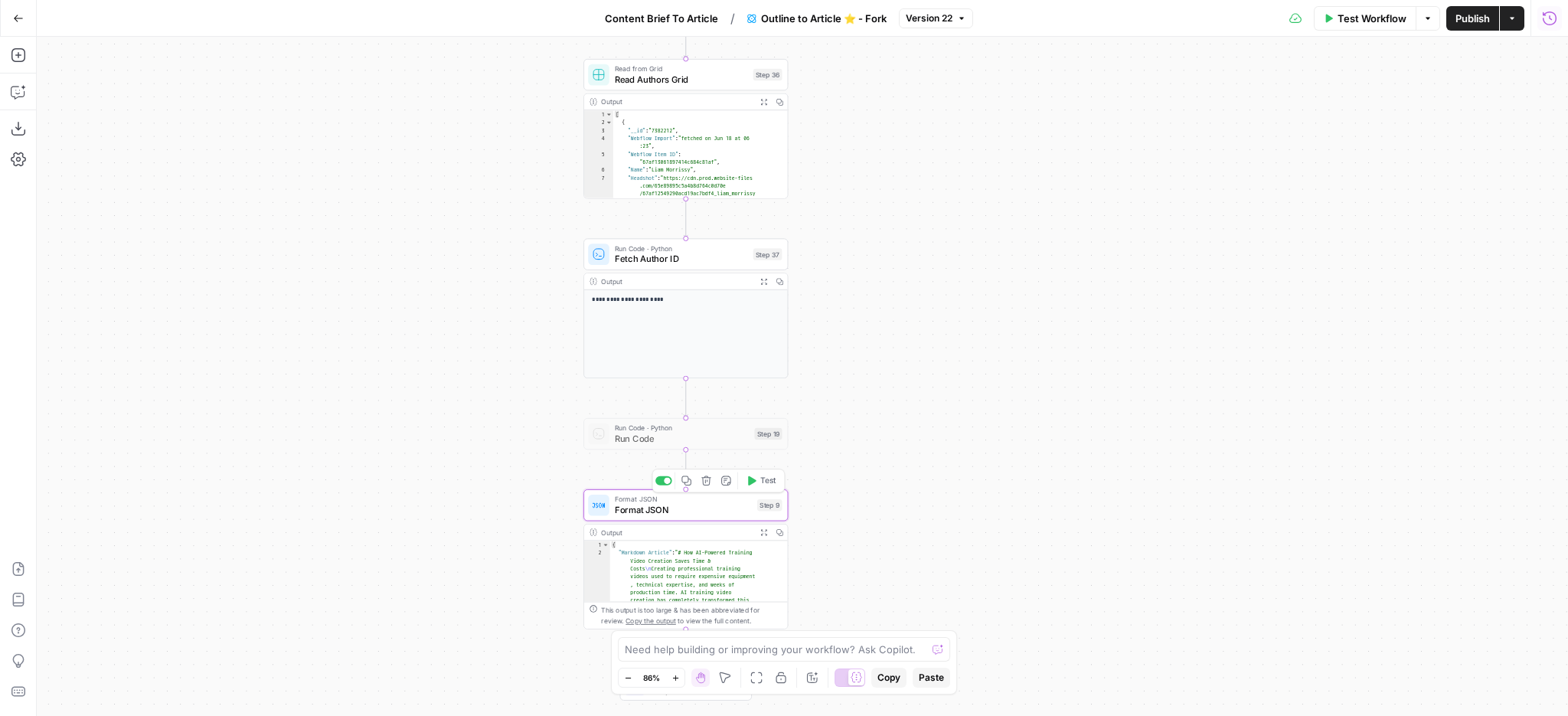 type on "Format JSON" 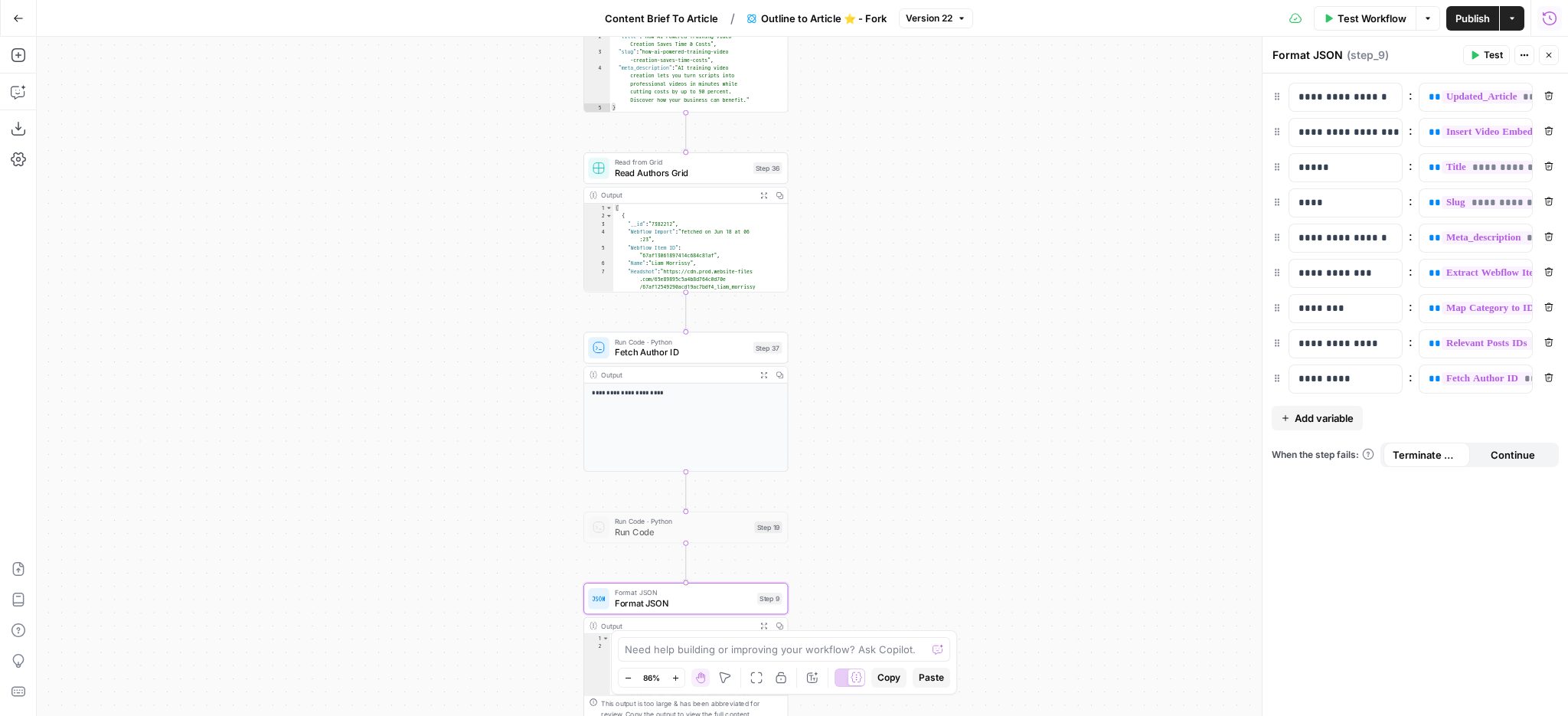 drag, startPoint x: 1096, startPoint y: 370, endPoint x: 1096, endPoint y: 531, distance: 161 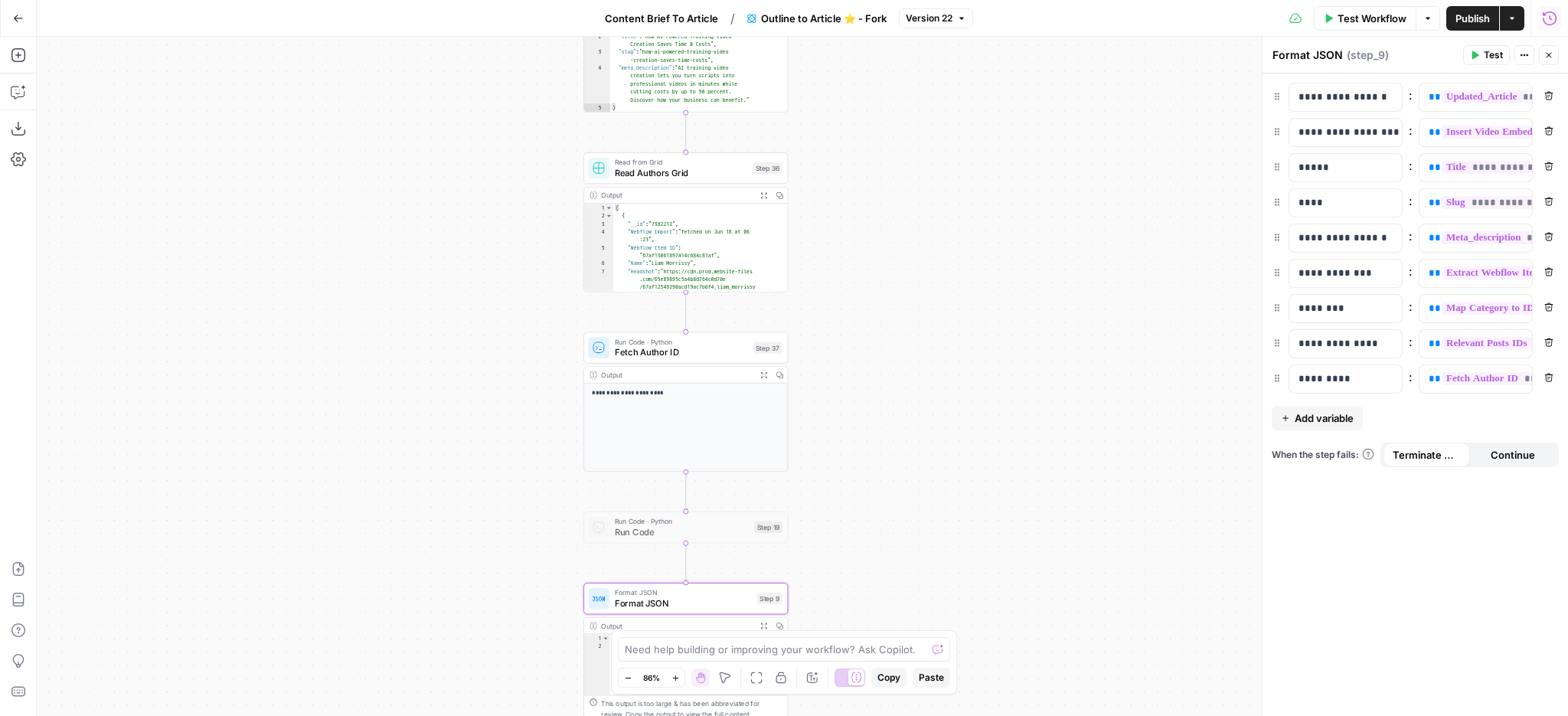 click on "Power Agent Outline to Article ⭐️ - Fork Step 1 Copy step Delete step Add Note Edit Agent Test Output Copy 1 2 {    "Research_summary" :  "Here is a synthesized,         non-redundant overview of key findings and         insights on video translation, combining         unique contributions from the papers         “Rerender A Video: Zero-Shot Text-Guided         Video-to-Video Translation” (SIGGRAPH Asia         2023) and “I2V-GAN: Unpaired Infrared-to        -Visible Video Translation,” with clear         attribution to each source: \n\n 🔹  1. Zero        -Shot Text-Guided Video Translation         (Rerender A Video) \n Source: https://dl.acm        .org/doi/10.1145/3610548.3618160 \n\n - The         paper introduces a zero-shot framework         that translates videos based on text         prompts without requiring retraining,         leveraging pre-trained image diffusion         models (e.g., Stable Diffusion) for video  )" at bounding box center (802, 376) 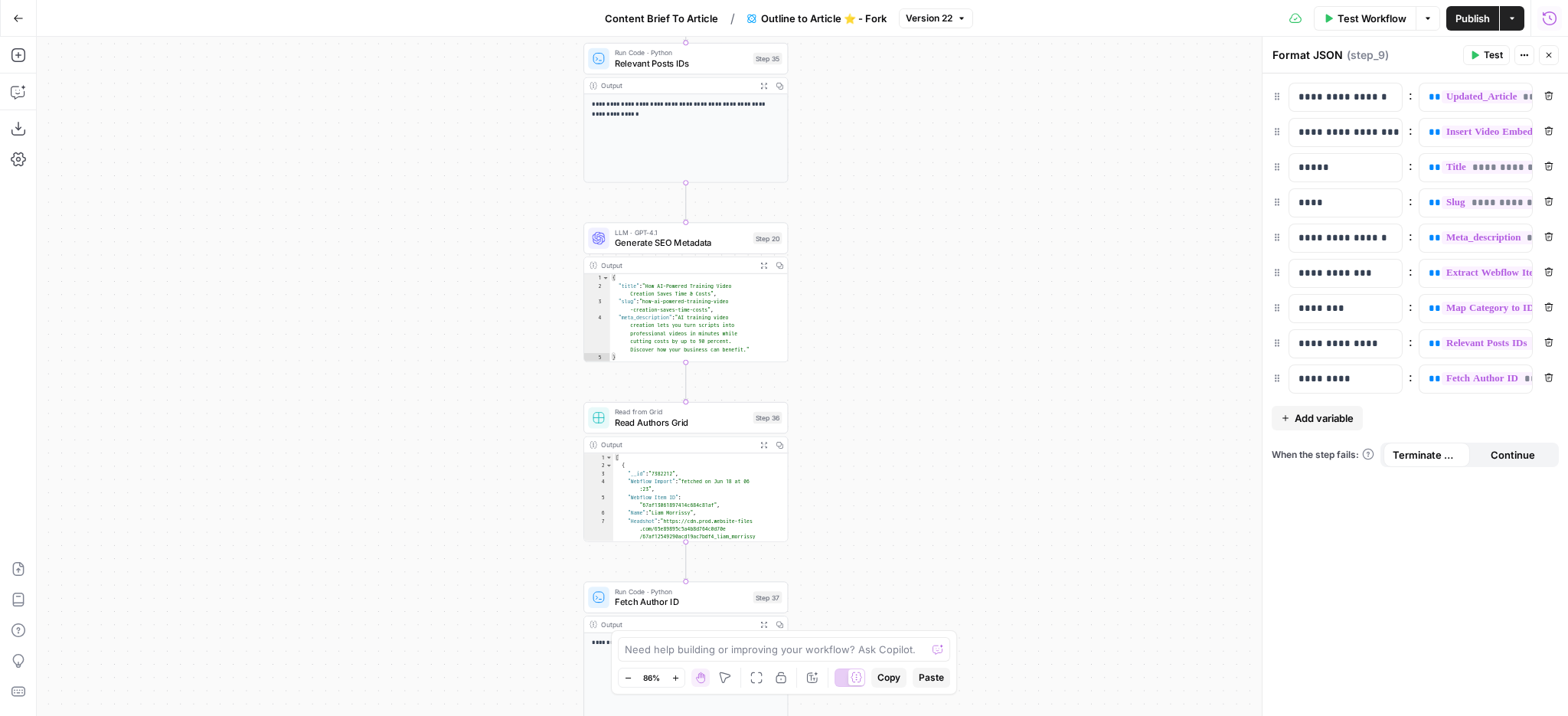 drag, startPoint x: 1001, startPoint y: 135, endPoint x: 1001, endPoint y: 603, distance: 468 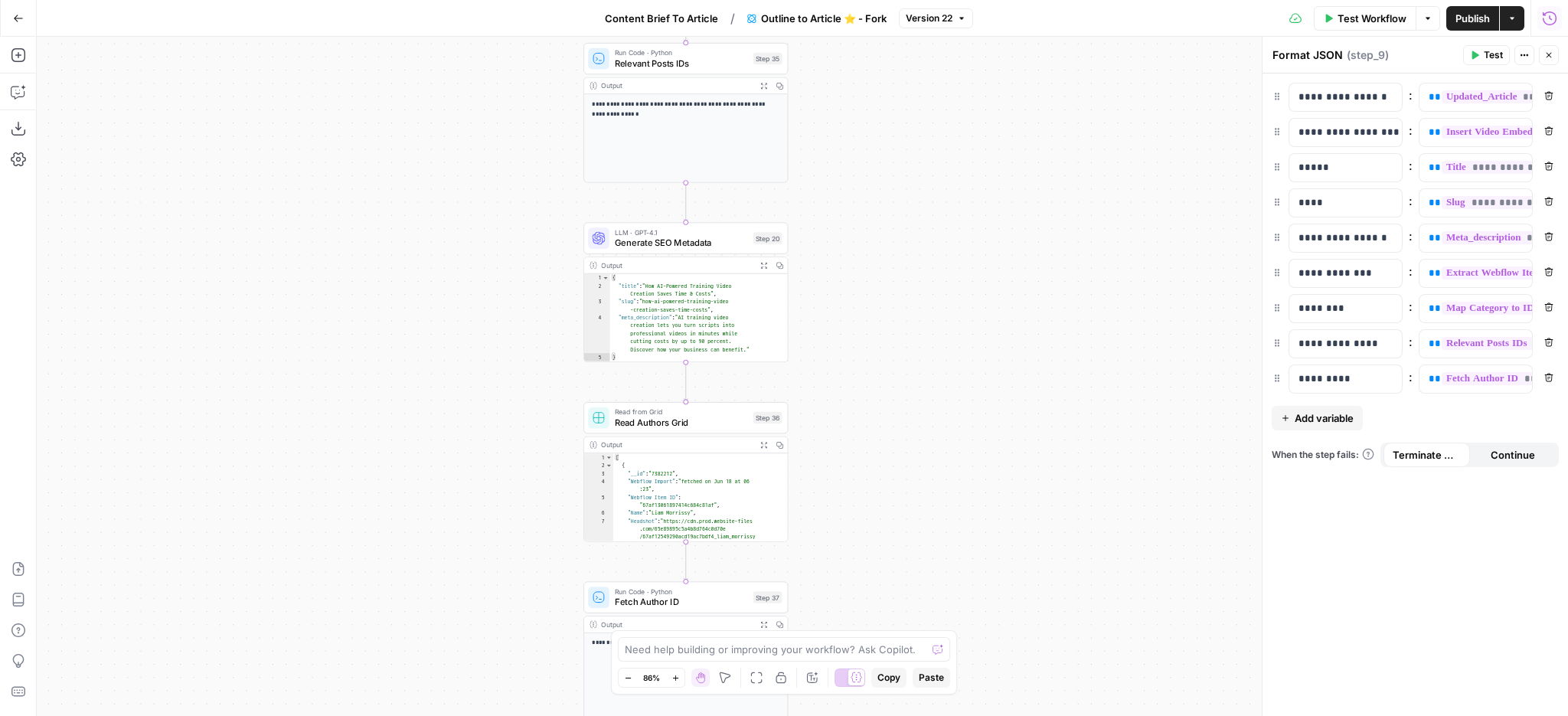 click on "Power Agent Outline to Article ⭐️ - Fork Step 1 Copy step Delete step Add Note Edit Agent Test Output Copy 1 2 {    "Research_summary" :  "Here is a synthesized,         non-redundant overview of key findings and         insights on video translation, combining         unique contributions from the papers         “Rerender A Video: Zero-Shot Text-Guided         Video-to-Video Translation” (SIGGRAPH Asia         2023) and “I2V-GAN: Unpaired Infrared-to        -Visible Video Translation,” with clear         attribution to each source: \n\n 🔹  1. Zero        -Shot Text-Guided Video Translation         (Rerender A Video) \n Source: https://dl.acm        .org/doi/10.1145/3610548.3618160 \n\n - The         paper introduces a zero-shot framework         that translates videos based on text         prompts without requiring retraining,         leveraging pre-trained image diffusion         models (e.g., Stable Diffusion) for video  )" at bounding box center [802, 376] 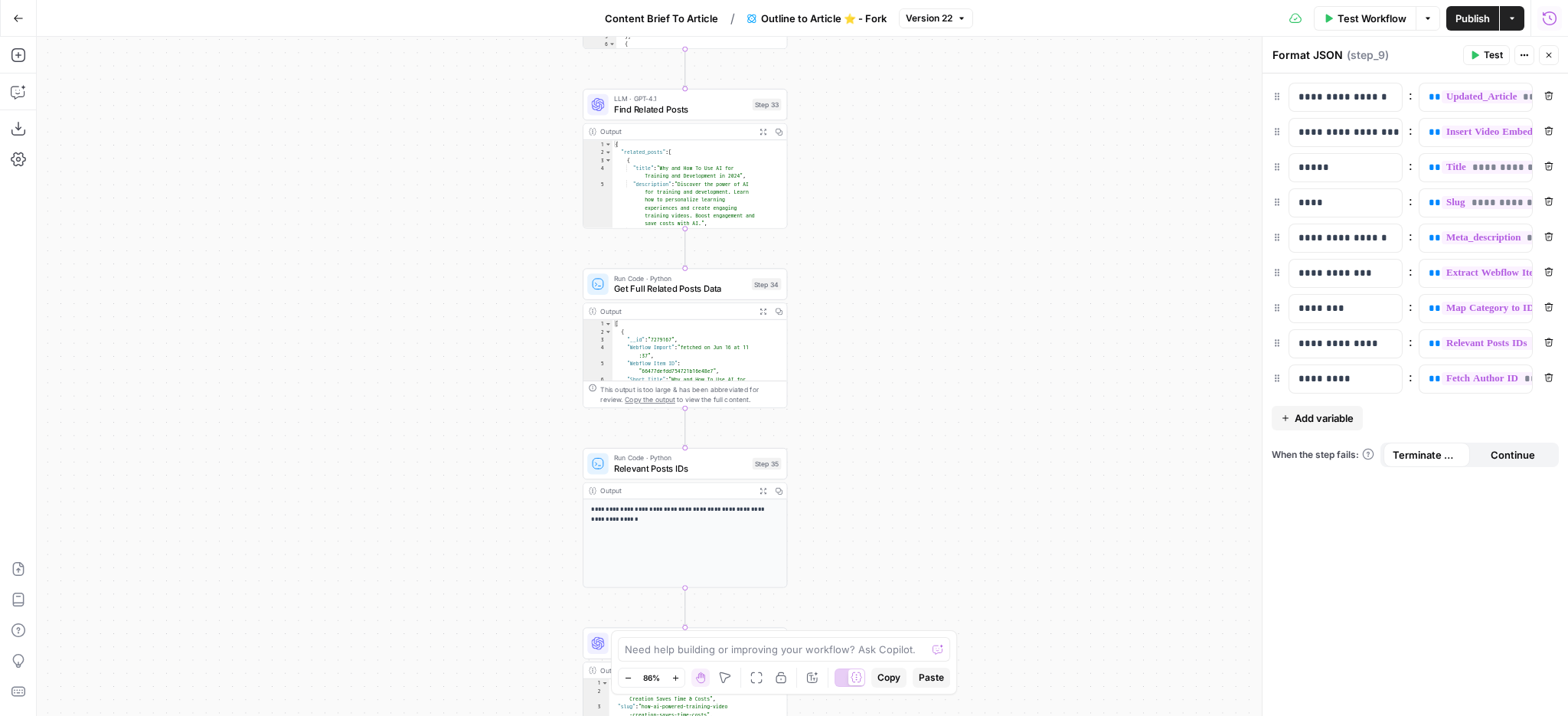 drag, startPoint x: 945, startPoint y: 293, endPoint x: 944, endPoint y: 692, distance: 399.001 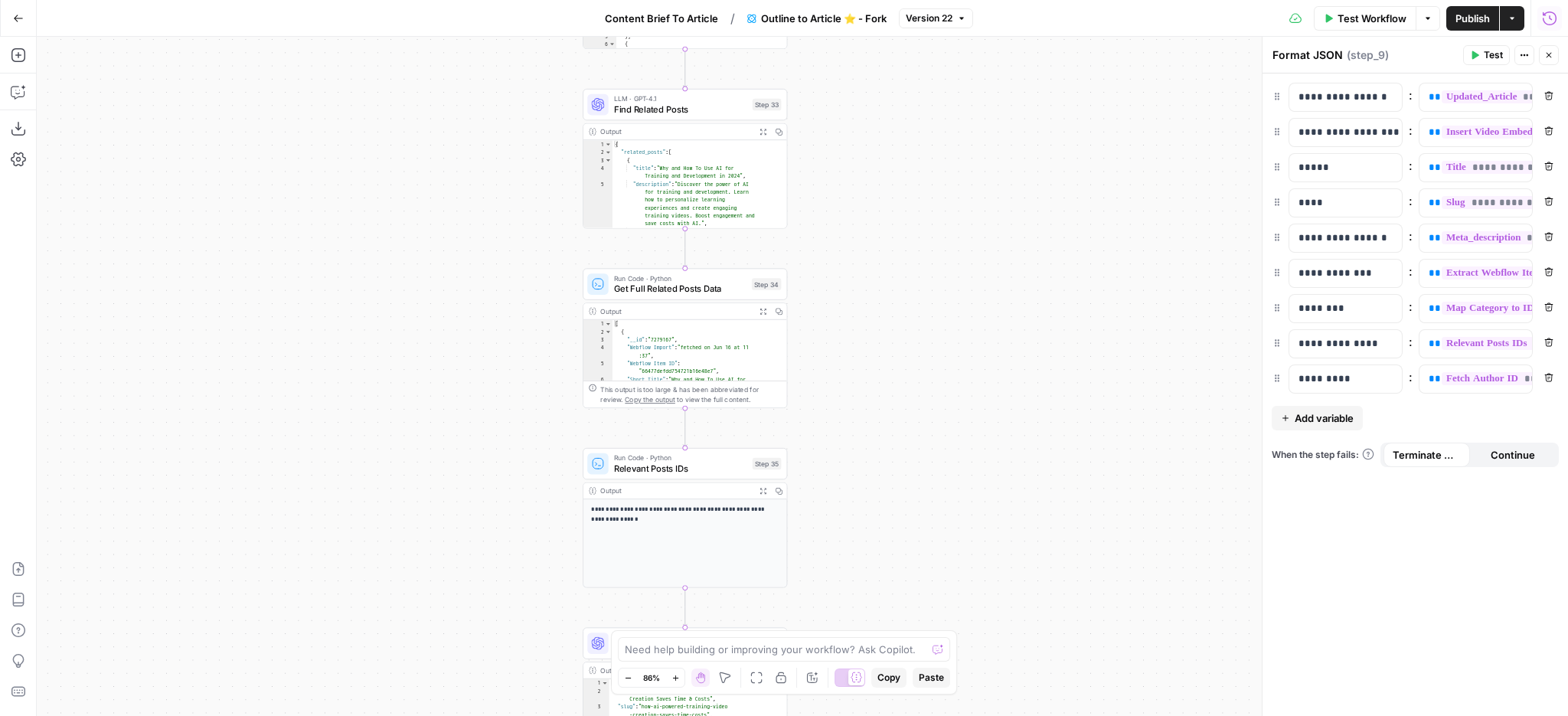 click on "Power Agent Outline to Article ⭐️ - Fork Step 1 Copy step Delete step Add Note Edit Agent Test Output Copy 1 2 {    "Research_summary" :  "Here is a synthesized,         non-redundant overview of key findings and         insights on video translation, combining         unique contributions from the papers         “Rerender A Video: Zero-Shot Text-Guided         Video-to-Video Translation” (SIGGRAPH Asia         2023) and “I2V-GAN: Unpaired Infrared-to        \n\n \n" at bounding box center [784, 358] 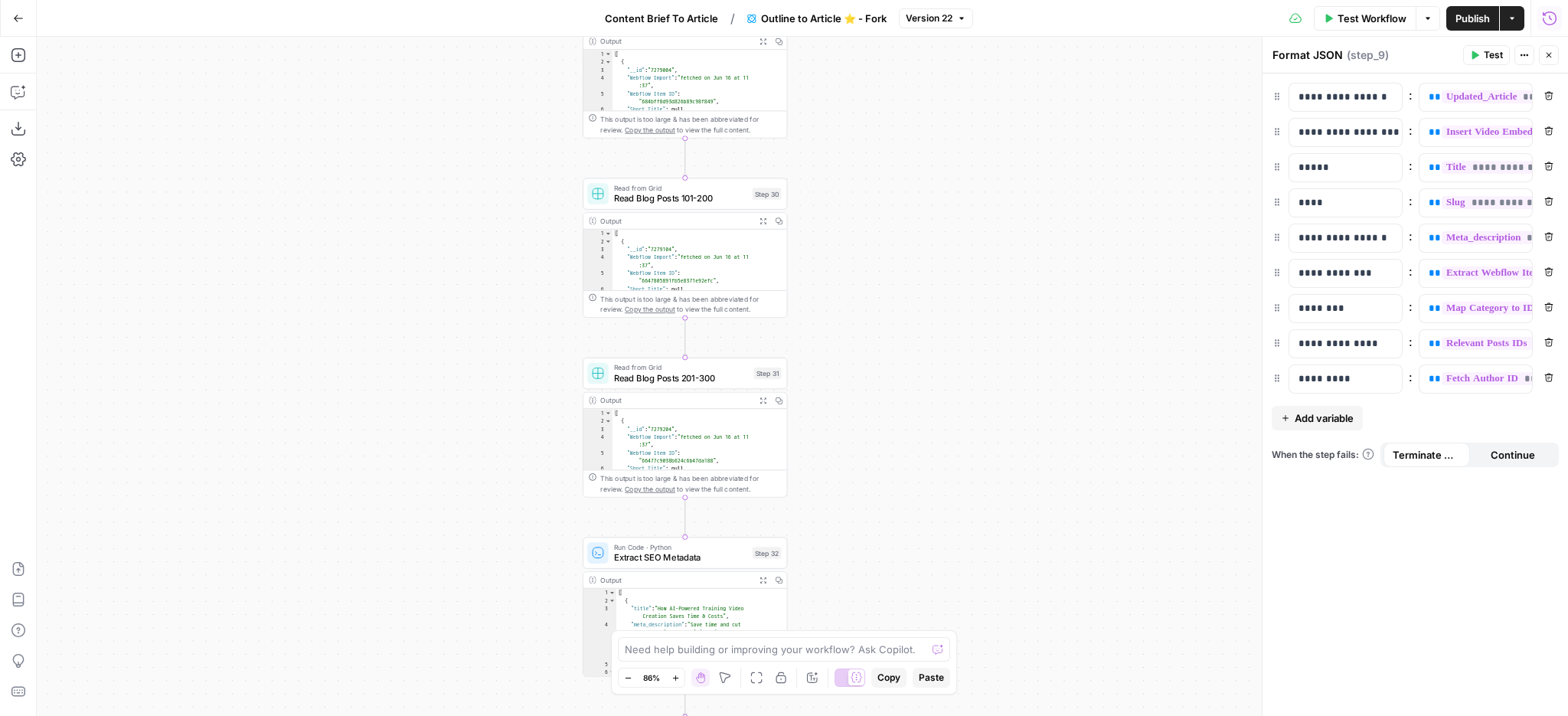 drag, startPoint x: 920, startPoint y: 167, endPoint x: 920, endPoint y: 419, distance: 252 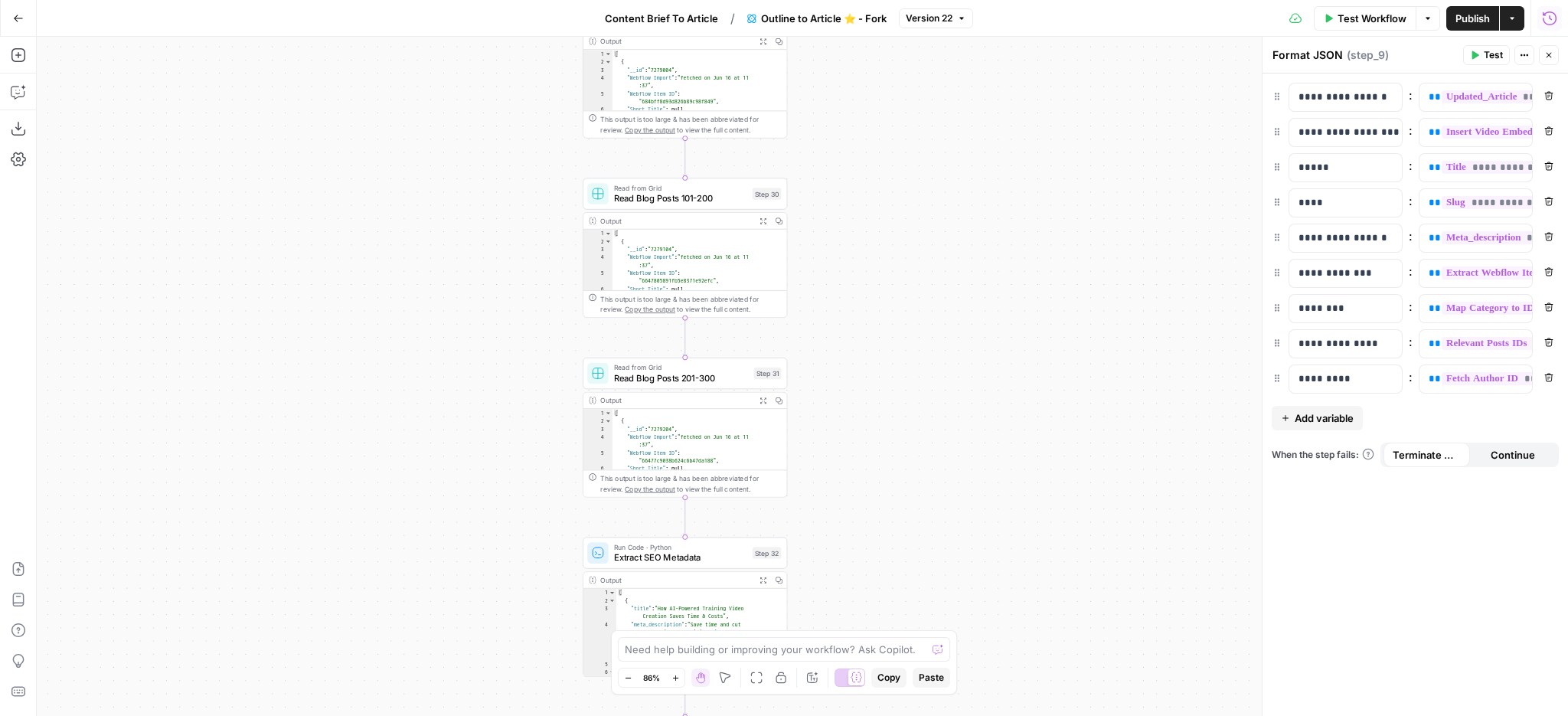 click on "Power Agent Outline to Article ⭐️ - Fork Step 1 Copy step Delete step Add Note Edit Agent Test Output Copy 1 2 {    "Research_summary" :  "Here is a synthesized,         non-redundant overview of key findings and         insights on video translation, combining         unique contributions from the papers         “Rerender A Video: Zero-Shot Text-Guided         Video-to-Video Translation” (SIGGRAPH Asia         2023) and “I2V-GAN: Unpaired Infrared-to        -Visible Video Translation,” with clear         attribution to each source: \n\n 🔹  1. Zero        -Shot Text-Guided Video Translation         (Rerender A Video) \n Source: https://dl.acm        .org/doi/10.1145/3610548.3618160 \n\n - The         paper introduces a zero-shot framework         that translates videos based on text         prompts without requiring retraining,         leveraging pre-trained image diffusion         models (e.g., Stable Diffusion) for video  )" at bounding box center (802, 376) 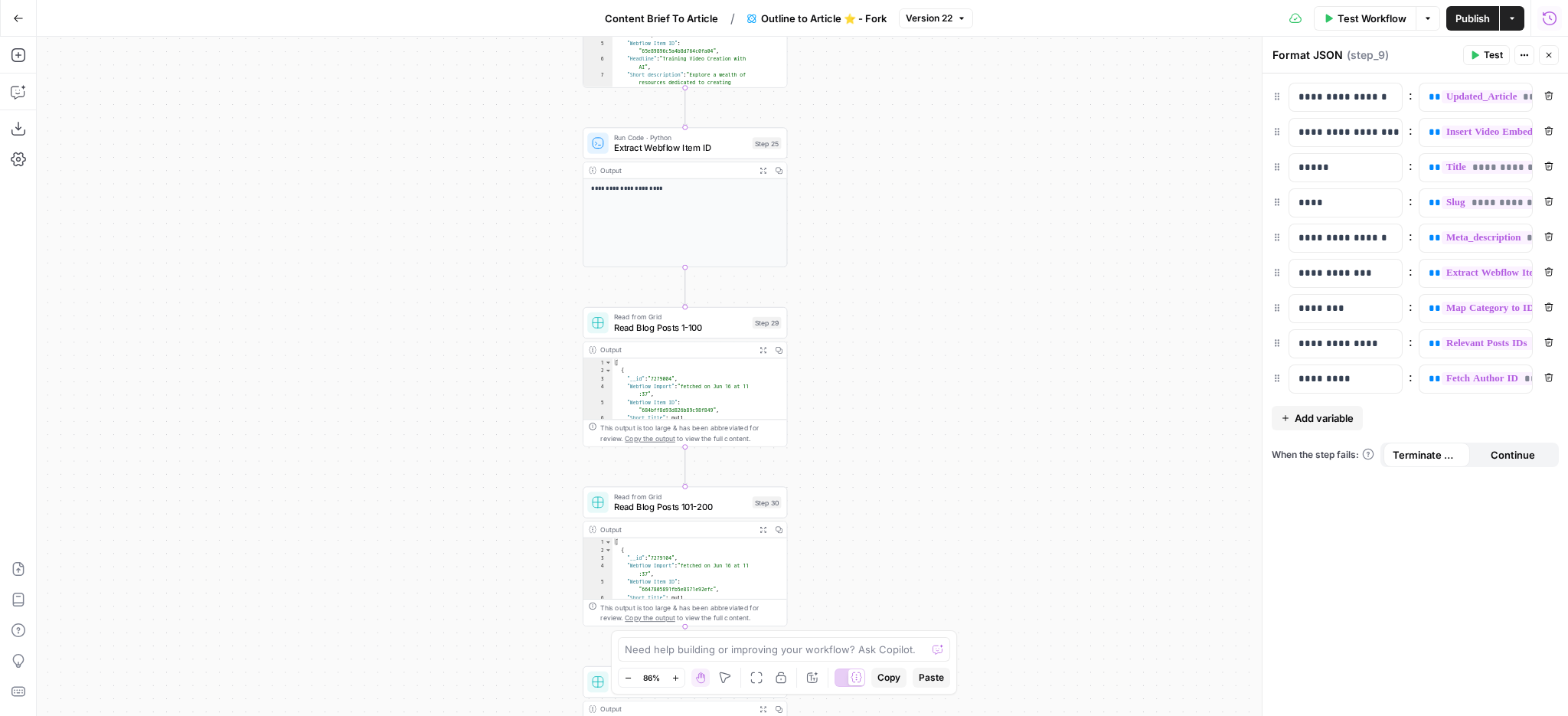 drag, startPoint x: 940, startPoint y: 149, endPoint x: 940, endPoint y: 457, distance: 308 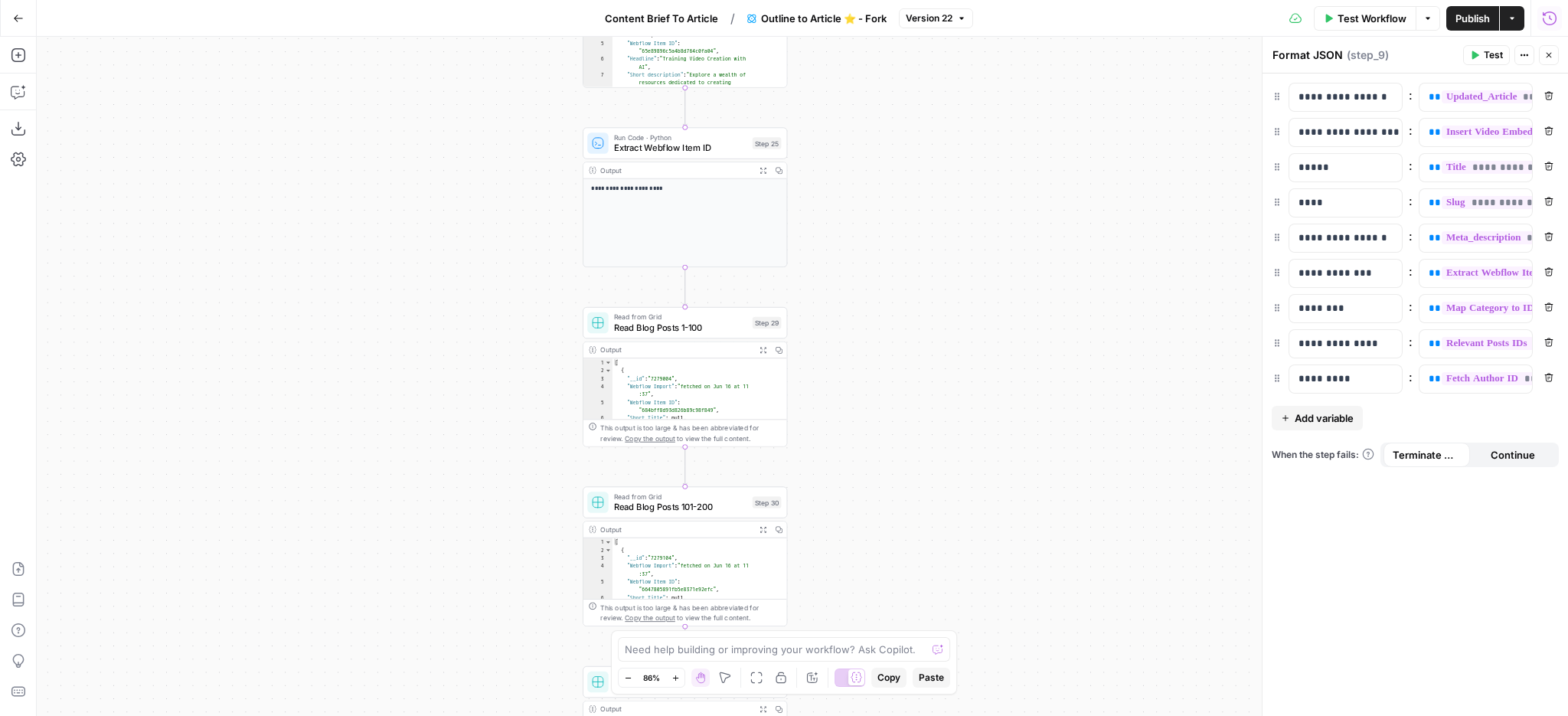 click on "Power Agent Outline to Article ⭐️ - Fork Step 1 Copy step Delete step Add Note Edit Agent Test Output Copy 1 2 {    "Research_summary" :  "Here is a synthesized,         non-redundant overview of key findings and         insights on video translation, combining         unique contributions from the papers         “Rerender A Video: Zero-Shot Text-Guided         Video-to-Video Translation” (SIGGRAPH Asia         2023) and “I2V-GAN: Unpaired Infrared-to        -Visible Video Translation,” with clear         attribution to each source: \n\n 🔹  1. Zero        -Shot Text-Guided Video Translation         (Rerender A Video) \n Source: https://dl.acm        .org/doi/10.1145/3610548.3618160 \n\n - The         paper introduces a zero-shot framework         that translates videos based on text         prompts without requiring retraining,         leveraging pre-trained image diffusion         models (e.g., Stable Diffusion) for video  )" at bounding box center (802, 376) 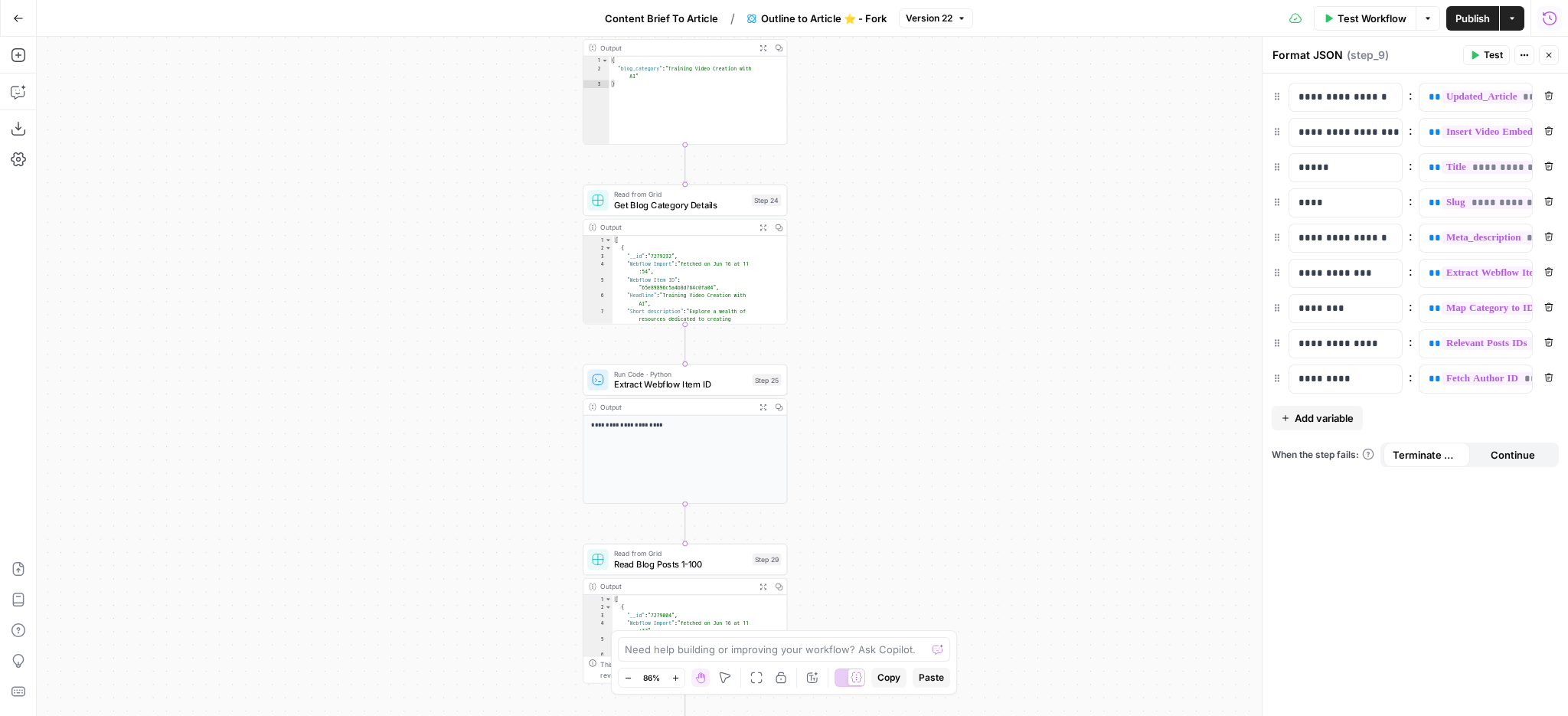 drag, startPoint x: 940, startPoint y: 169, endPoint x: 940, endPoint y: 406, distance: 237 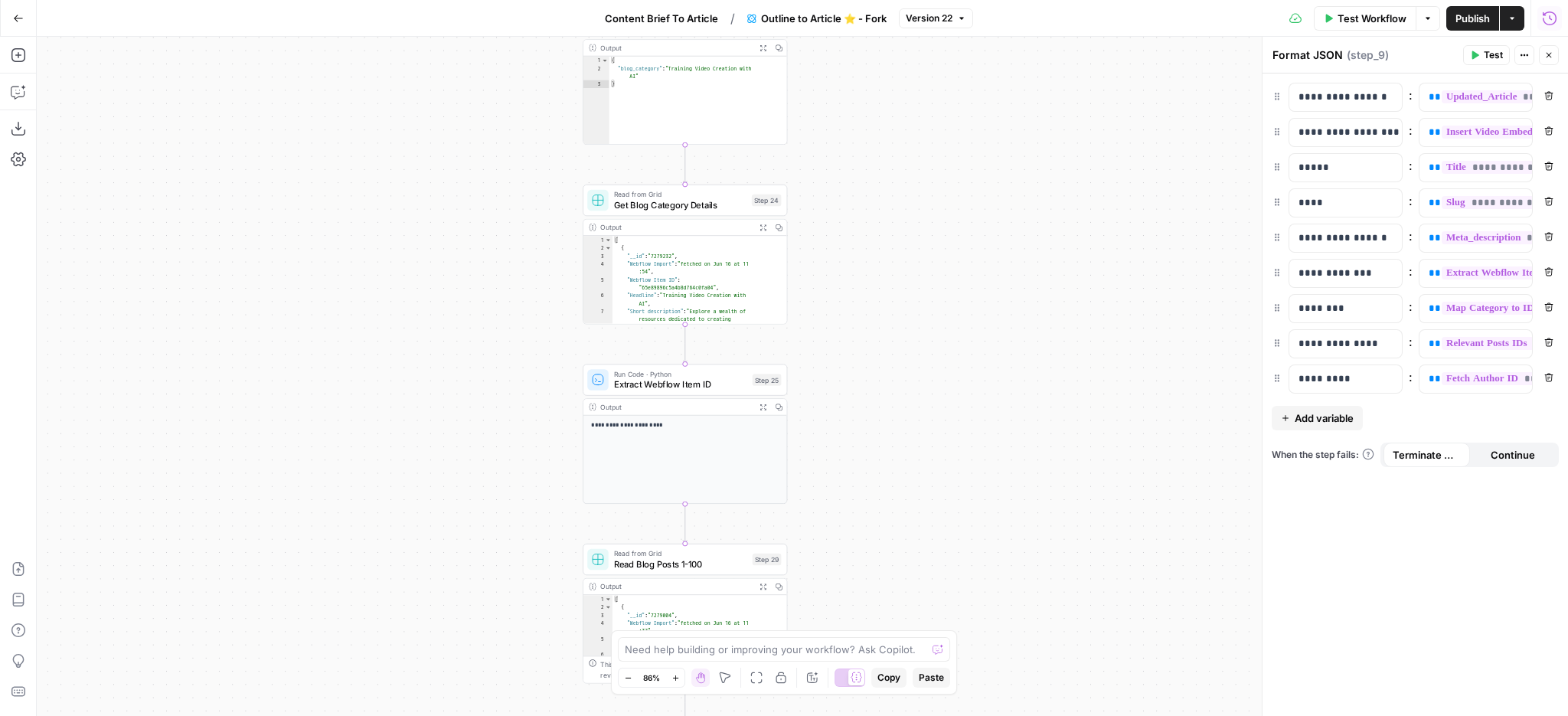 click on "Power Agent Outline to Article ⭐️ - Fork Step 1 Copy step Delete step Add Note Edit Agent Test Output Copy 1 2 {    "Research_summary" :  "Here is a synthesized,         non-redundant overview of key findings and         insights on video translation, combining         unique contributions from the papers         “Rerender A Video: Zero-Shot Text-Guided         Video-to-Video Translation” (SIGGRAPH Asia         2023) and “I2V-GAN: Unpaired Infrared-to        -Visible Video Translation,” with clear         attribution to each source: \n\n 🔹  1. Zero        -Shot Text-Guided Video Translation         (Rerender A Video) \n Source: https://dl.acm        .org/doi/10.1145/3610548.3618160 \n\n - The         paper introduces a zero-shot framework         that translates videos based on text         prompts without requiring retraining,         leveraging pre-trained image diffusion         models (e.g., Stable Diffusion) for video  )" at bounding box center (802, 376) 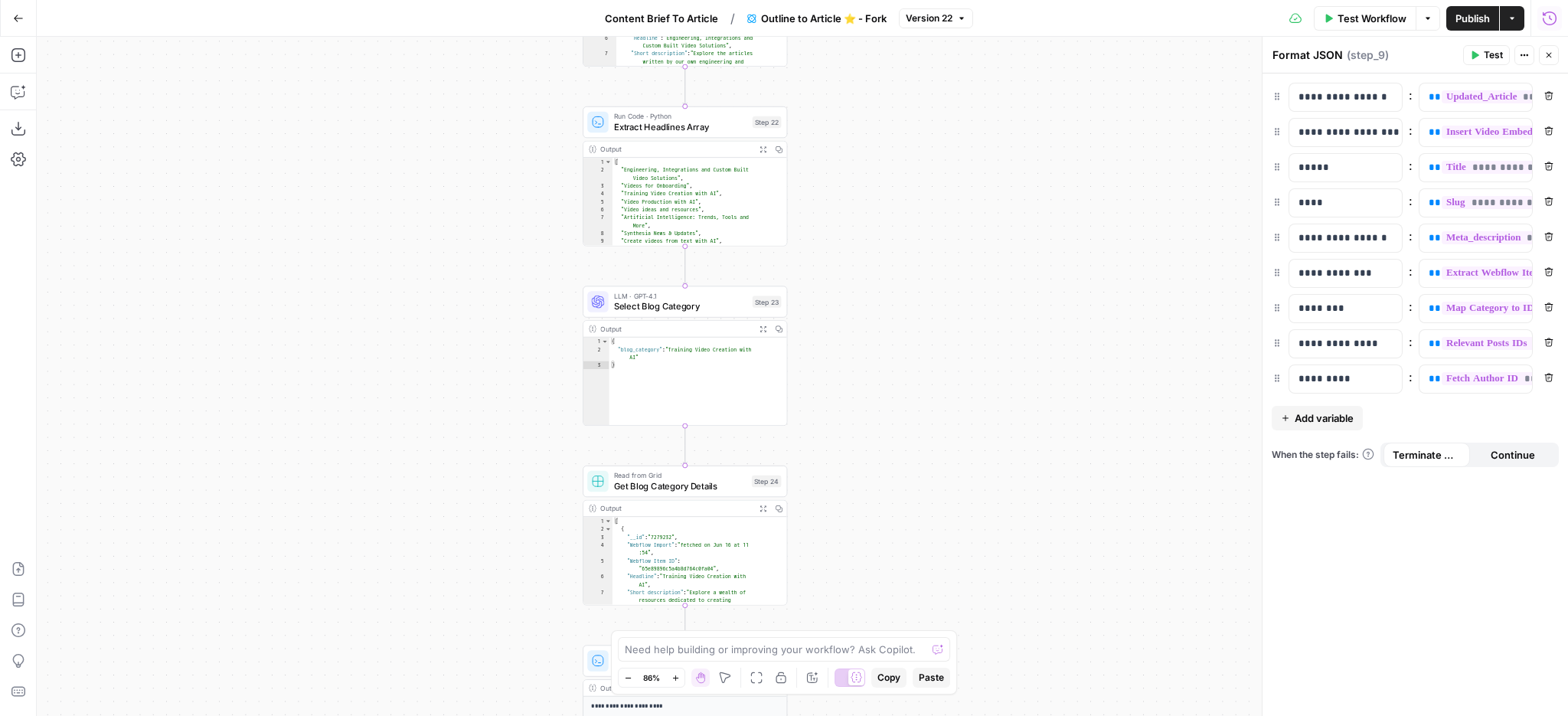 drag, startPoint x: 953, startPoint y: 119, endPoint x: 952, endPoint y: 381, distance: 262.00191 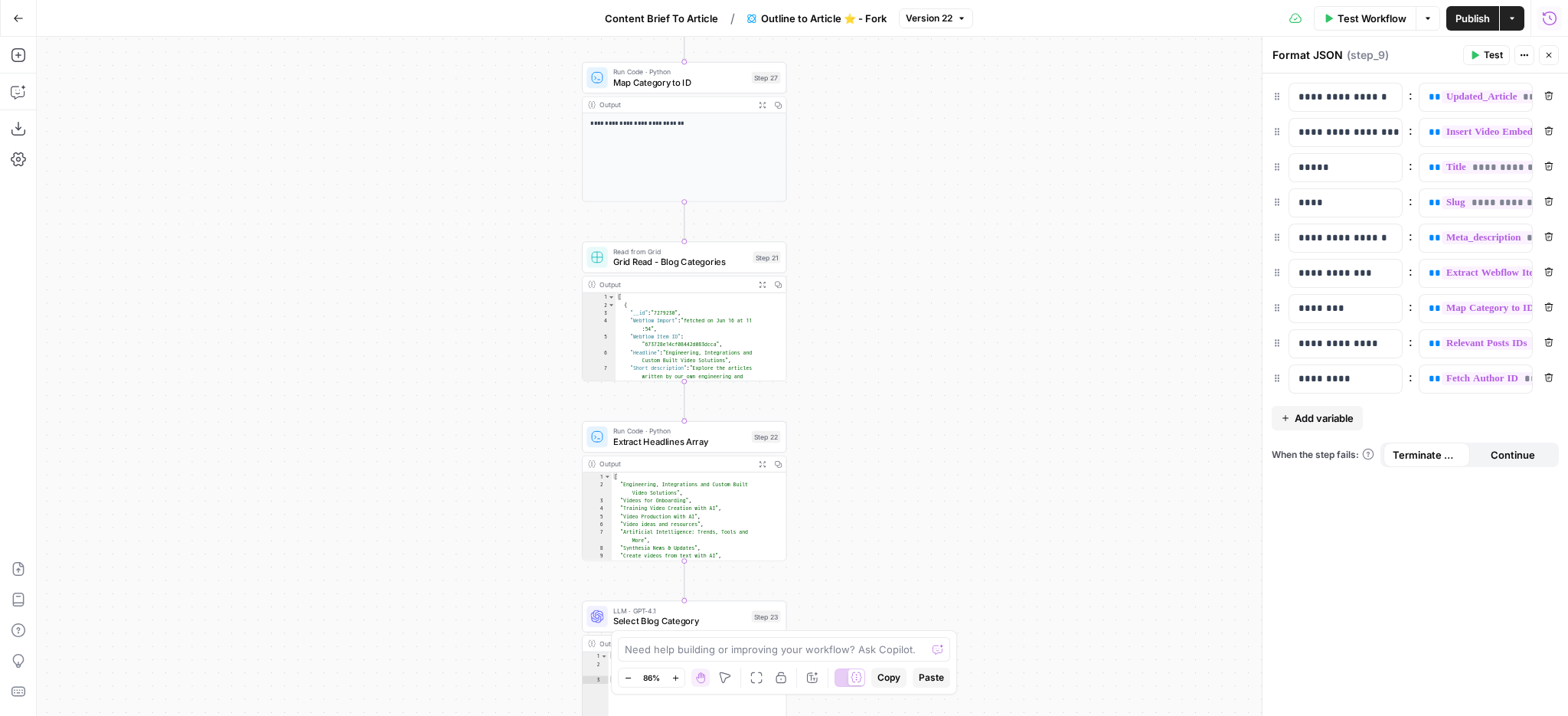 drag, startPoint x: 966, startPoint y: 190, endPoint x: 965, endPoint y: 503, distance: 313.0016 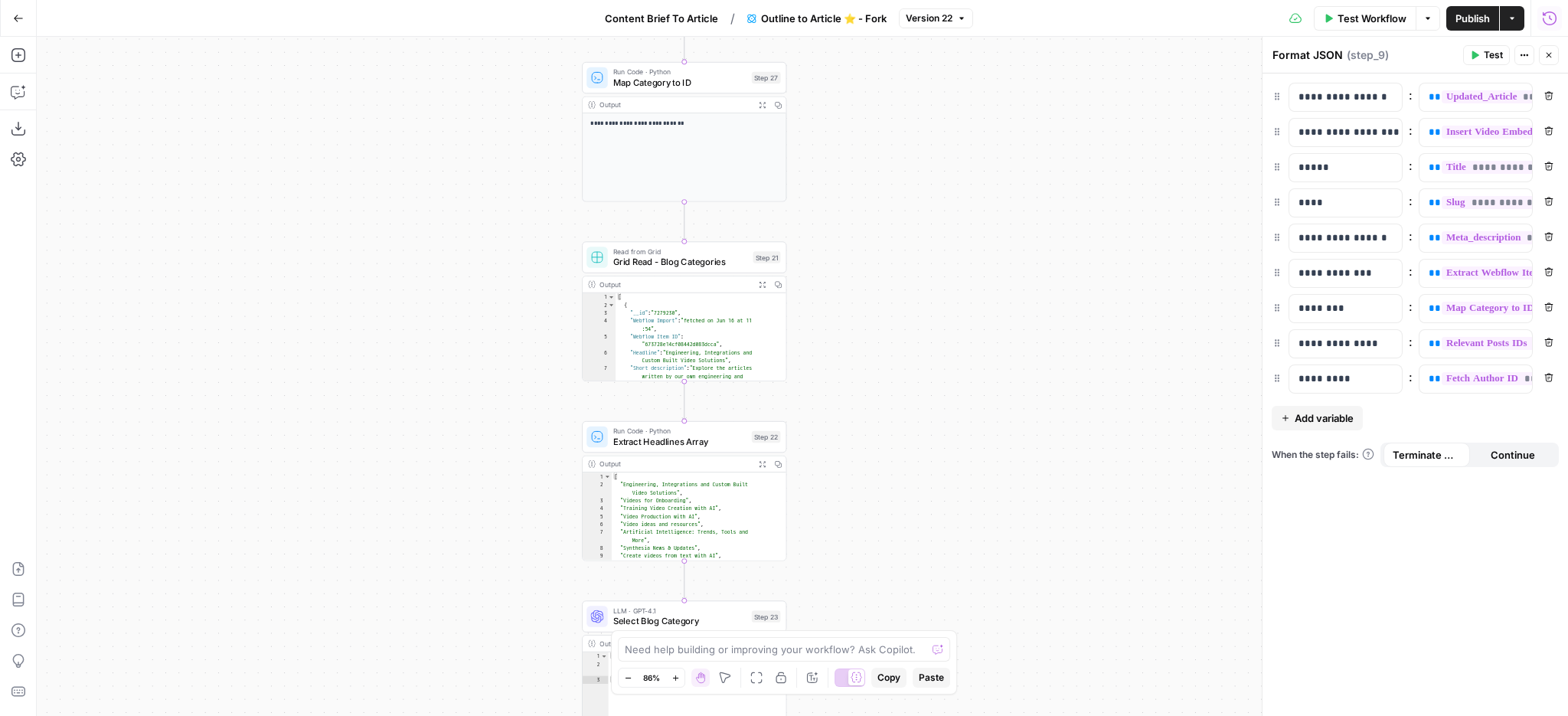 click on "Power Agent Outline to Article ⭐️ - Fork Step 1 Copy step Delete step Add Note Edit Agent Test Output Copy 1 2 {    "Research_summary" :  "Here is a synthesized,         non-redundant overview of key findings and         insights on video translation, combining         unique contributions from the papers         “Rerender A Video: Zero-Shot Text-Guided         Video-to-Video Translation” (SIGGRAPH Asia         2023) and “I2V-GAN: Unpaired Infrared-to        -Visible Video Translation,” with clear         attribution to each source: \n\n 🔹  1. Zero        -Shot Text-Guided Video Translation         (Rerender A Video) \n Source: https://dl.acm        .org/doi/10.1145/3610548.3618160 \n\n - The         paper introduces a zero-shot framework         that translates videos based on text         prompts without requiring retraining,         leveraging pre-trained image diffusion         models (e.g., Stable Diffusion) for video  )" at bounding box center (802, 376) 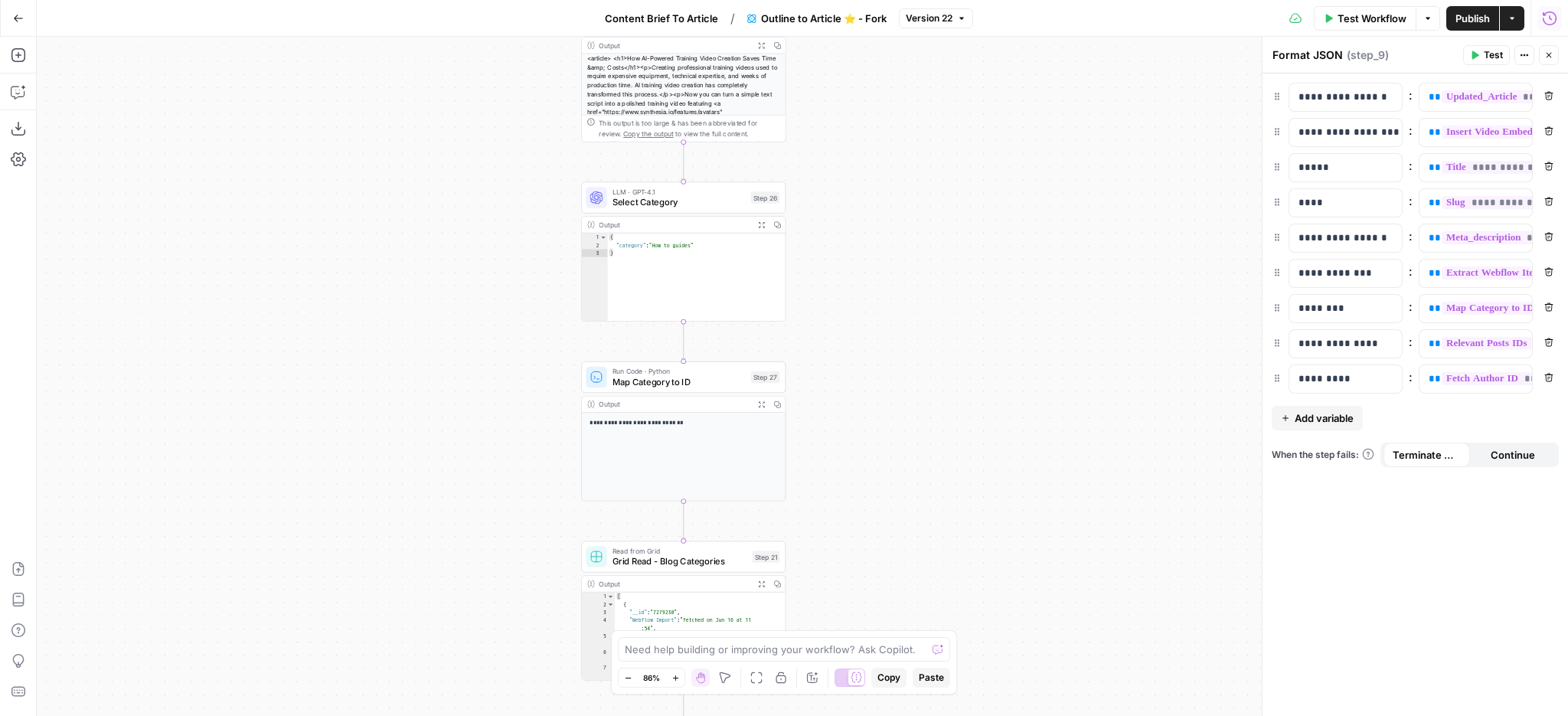 drag 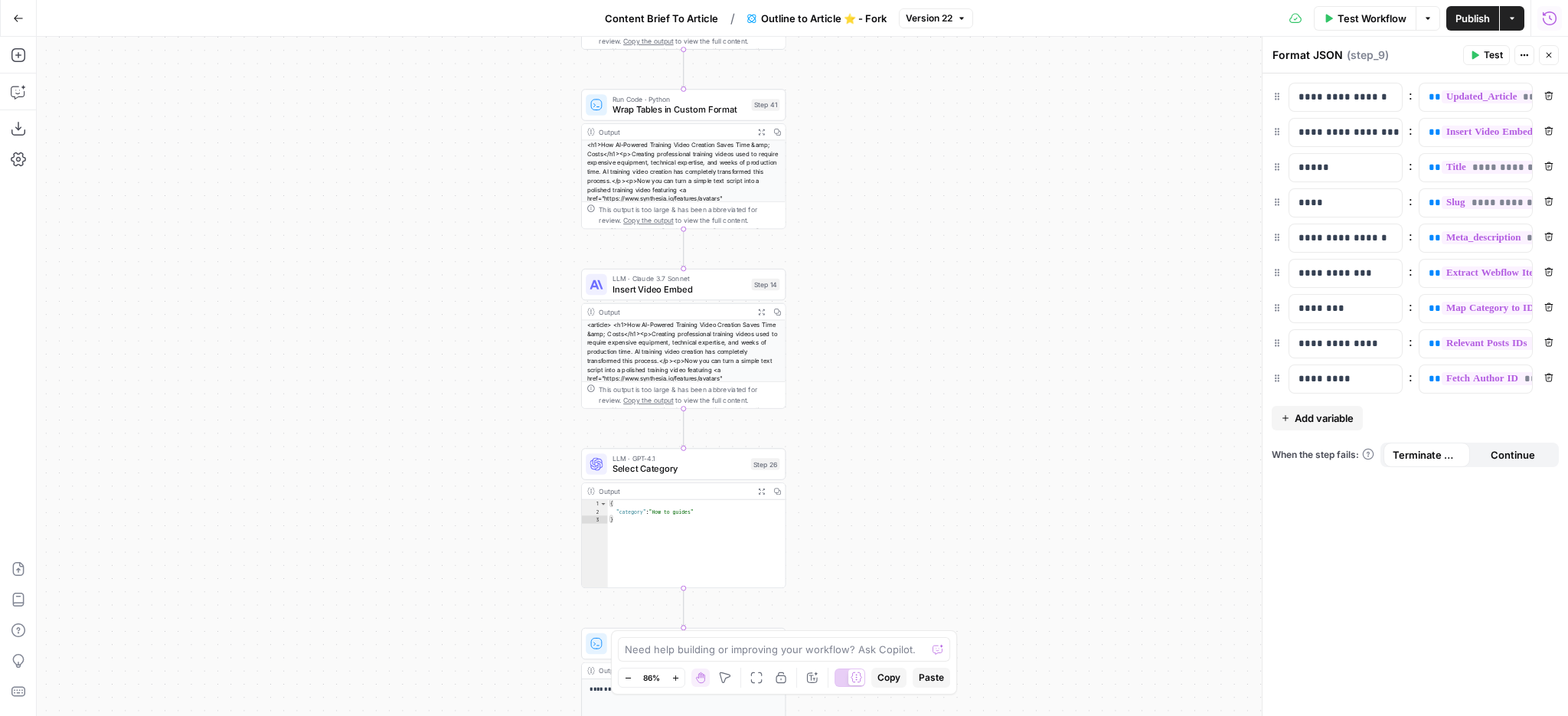 click on "Power Agent Outline to Article ⭐️ - Fork Step 1 Copy step Delete step Add Note Edit Agent Test Output Copy 1 2 {    "Research_summary" :  "Here is a synthesized,         non-redundant overview of key findings and         insights on video translation, combining         unique contributions from the papers         “Rerender A Video: Zero-Shot Text-Guided         Video-to-Video Translation” (SIGGRAPH Asia         2023) and “I2V-GAN: Unpaired Infrared-to        -Visible Video Translation,” with clear         attribution to each source: \n\n 🔹  1. Zero        -Shot Text-Guided Video Translation         (Rerender A Video) \n Source: https://dl.acm        .org/doi/10.1145/3610548.3618160 \n\n - The         paper introduces a zero-shot framework         that translates videos based on text         prompts without requiring retraining,         leveraging pre-trained image diffusion         models (e.g., Stable Diffusion) for video  )" at bounding box center [802, 376] 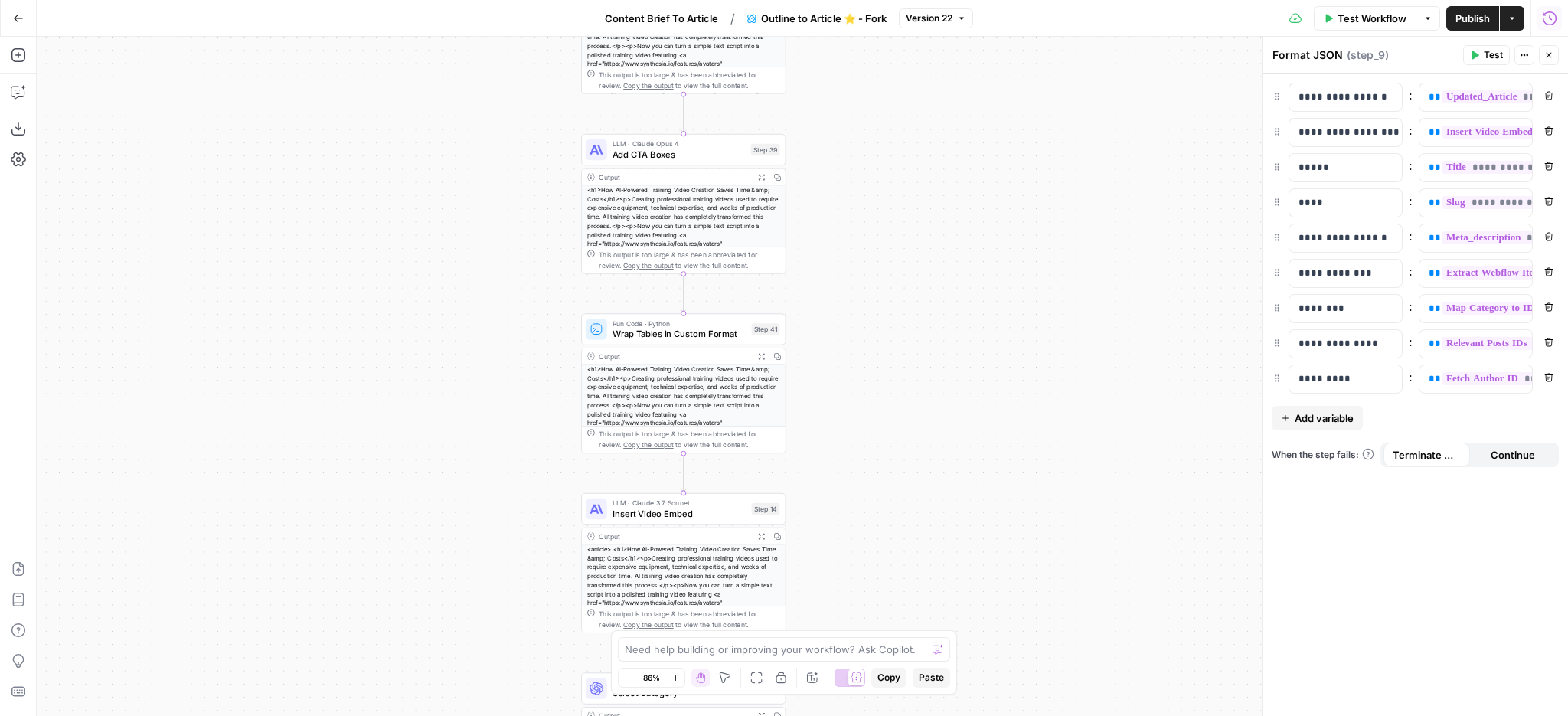 click on "Power Agent Outline to Article ⭐️ - Fork Step 1 Copy step Delete step Add Note Edit Agent Test Output Copy 1 2 {    "Research_summary" :  "Here is a synthesized,         non-redundant overview of key findings and         insights on video translation, combining         unique contributions from the papers         “Rerender A Video: Zero-Shot Text-Guided         Video-to-Video Translation” (SIGGRAPH Asia         2023) and “I2V-GAN: Unpaired Infrared-to        -Visible Video Translation,” with clear         attribution to each source: \n\n 🔹  1. Zero        -Shot Text-Guided Video Translation         (Rerender A Video) \n Source: https://dl.acm        .org/doi/10.1145/3610548.3618160 \n\n - The         paper introduces a zero-shot framework         that translates videos based on text         prompts without requiring retraining,         leveraging pre-trained image diffusion         models (e.g., Stable Diffusion) for video  )" at bounding box center [802, 376] 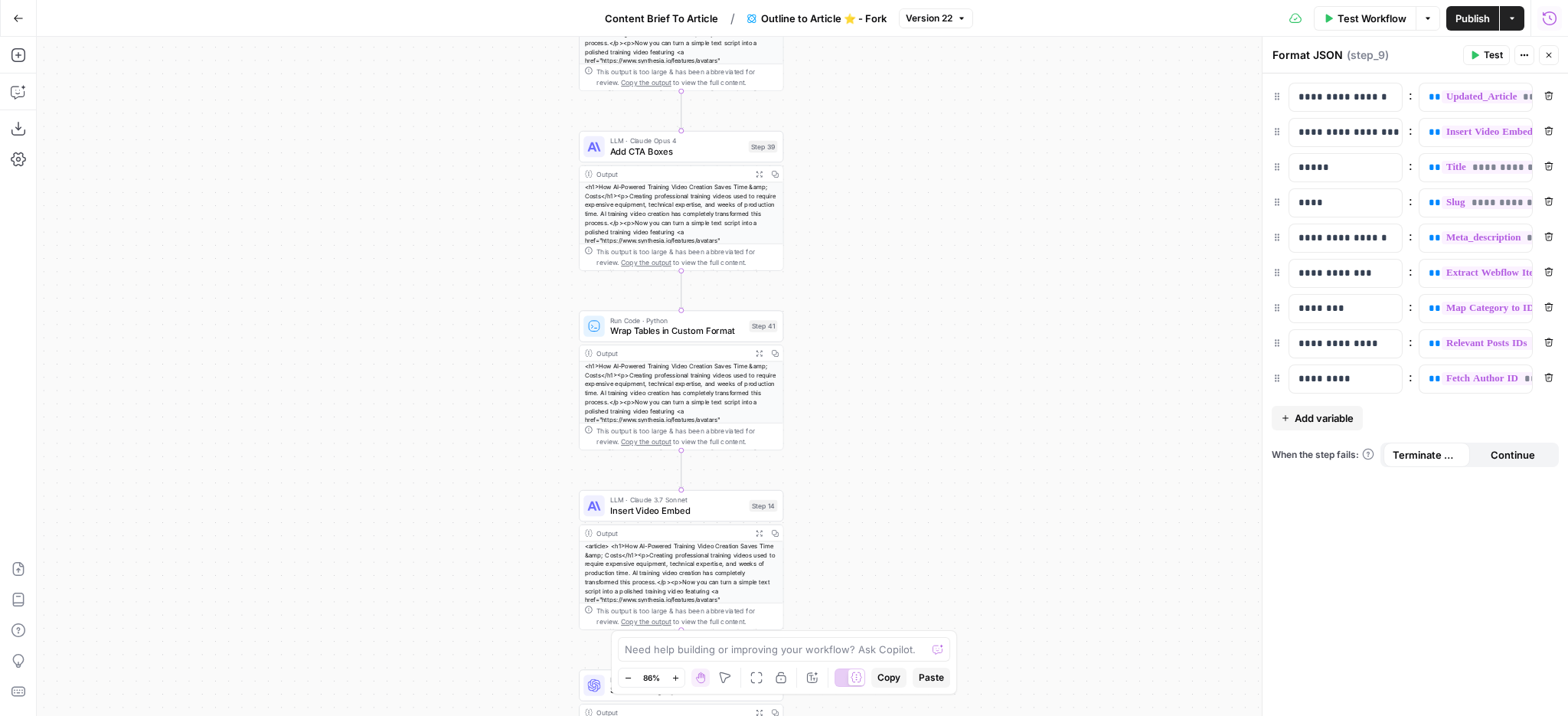 click on "Go Back" at bounding box center (18, 18) 